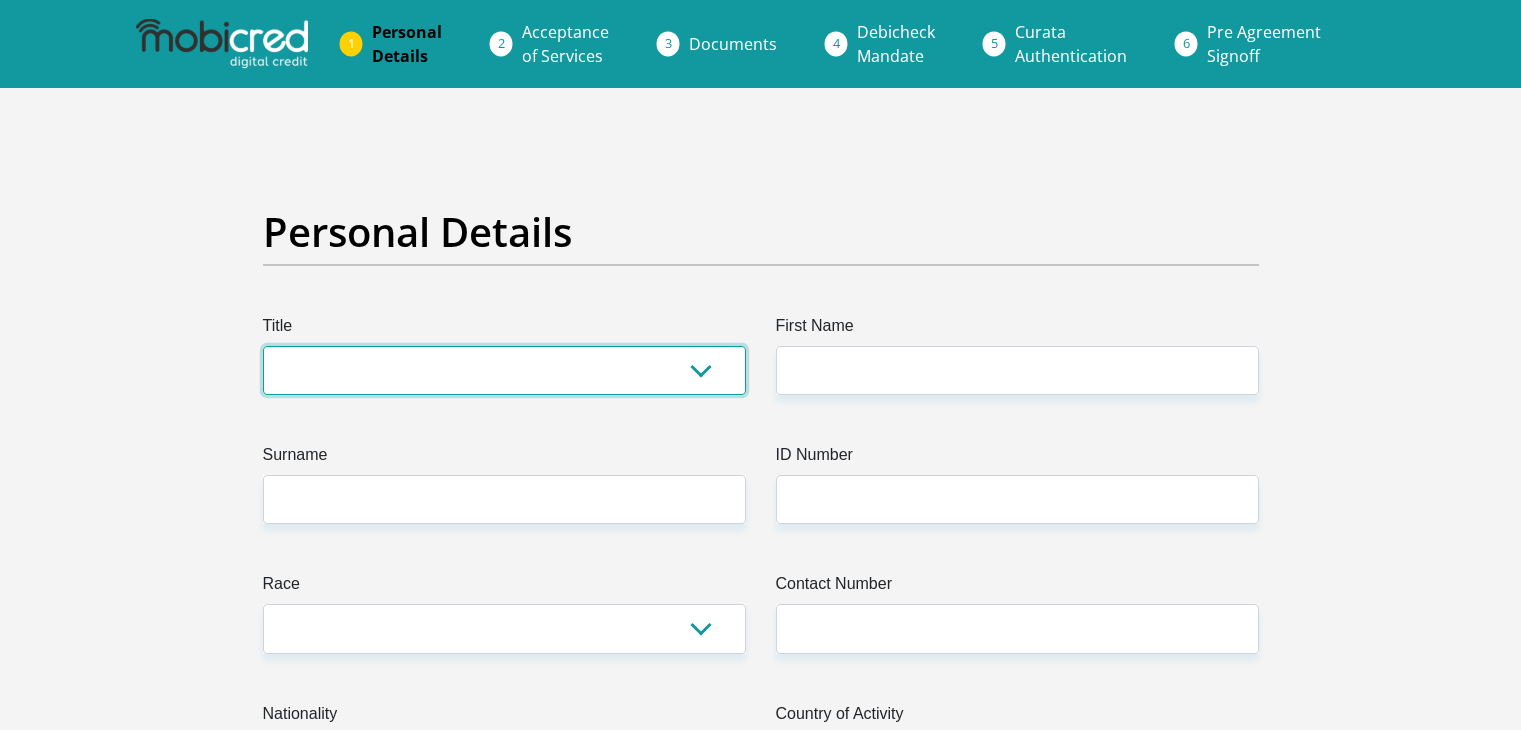 click on "Mr
Ms
Mrs
Dr
Other" at bounding box center [504, 370] 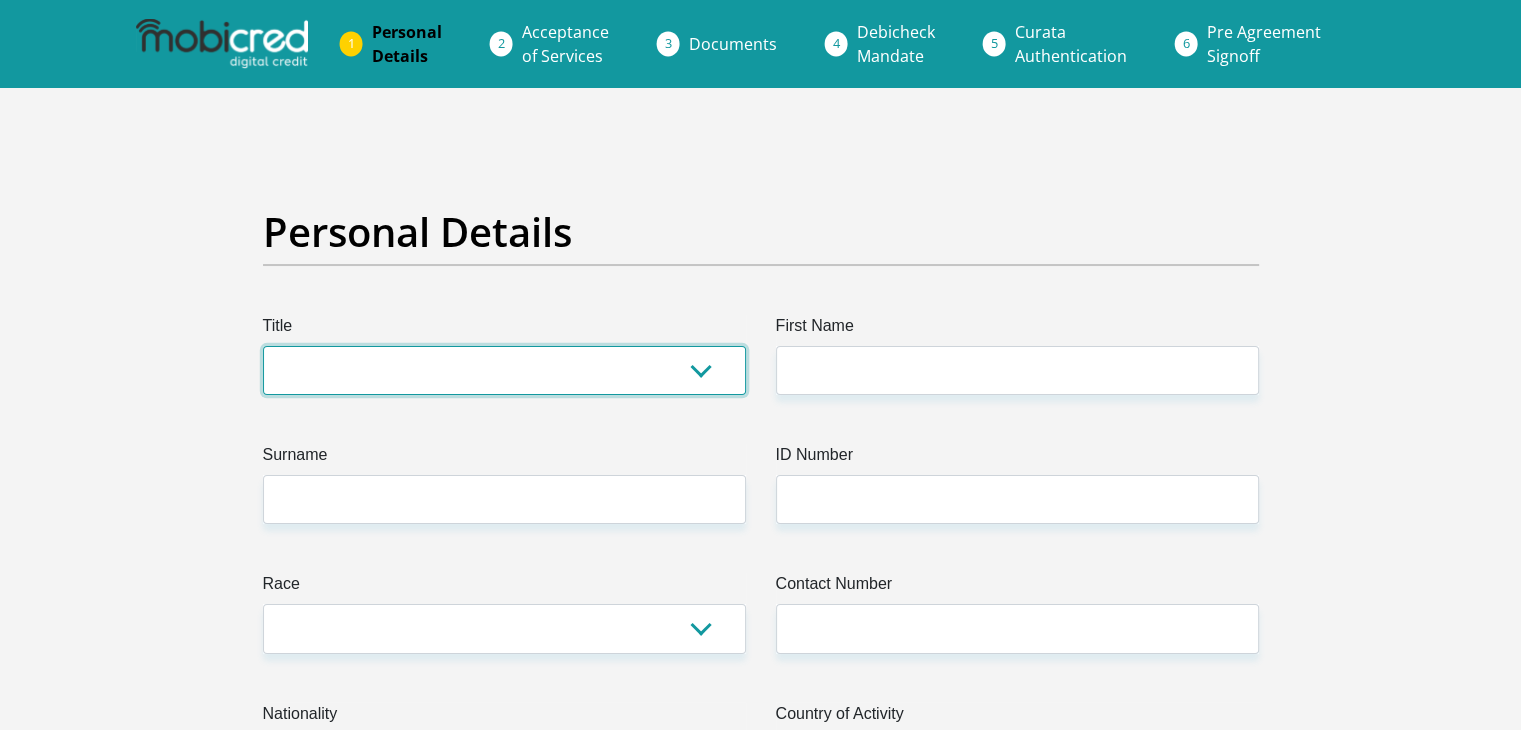 select on "Ms" 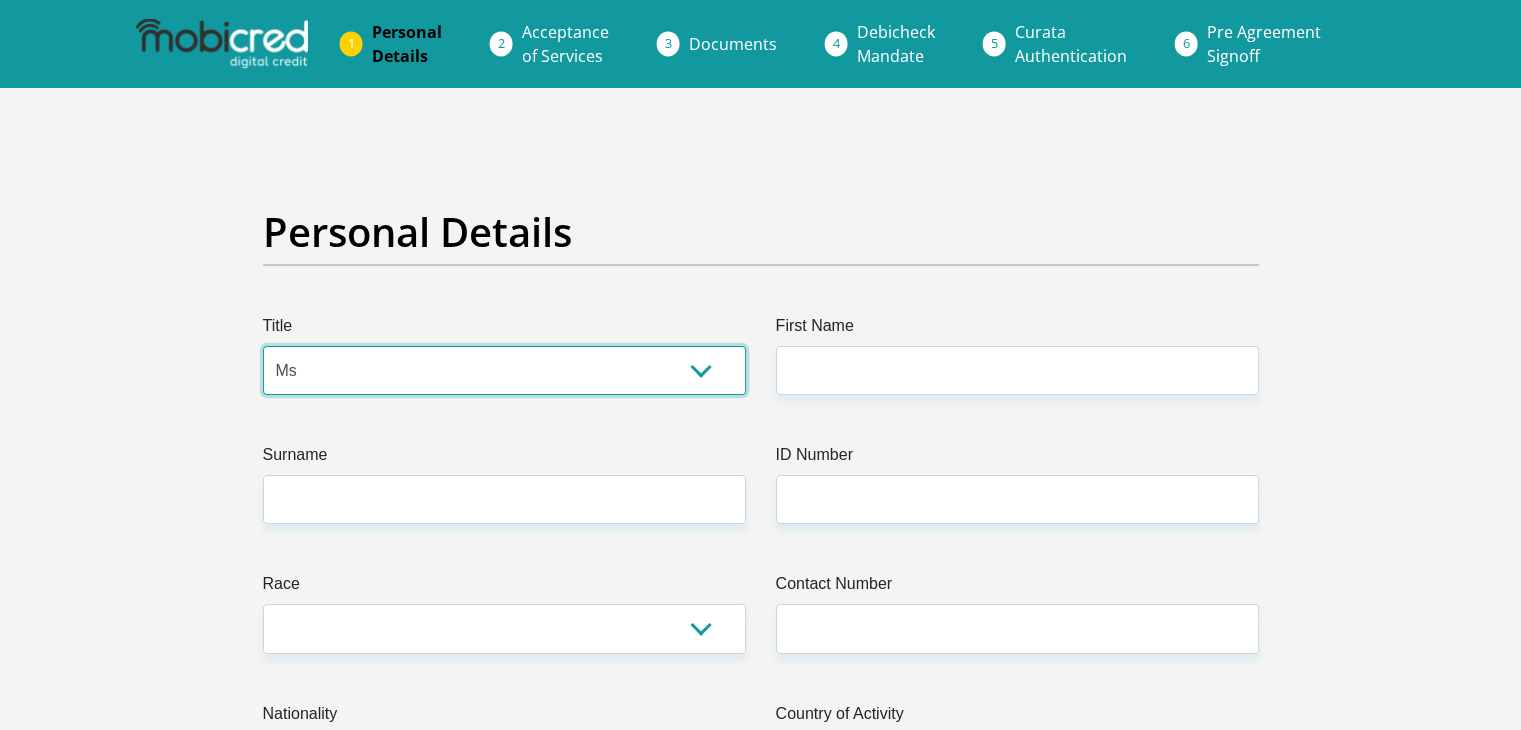 click on "Mr
Ms
Mrs
Dr
Other" at bounding box center [504, 370] 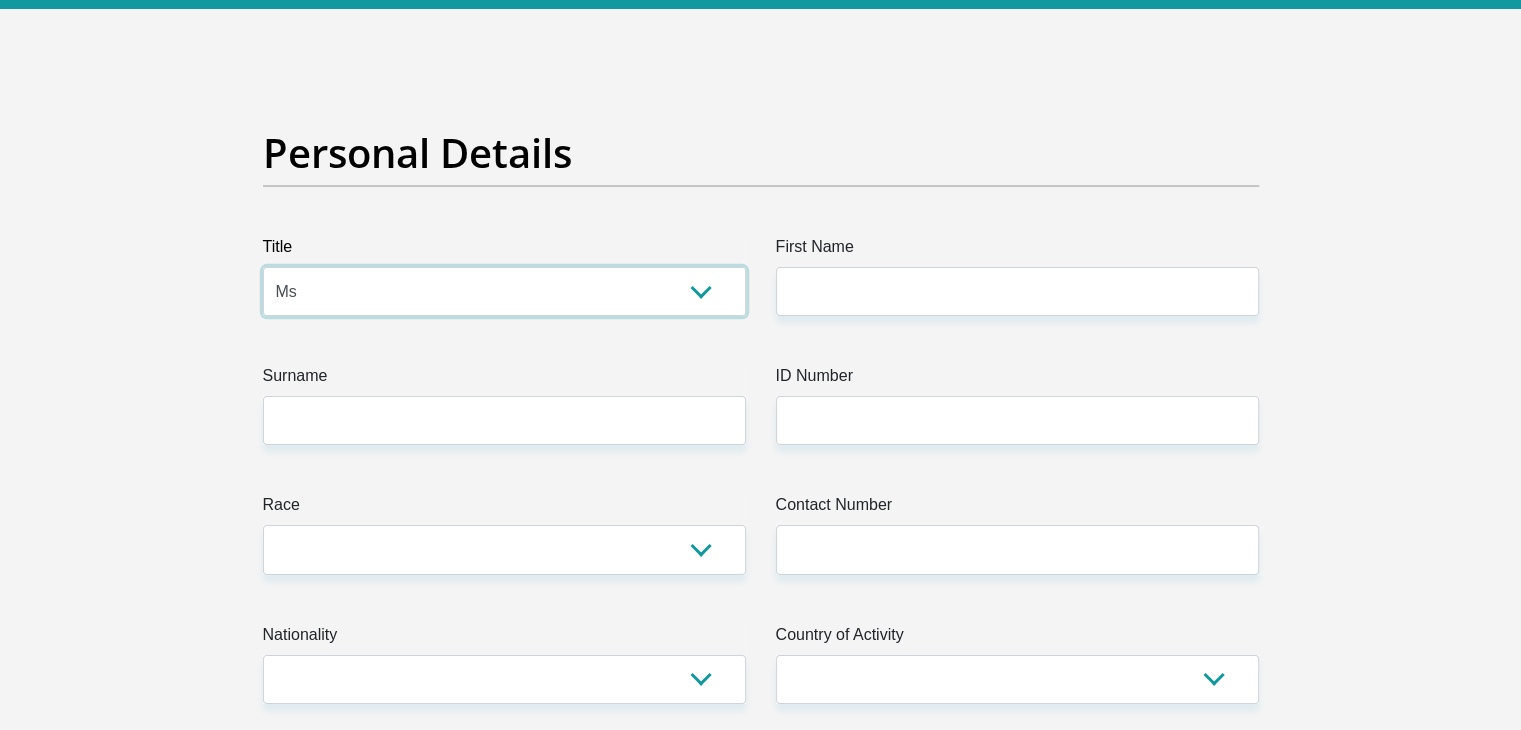 scroll, scrollTop: 100, scrollLeft: 0, axis: vertical 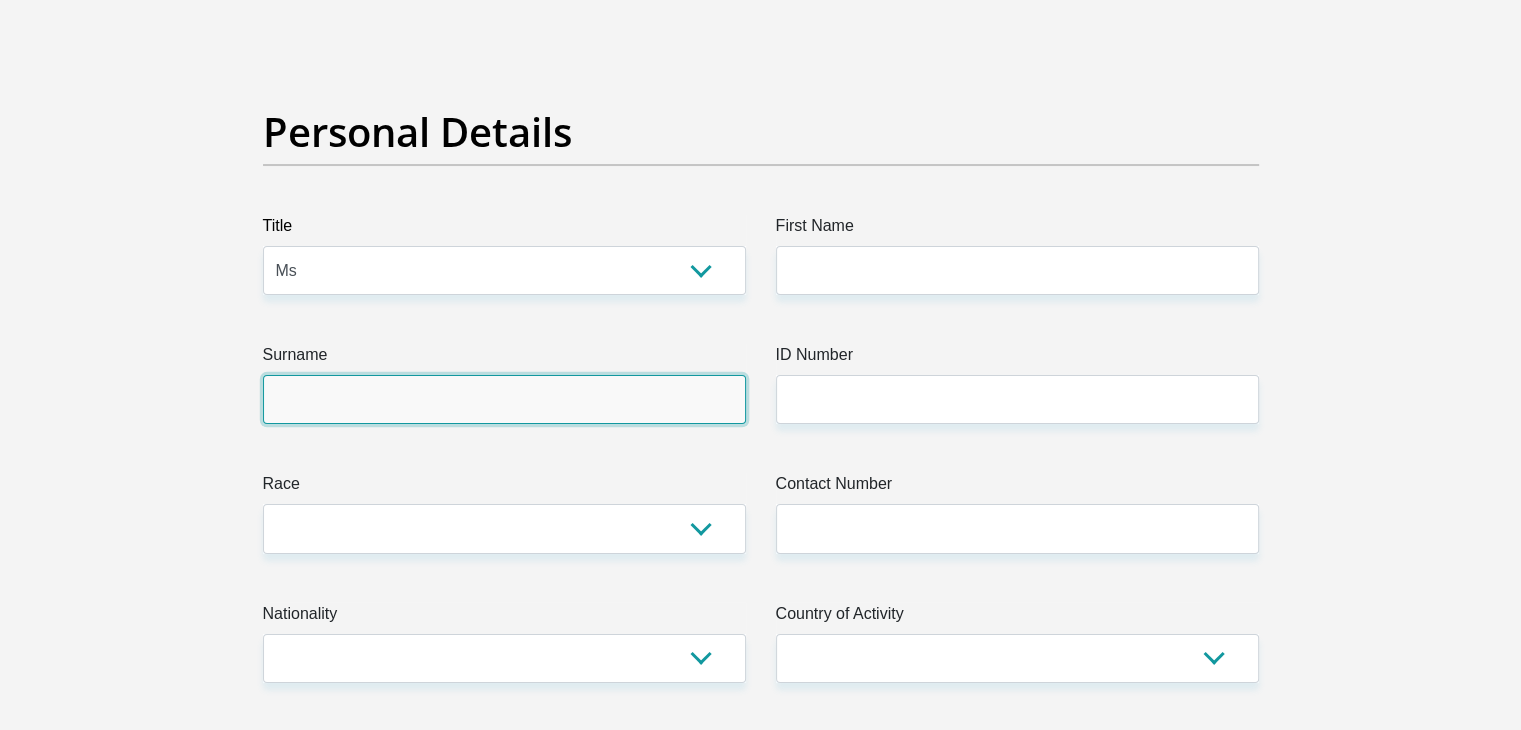 click on "Surname" at bounding box center [504, 399] 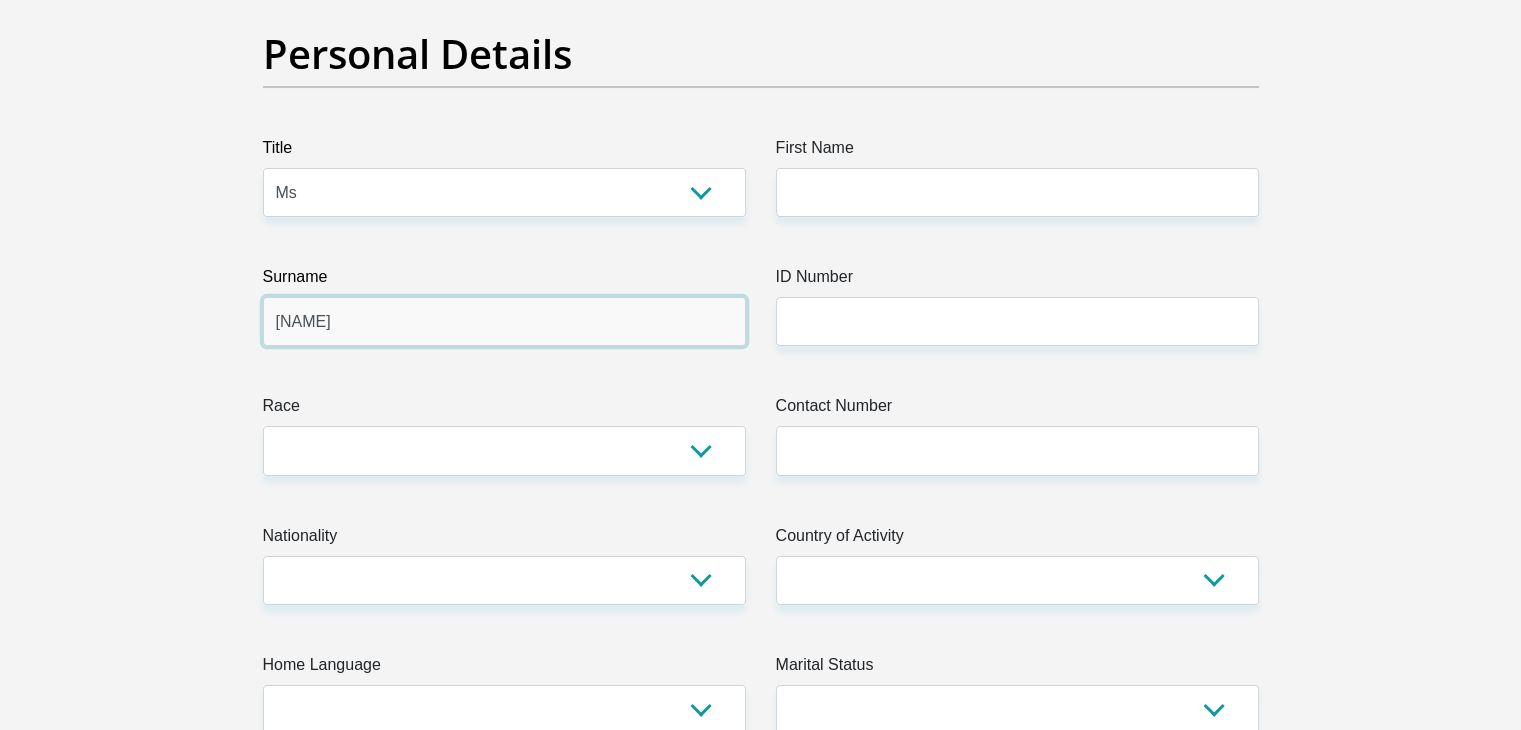 scroll, scrollTop: 200, scrollLeft: 0, axis: vertical 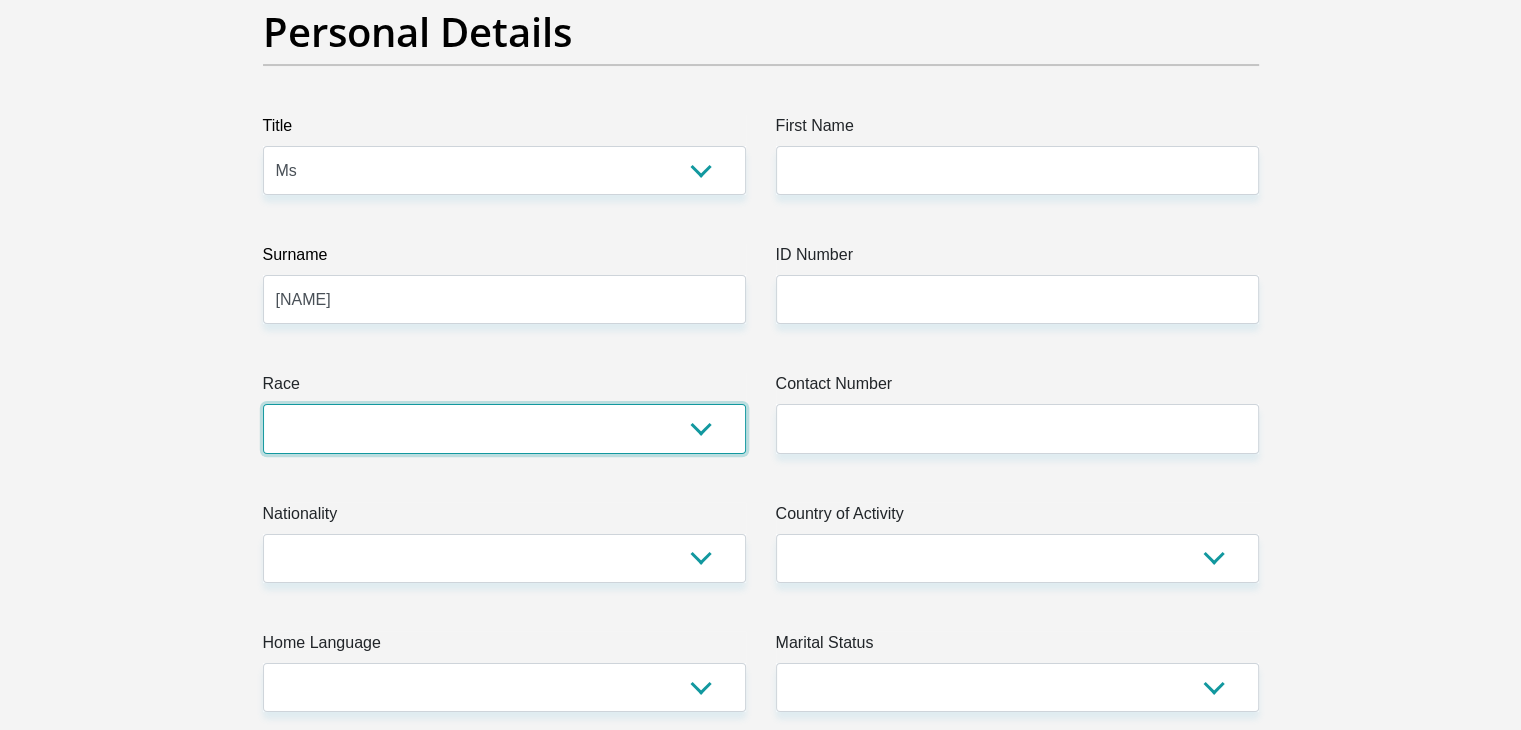 click on "Black
Coloured
Indian
White
Other" at bounding box center [504, 428] 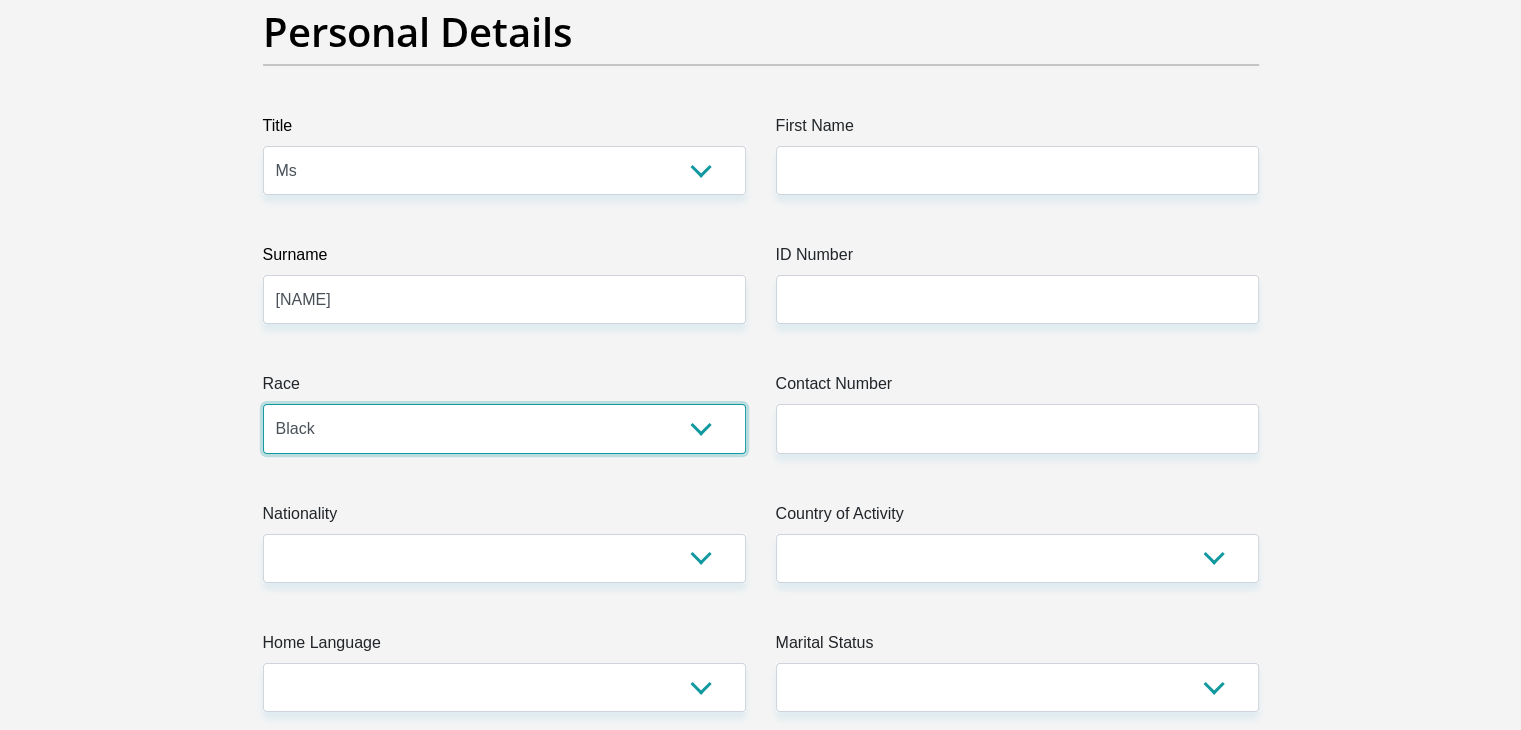 click on "Black
Coloured
Indian
White
Other" at bounding box center [504, 428] 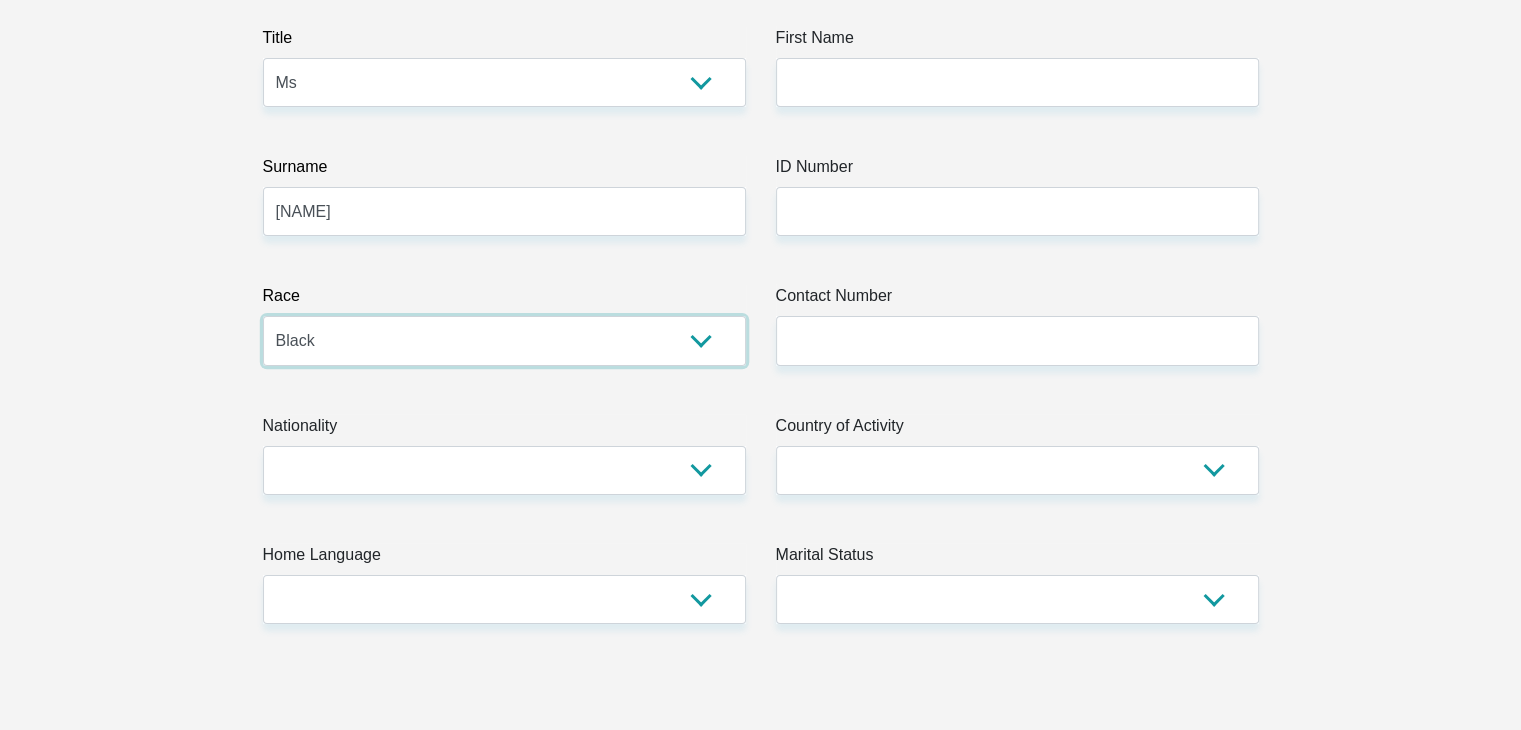 scroll, scrollTop: 400, scrollLeft: 0, axis: vertical 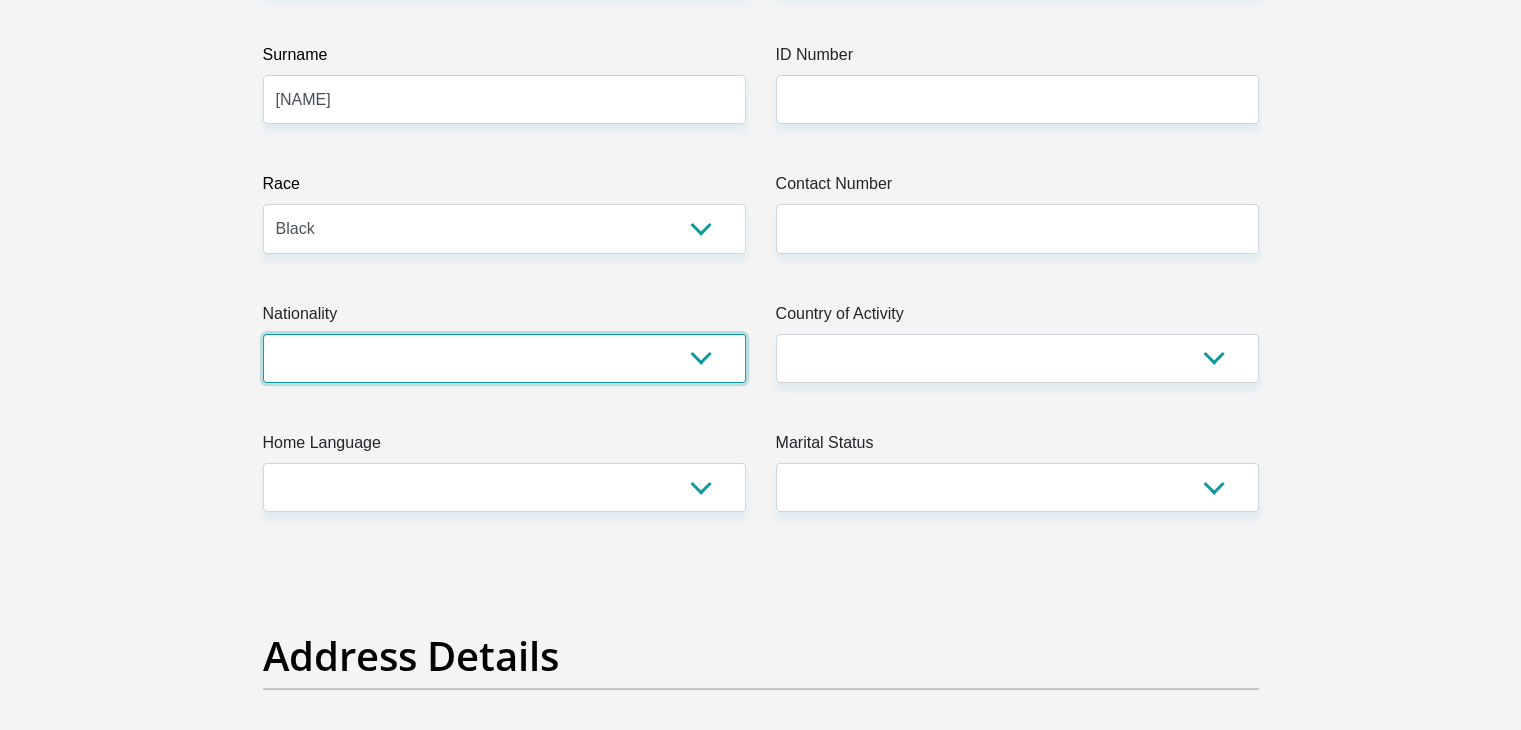 click on "South Africa
Afghanistan
Aland Islands
Albania
Algeria
America Samoa
American Virgin Islands
Andorra
Angola
Anguilla
Antarctica
Antigua and Barbuda
Argentina
Armenia
Aruba
Ascension Island
Australia
Austria
Azerbaijan
Bahamas
Bahrain
Bangladesh
Barbados
Chad" at bounding box center [504, 358] 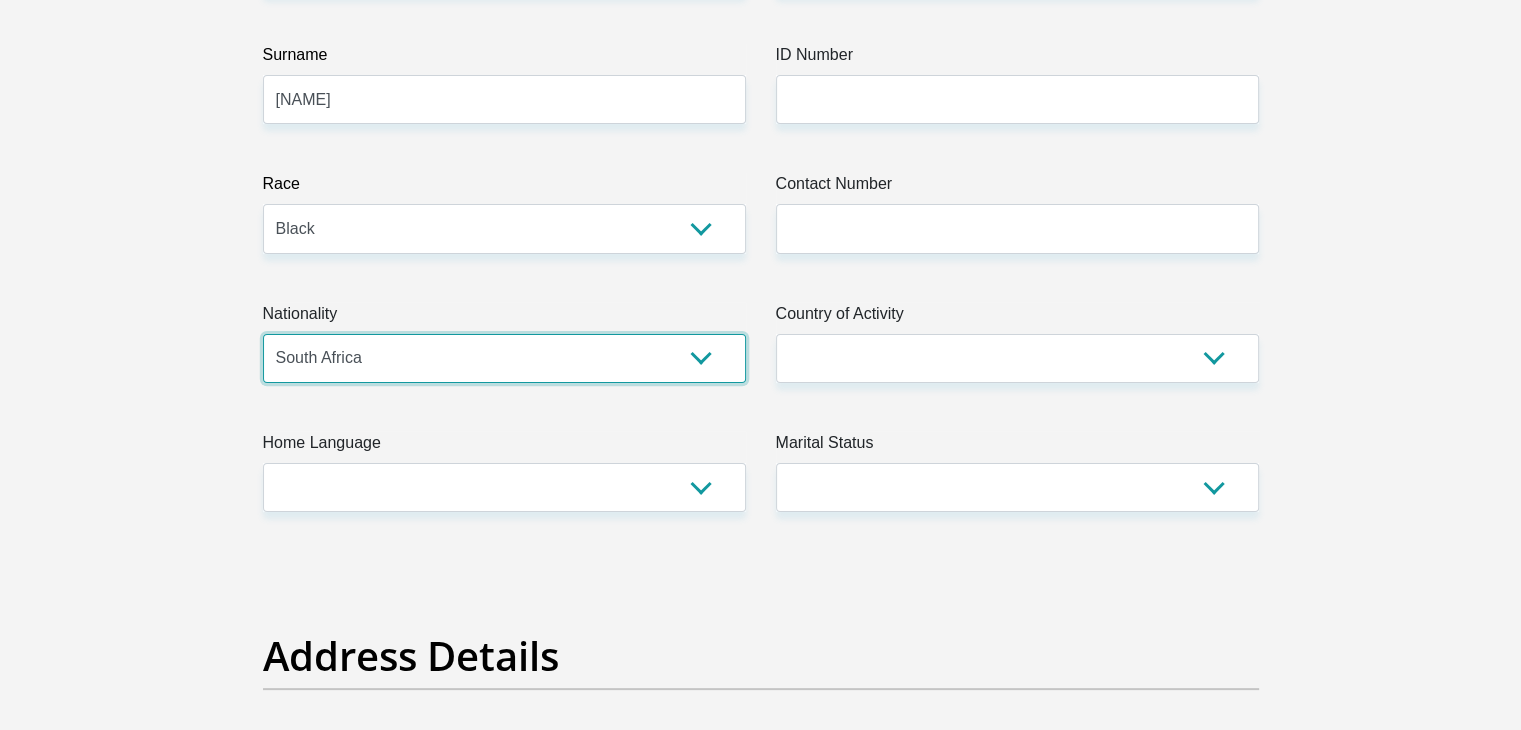 click on "South Africa
Afghanistan
Aland Islands
Albania
Algeria
America Samoa
American Virgin Islands
Andorra
Angola
Anguilla
Antarctica
Antigua and Barbuda
Argentina
Armenia
Aruba
Ascension Island
Australia
Austria
Azerbaijan
Bahamas
Bahrain
Bangladesh
Barbados
Chad" at bounding box center (504, 358) 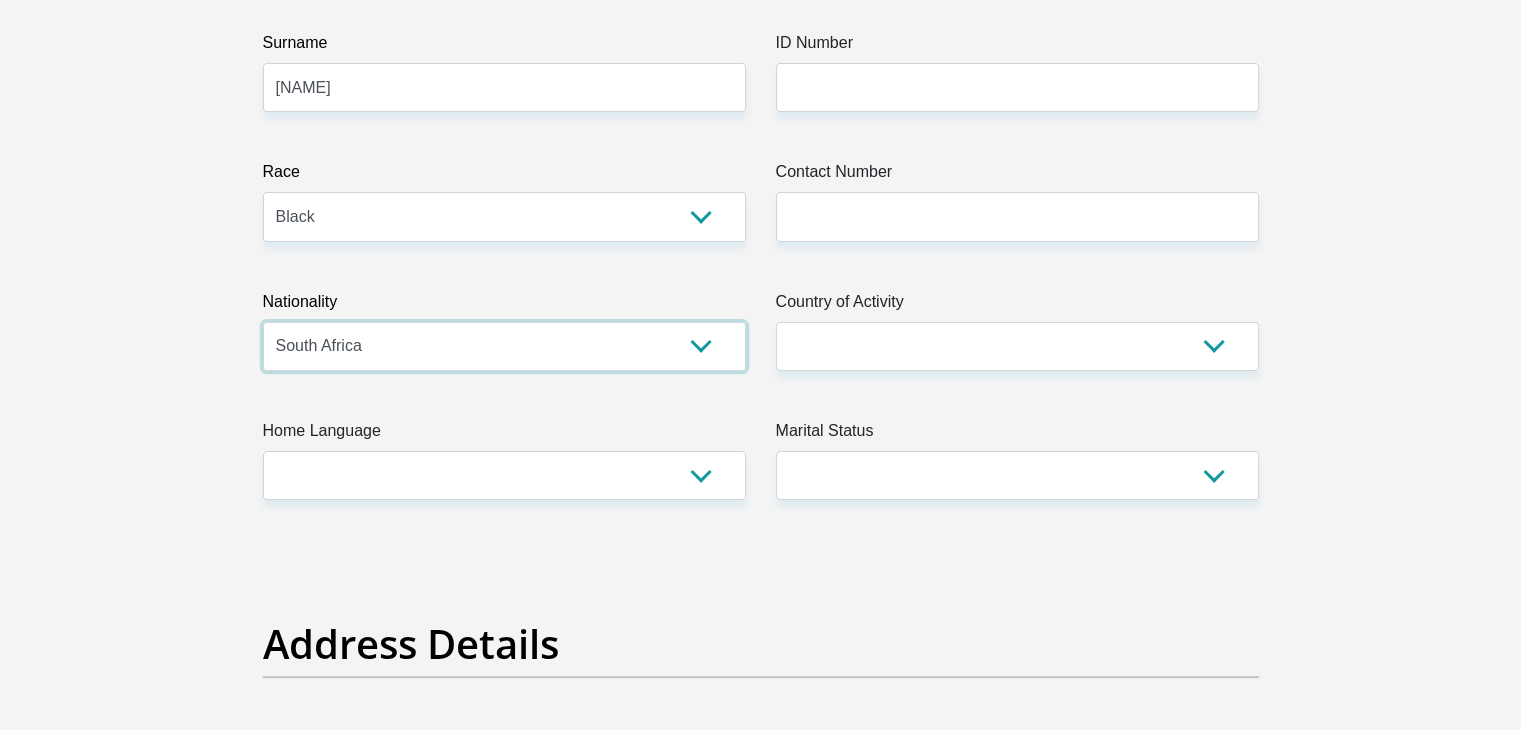 scroll, scrollTop: 600, scrollLeft: 0, axis: vertical 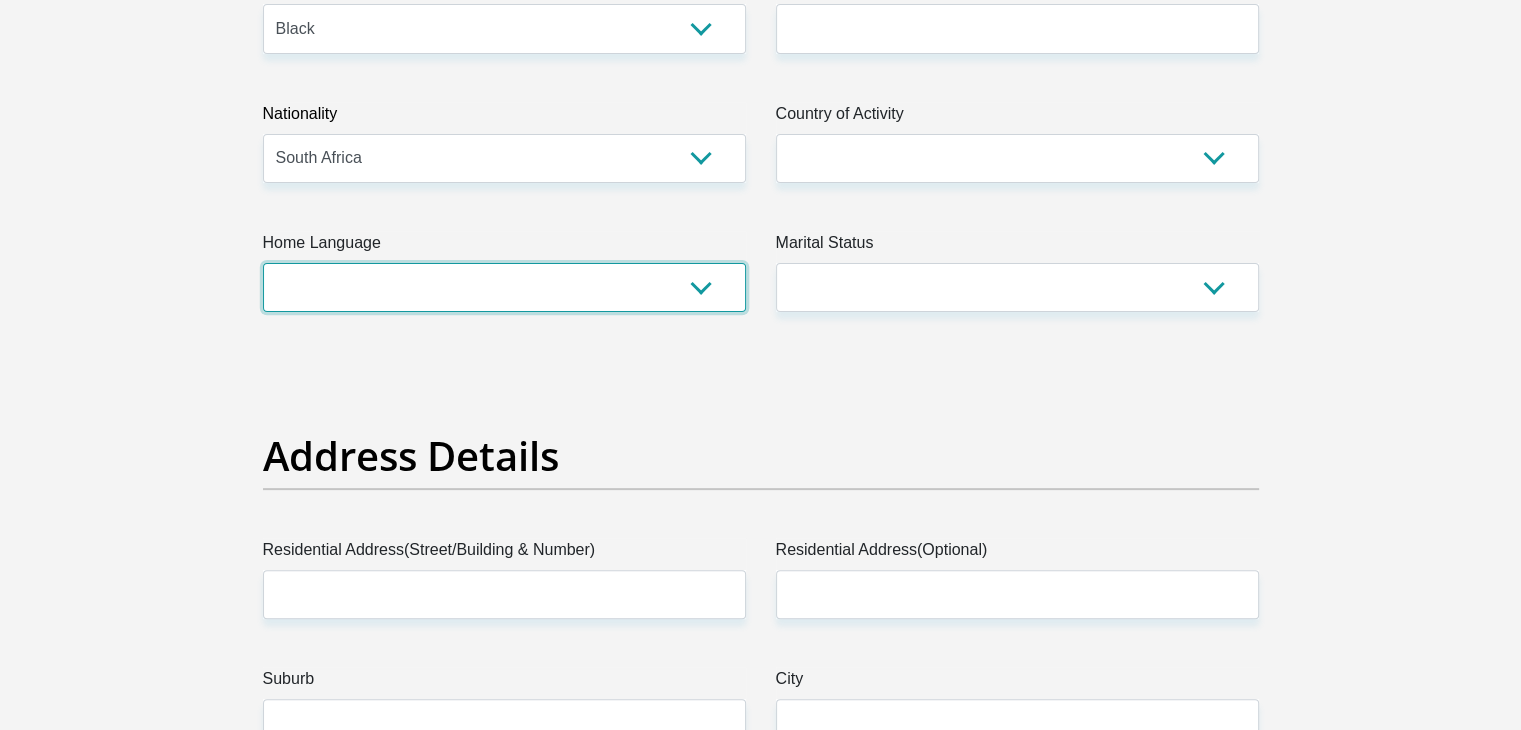 click on "Afrikaans
English
Sepedi
South Ndebele
Southern Sotho
Swati
Tsonga
Tswana
Venda
Xhosa
Zulu
Other" at bounding box center (504, 287) 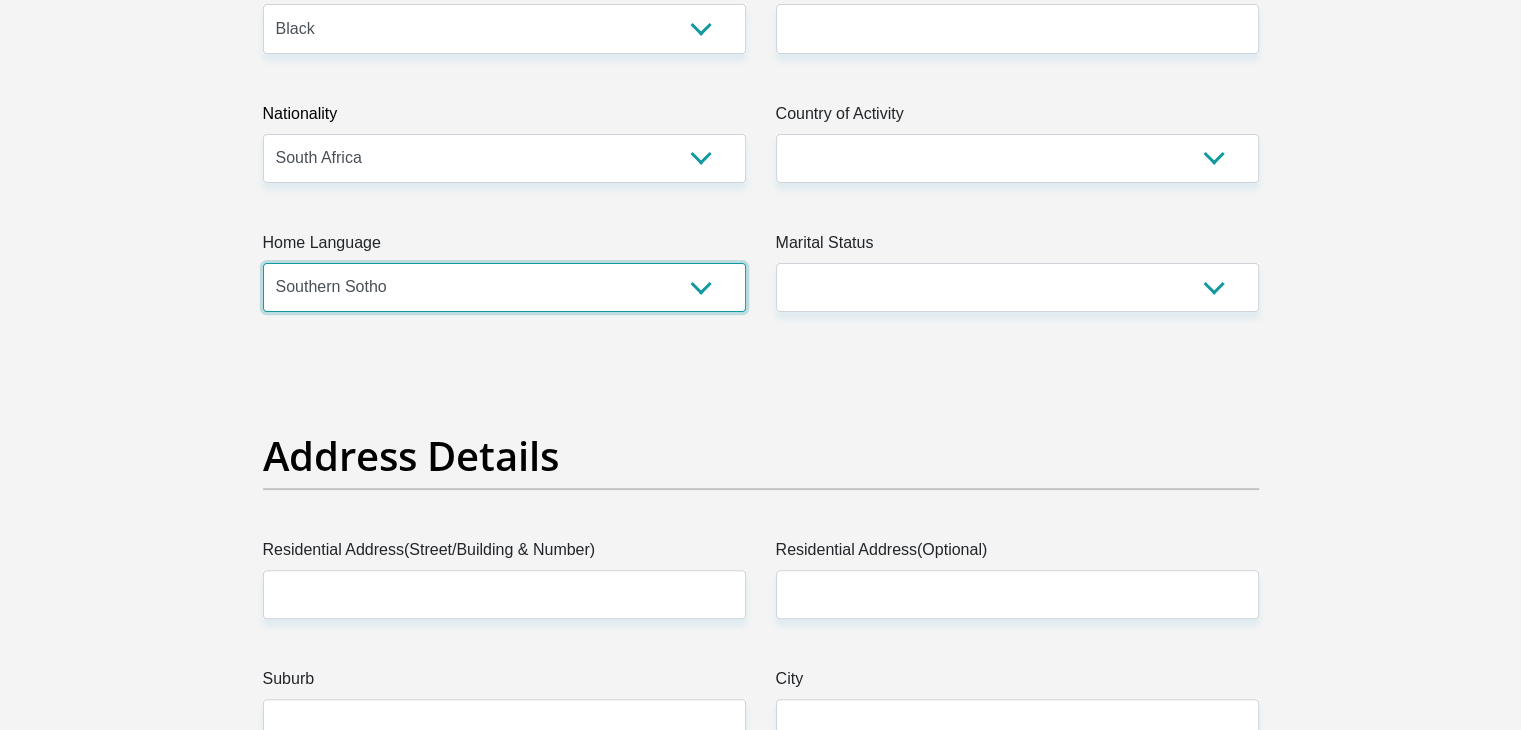 click on "Afrikaans
English
Sepedi
South Ndebele
Southern Sotho
Swati
Tsonga
Tswana
Venda
Xhosa
Zulu
Other" at bounding box center (504, 287) 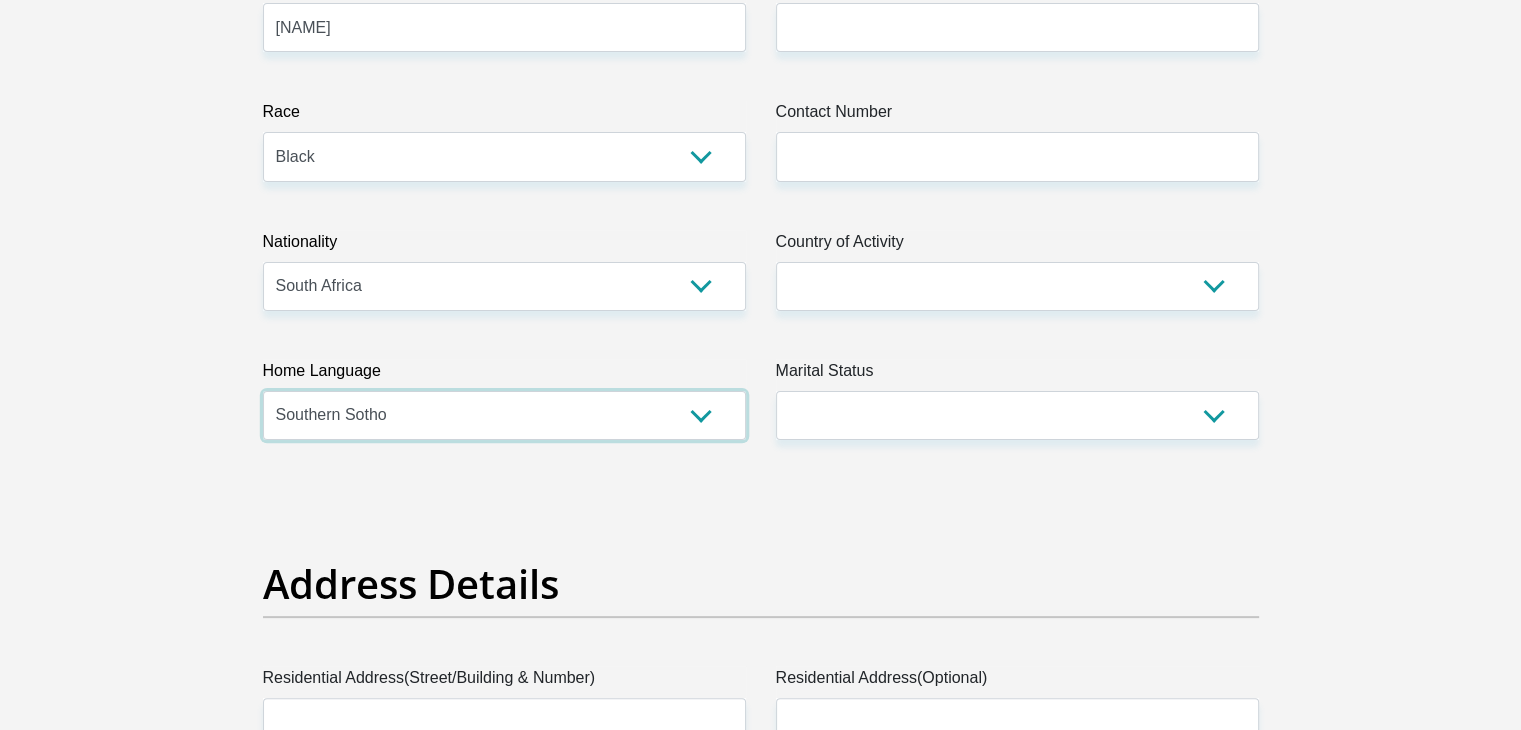 scroll, scrollTop: 400, scrollLeft: 0, axis: vertical 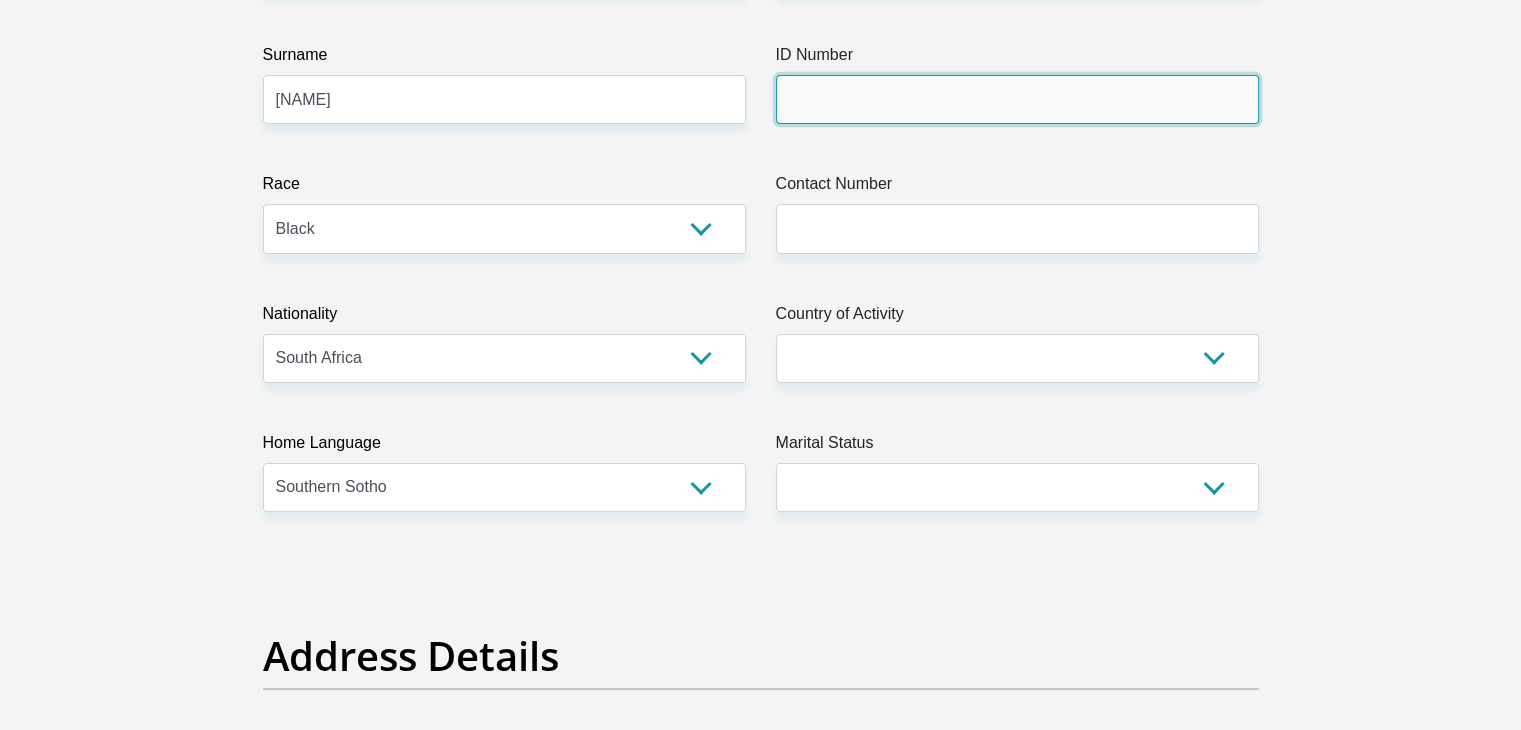 click on "ID Number" at bounding box center (1017, 99) 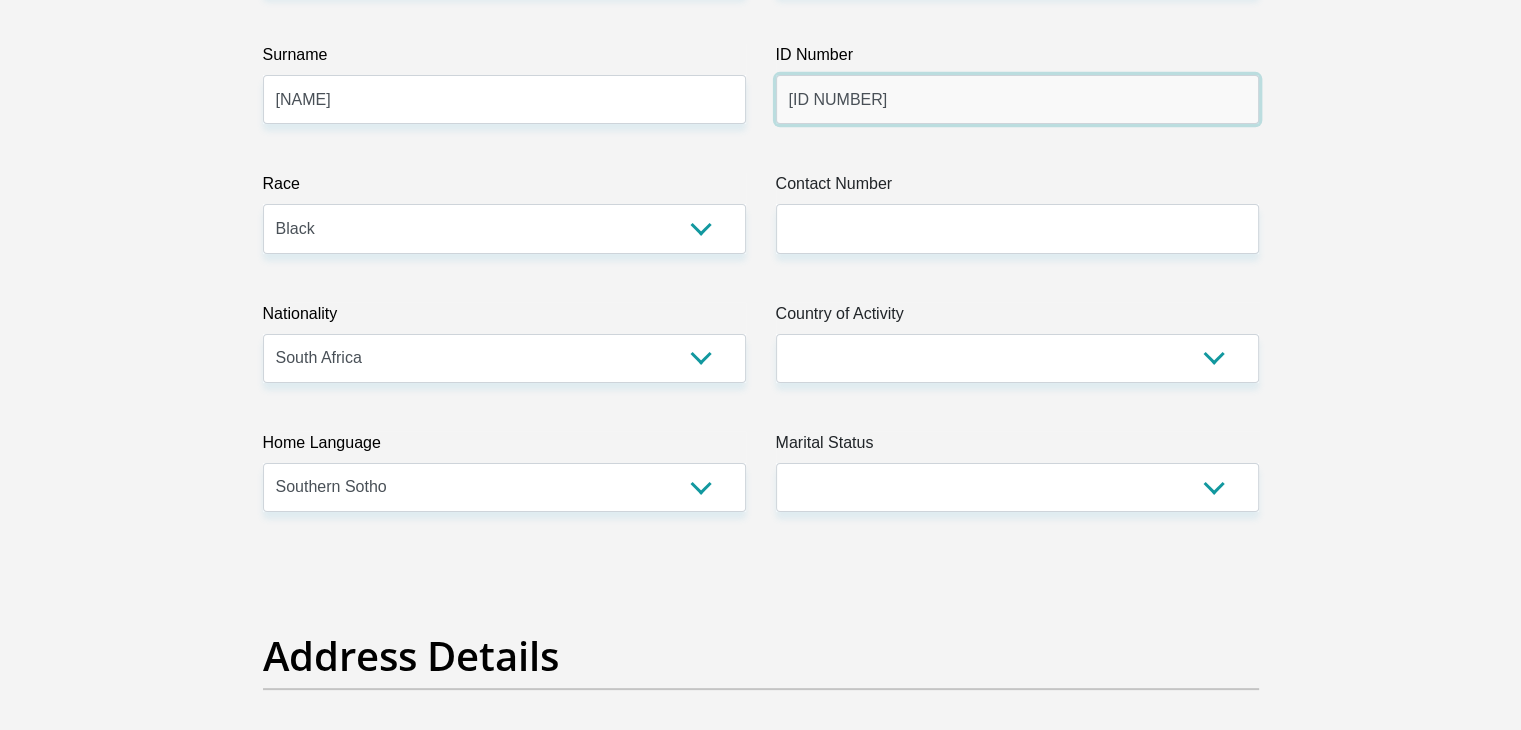 type on "7610210735089" 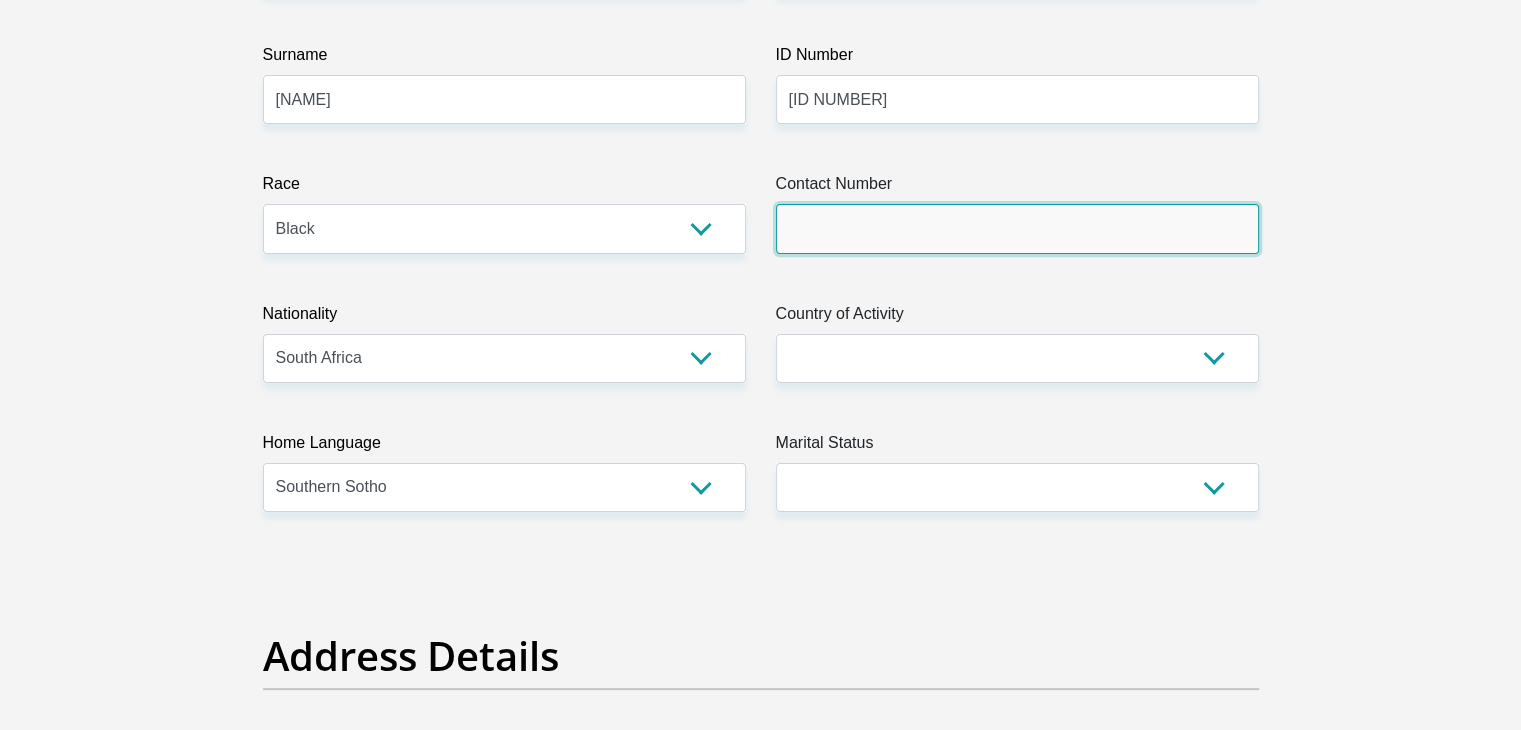 click on "Contact Number" at bounding box center [1017, 228] 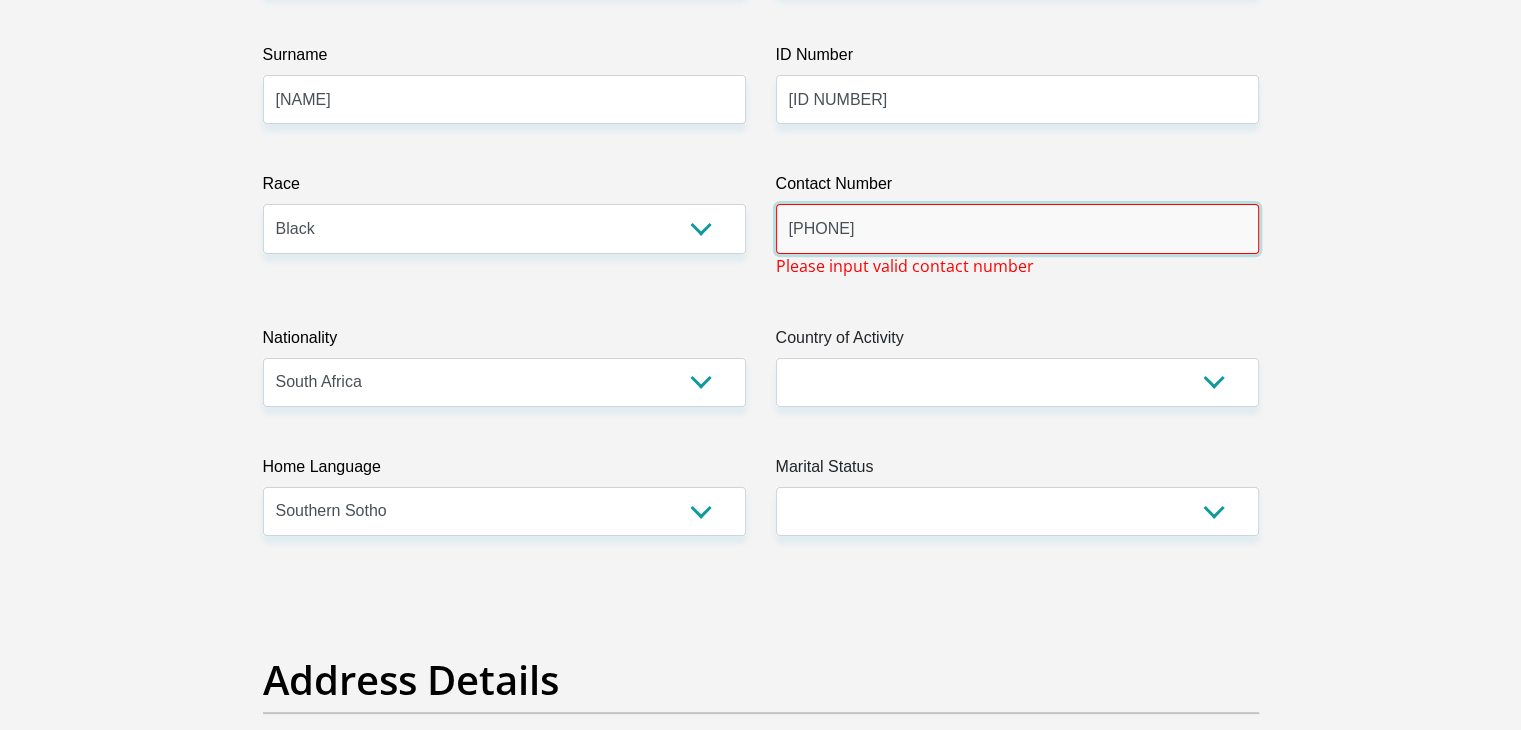 click on "07662452645" at bounding box center [1017, 228] 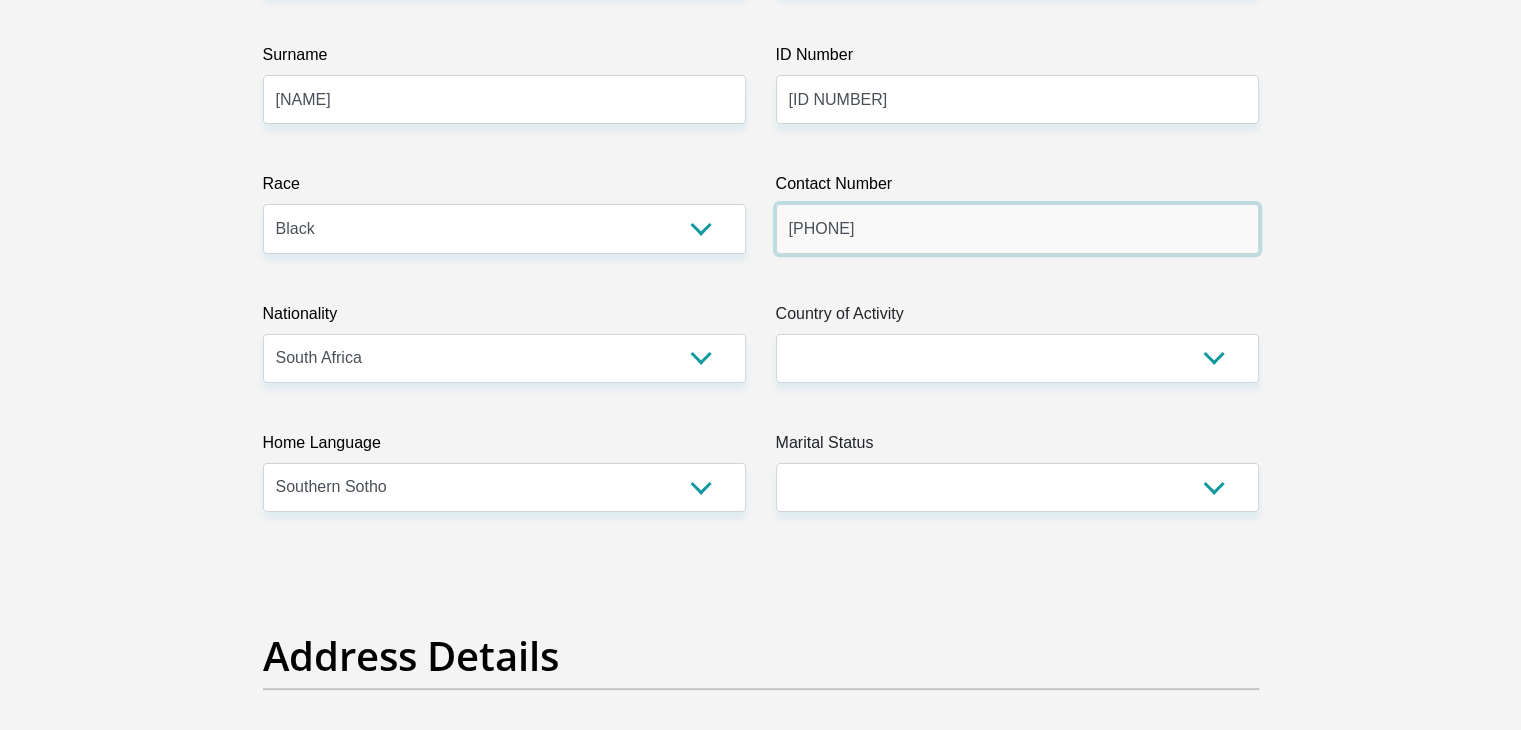 type on "0766452645" 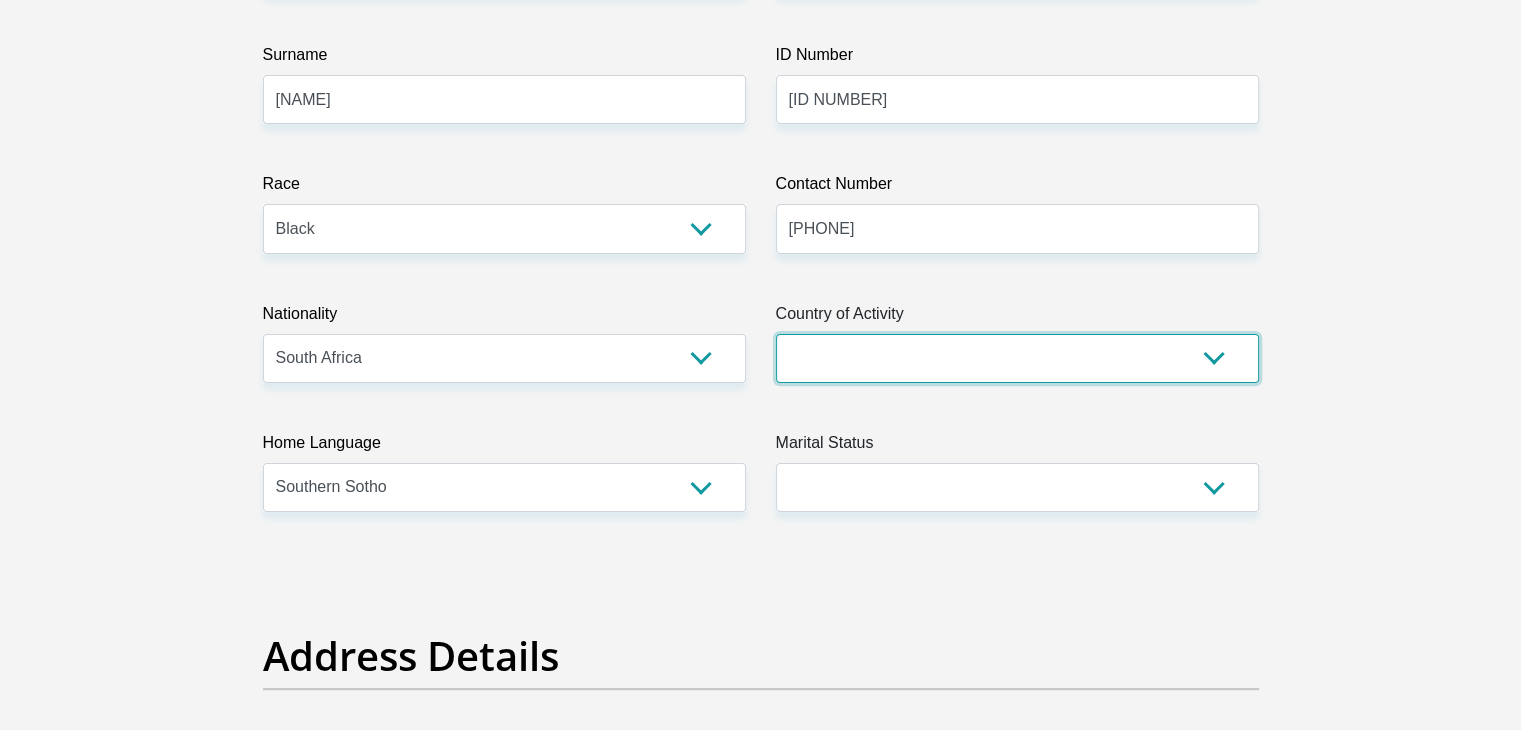 click on "South Africa
Afghanistan
Aland Islands
Albania
Algeria
America Samoa
American Virgin Islands
Andorra
Angola
Anguilla
Antarctica
Antigua and Barbuda
Argentina
Armenia
Aruba
Ascension Island
Australia
Austria
Azerbaijan
Chad" at bounding box center (1017, 358) 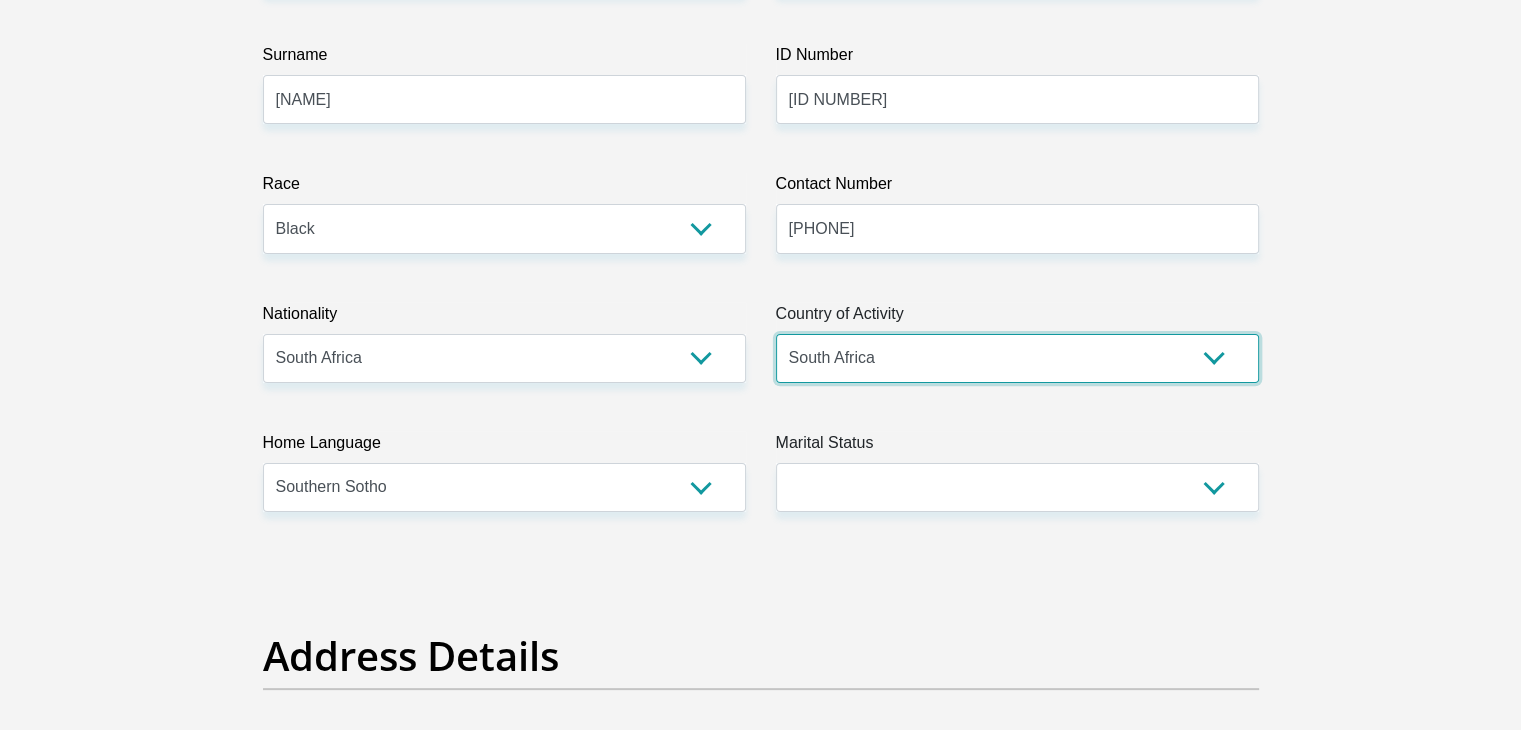 click on "South Africa
Afghanistan
Aland Islands
Albania
Algeria
America Samoa
American Virgin Islands
Andorra
Angola
Anguilla
Antarctica
Antigua and Barbuda
Argentina
Armenia
Aruba
Ascension Island
Australia
Austria
Azerbaijan
Chad" at bounding box center (1017, 358) 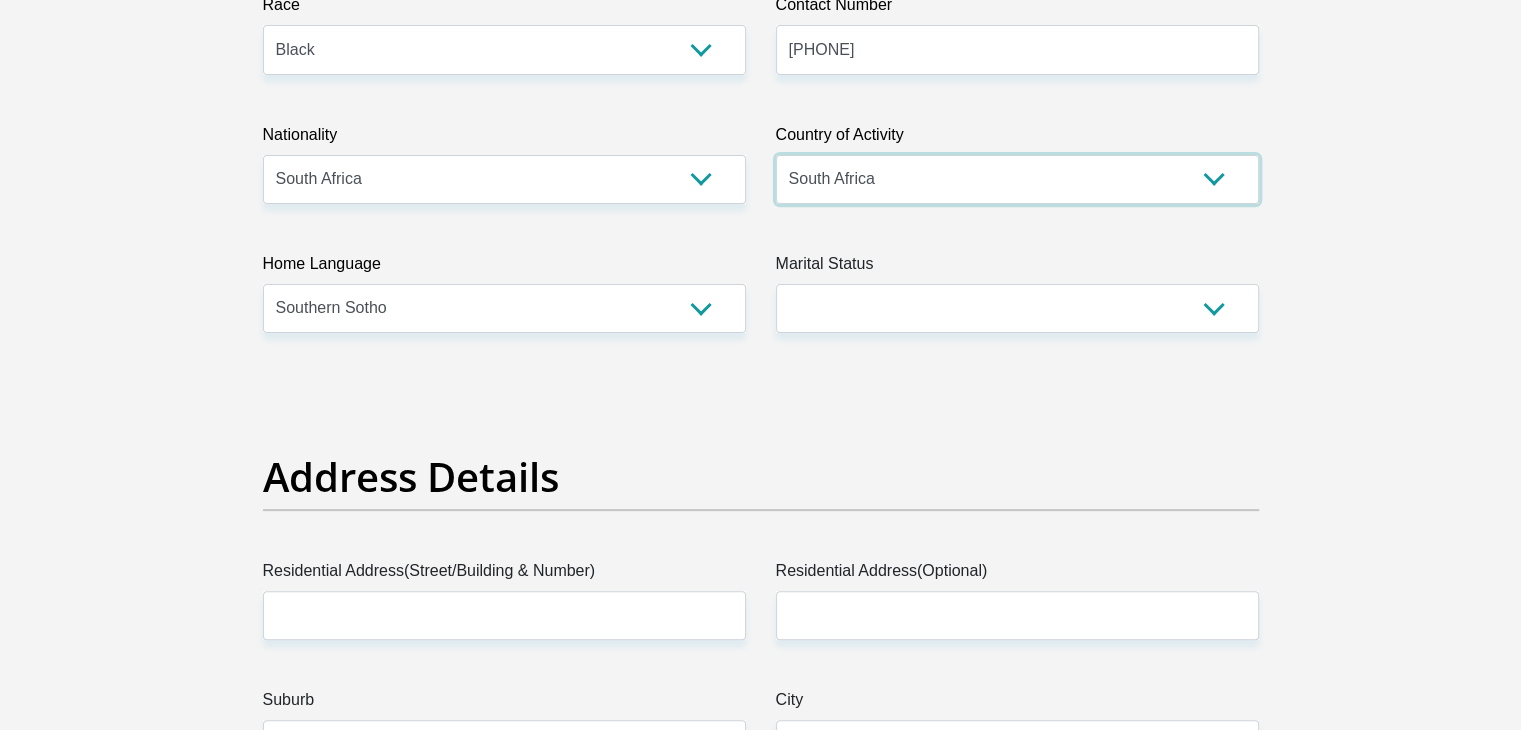 scroll, scrollTop: 600, scrollLeft: 0, axis: vertical 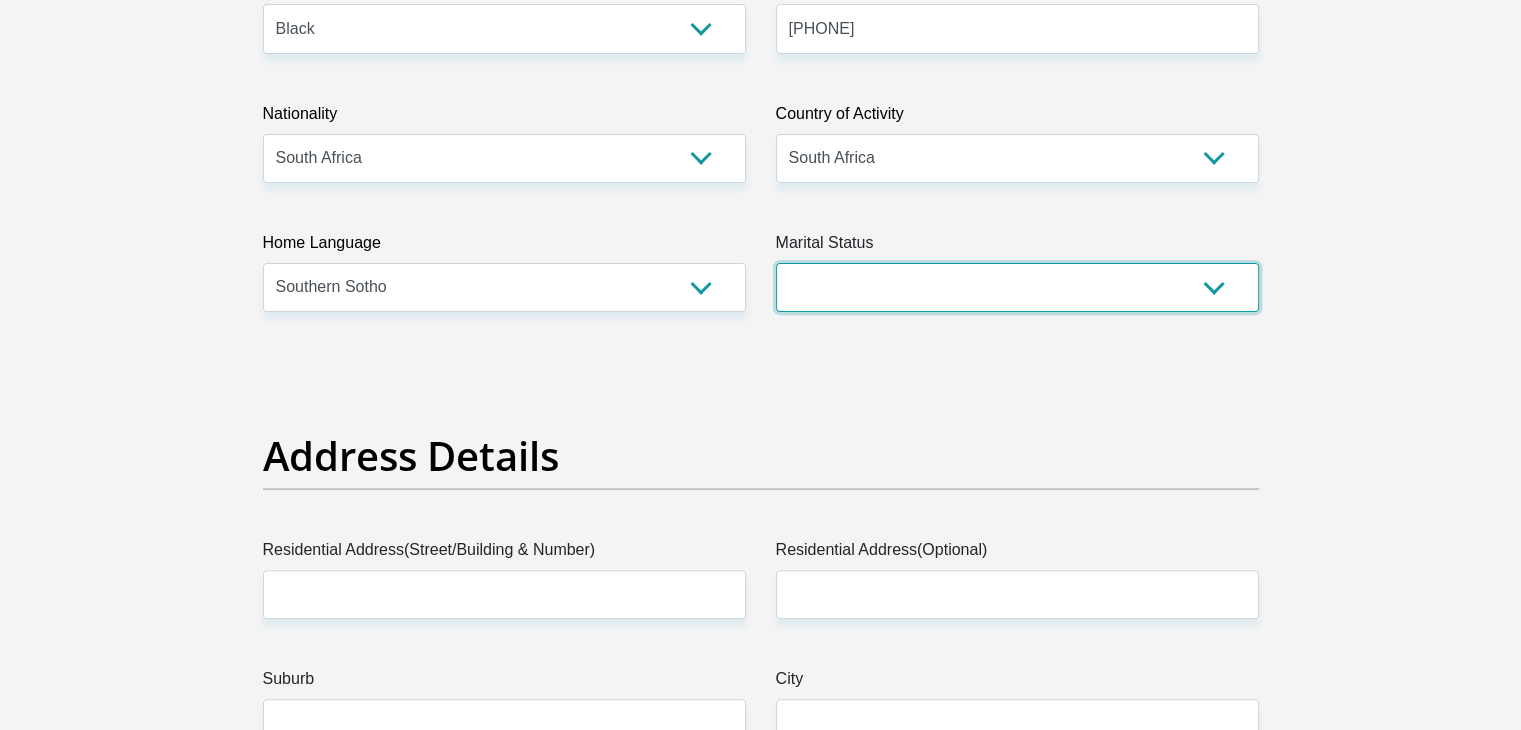 click on "Married ANC
Single
Divorced
Widowed
Married COP or Customary Law" at bounding box center (1017, 287) 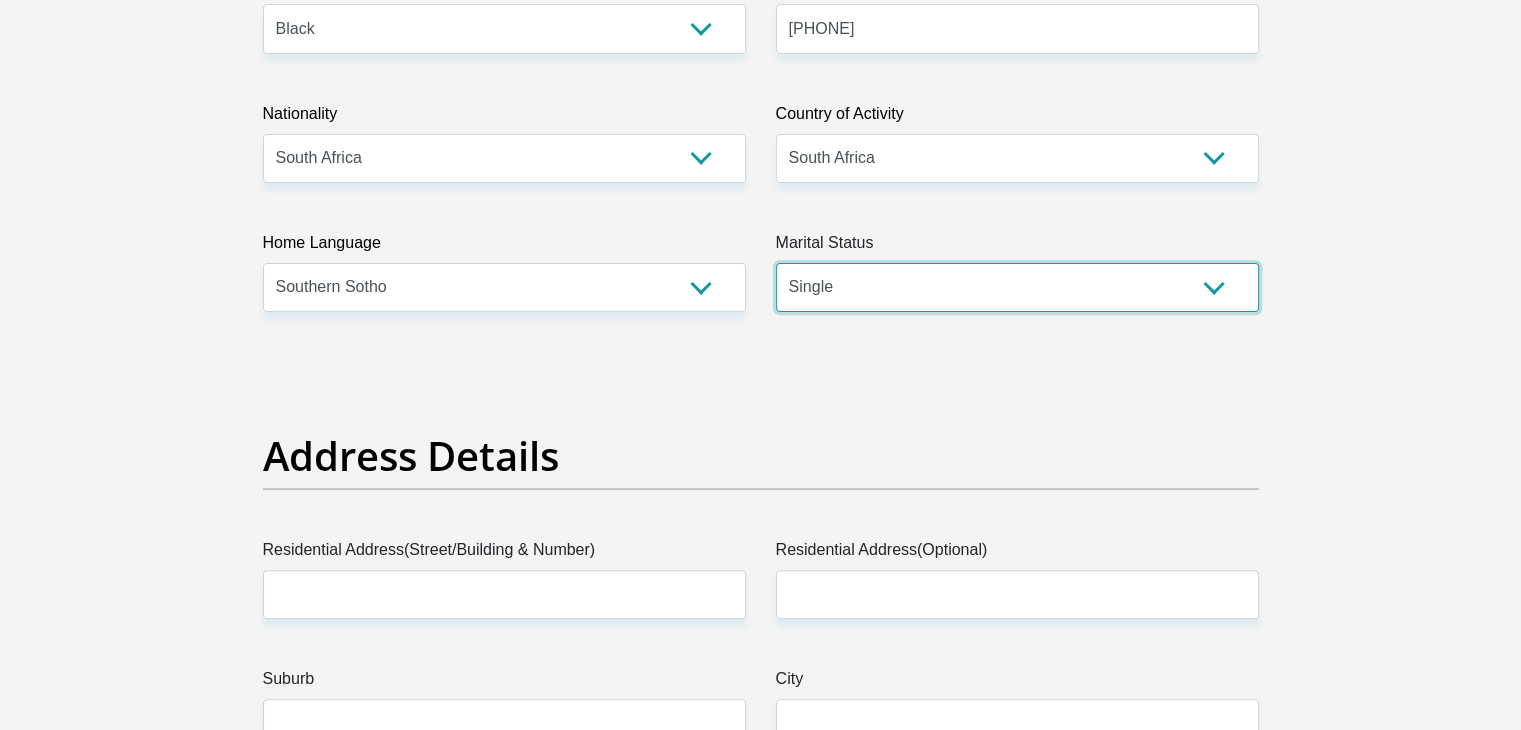 click on "Married ANC
Single
Divorced
Widowed
Married COP or Customary Law" at bounding box center (1017, 287) 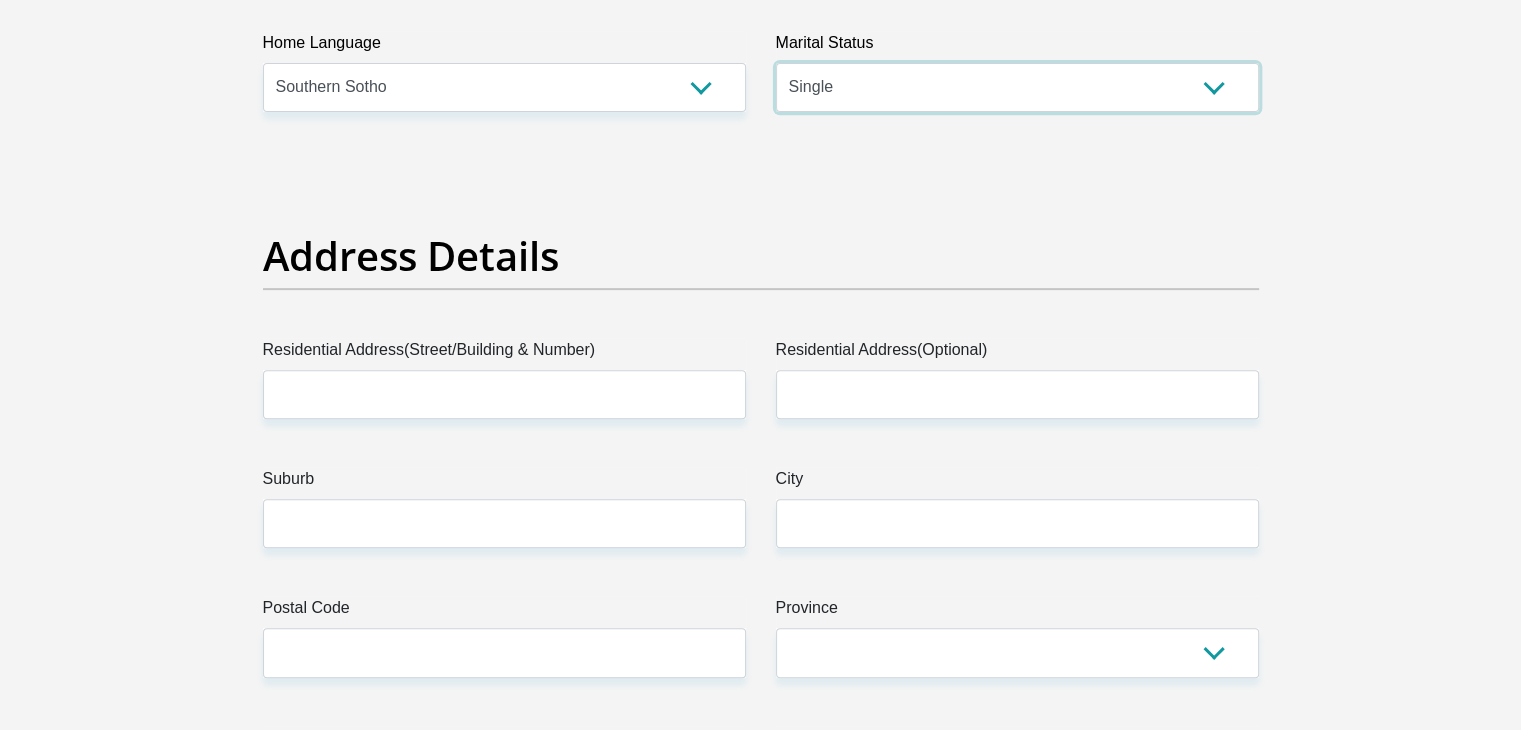 scroll, scrollTop: 900, scrollLeft: 0, axis: vertical 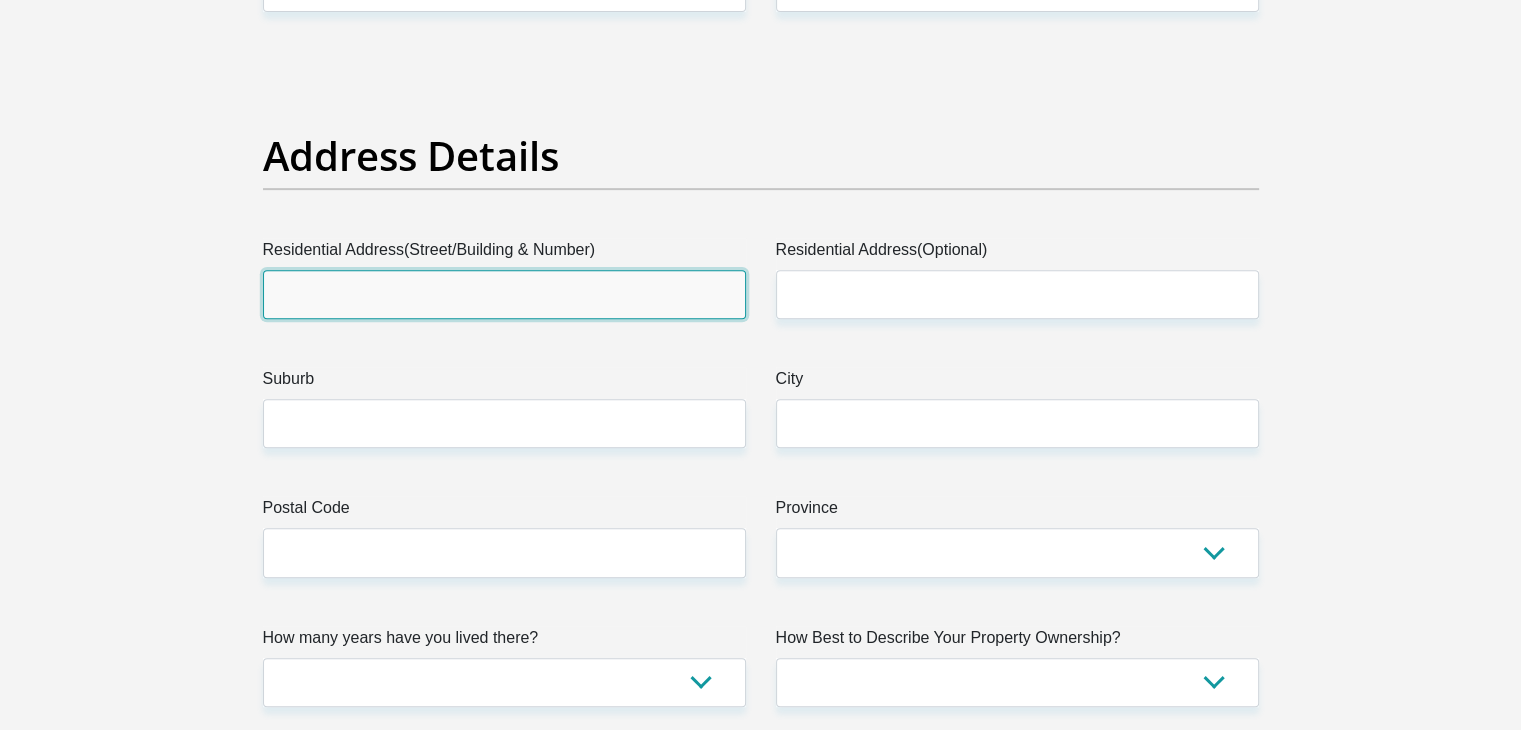 click on "Residential Address(Street/Building & Number)" at bounding box center [504, 294] 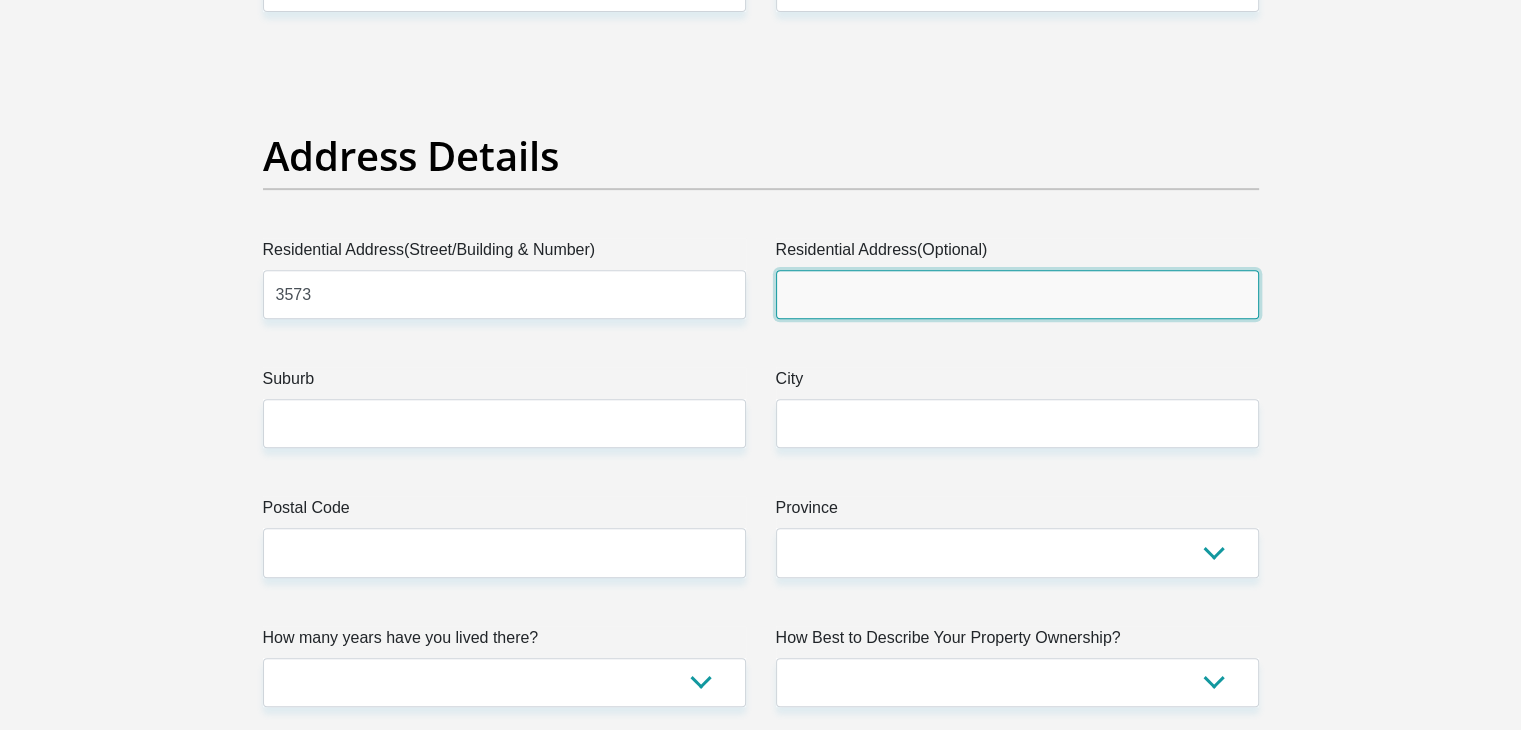 type on "Balane street" 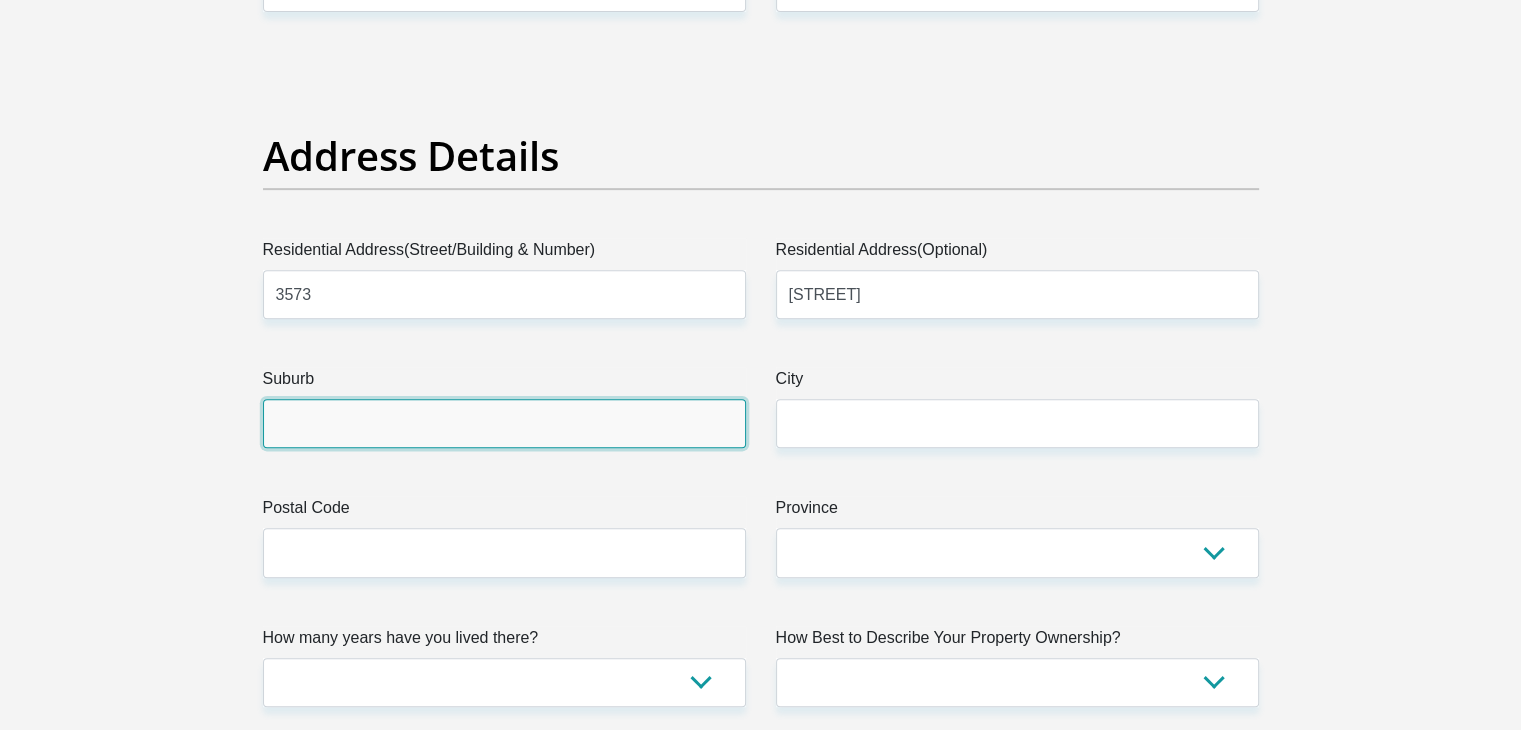 type on "Fochville" 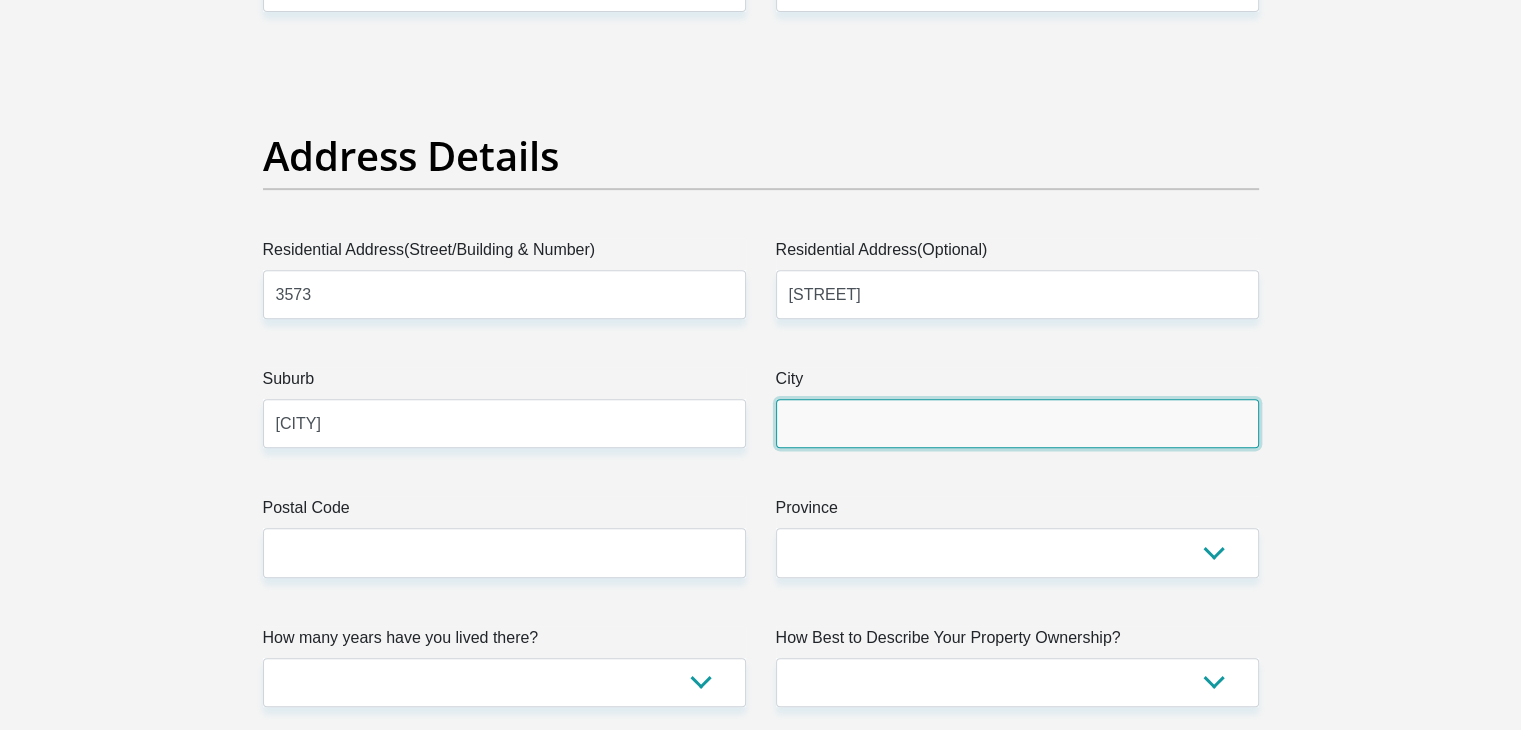 type on "Fochville" 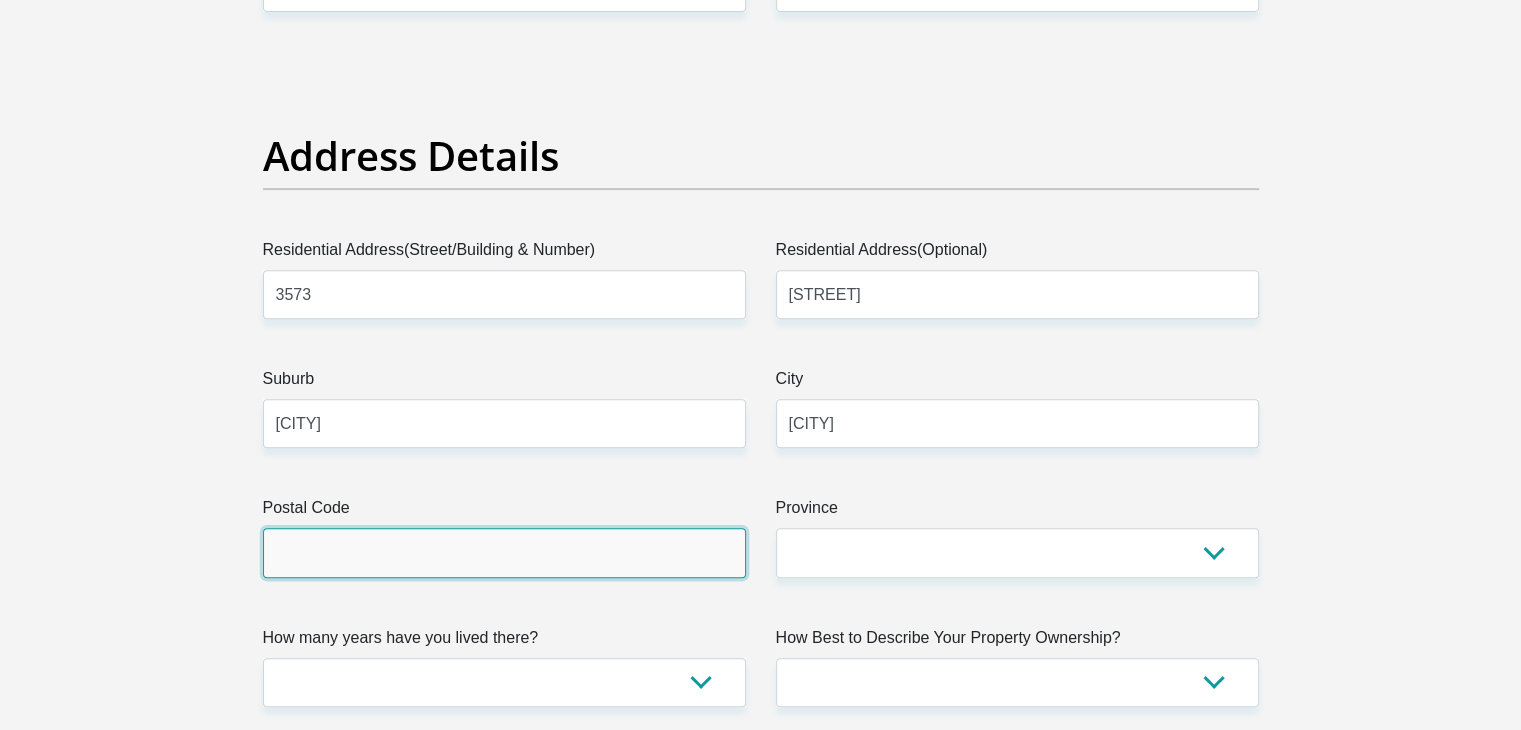type on "2515" 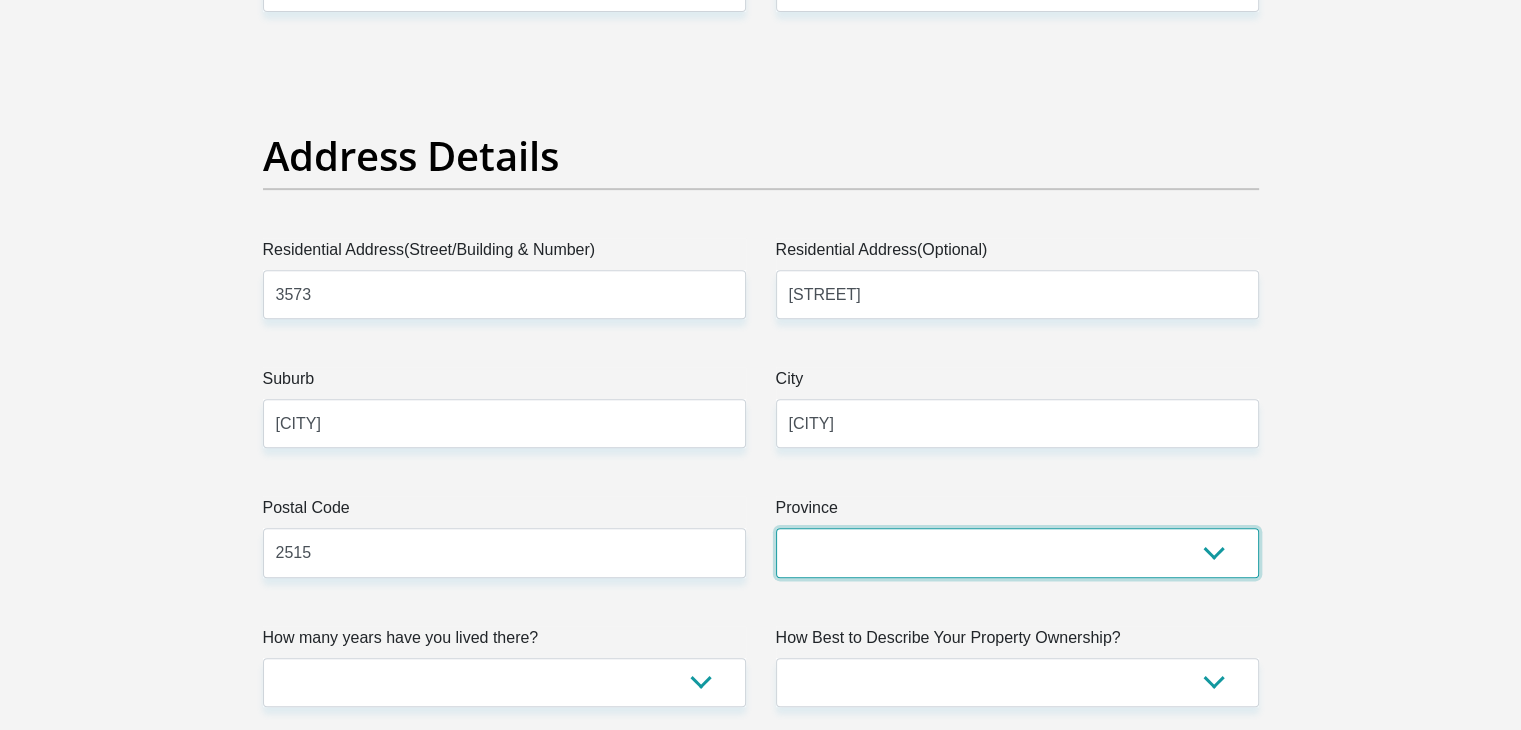select on "Gauteng" 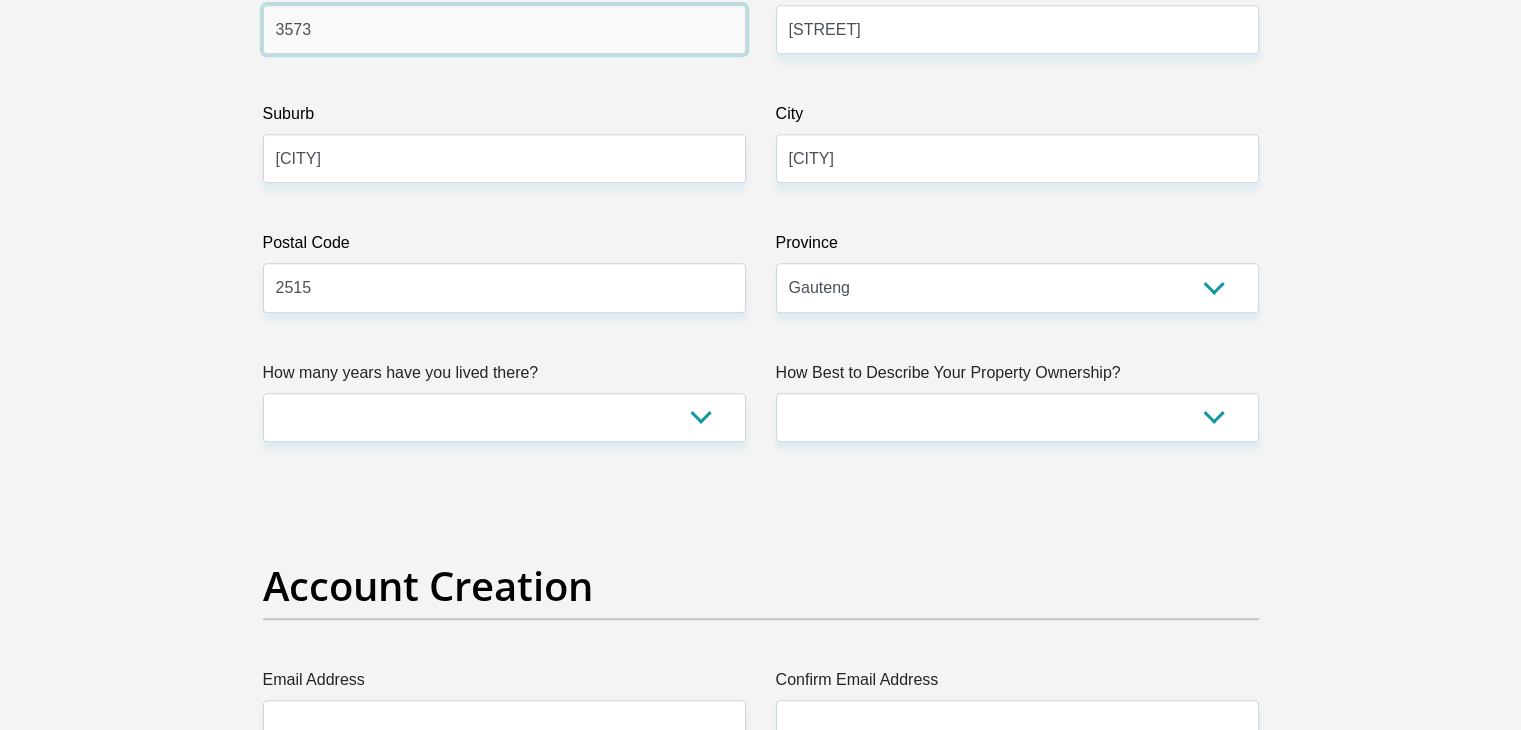 scroll, scrollTop: 1200, scrollLeft: 0, axis: vertical 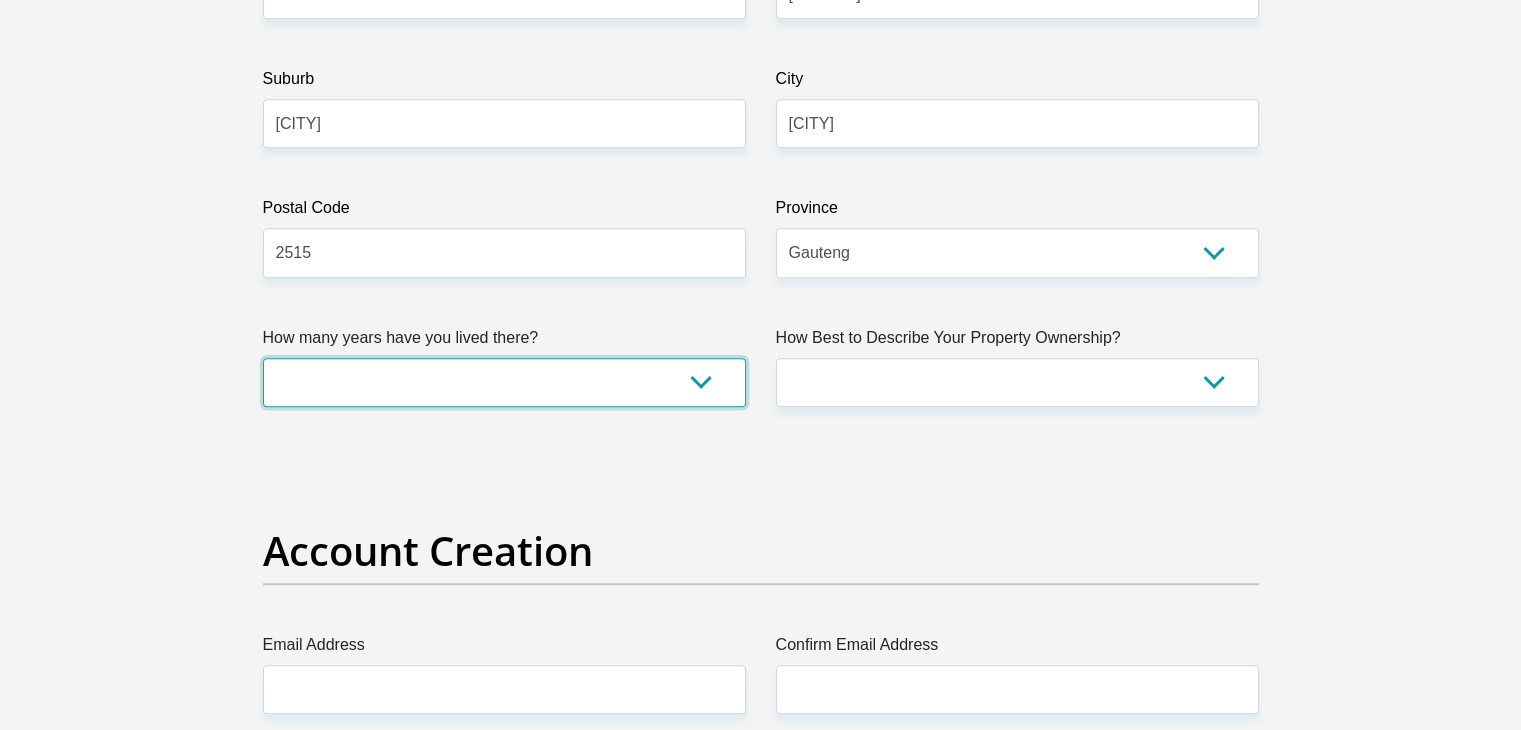 click on "less than 1 year
1-3 years
3-5 years
5+ years" at bounding box center [504, 382] 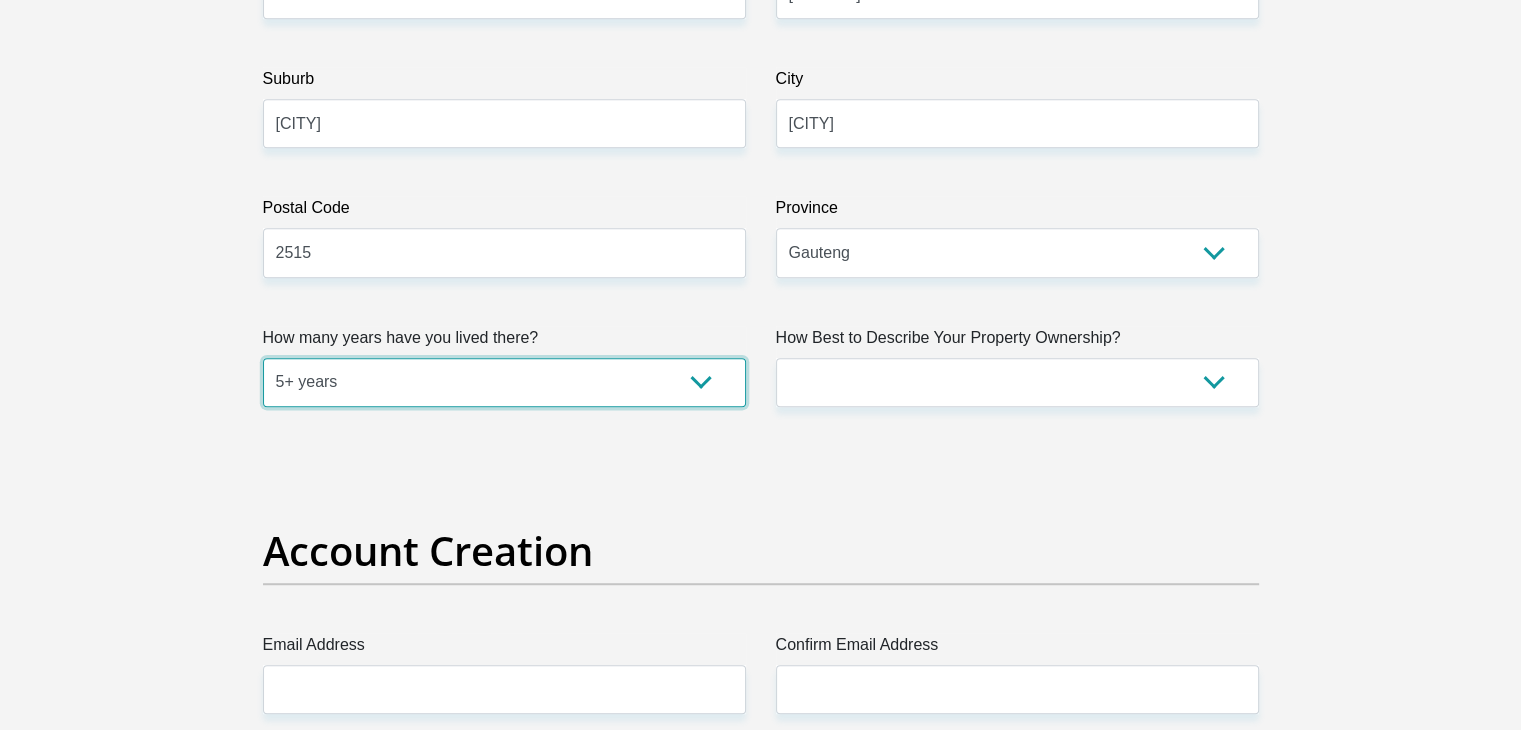 click on "less than 1 year
1-3 years
3-5 years
5+ years" at bounding box center [504, 382] 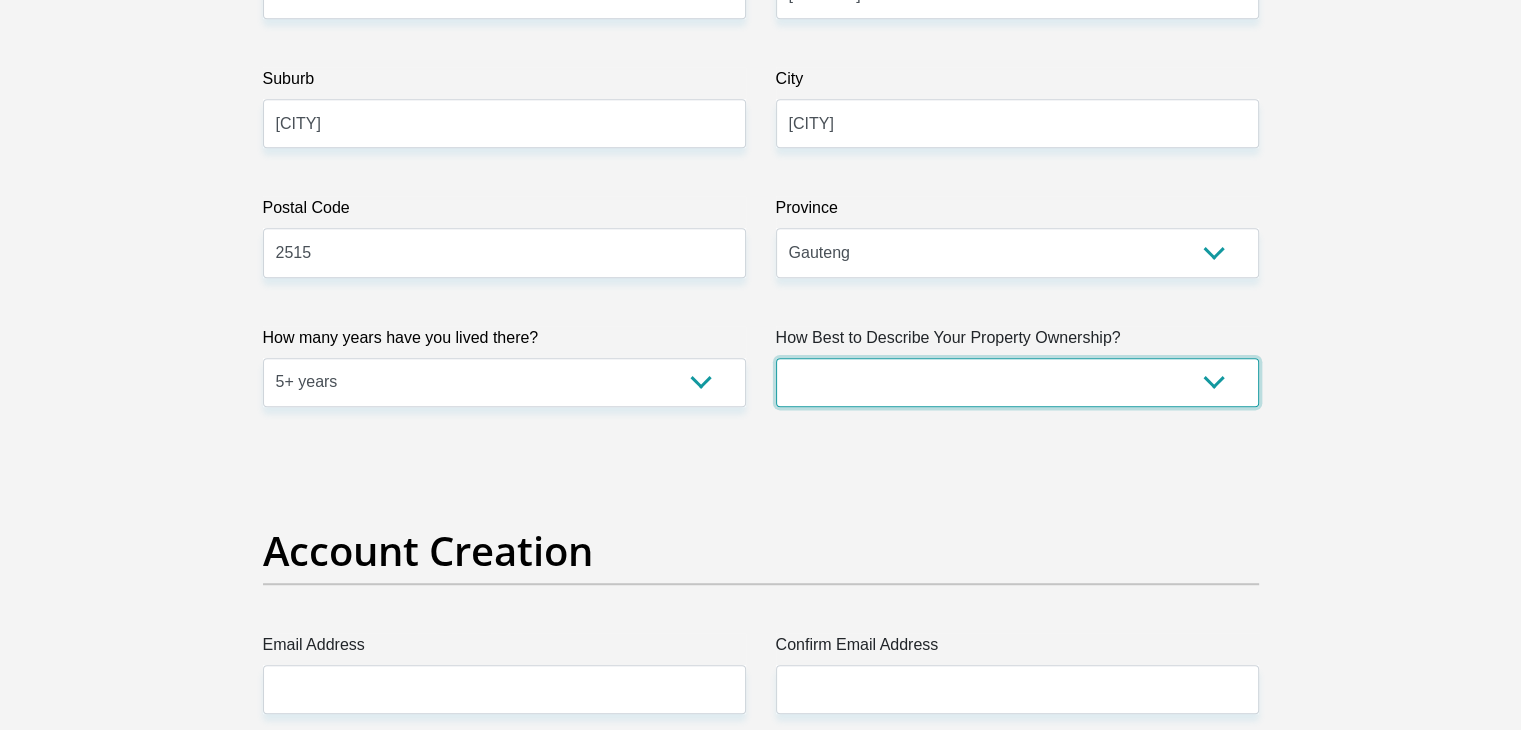 click on "Owned
Rented
Family Owned
Company Dwelling" at bounding box center (1017, 382) 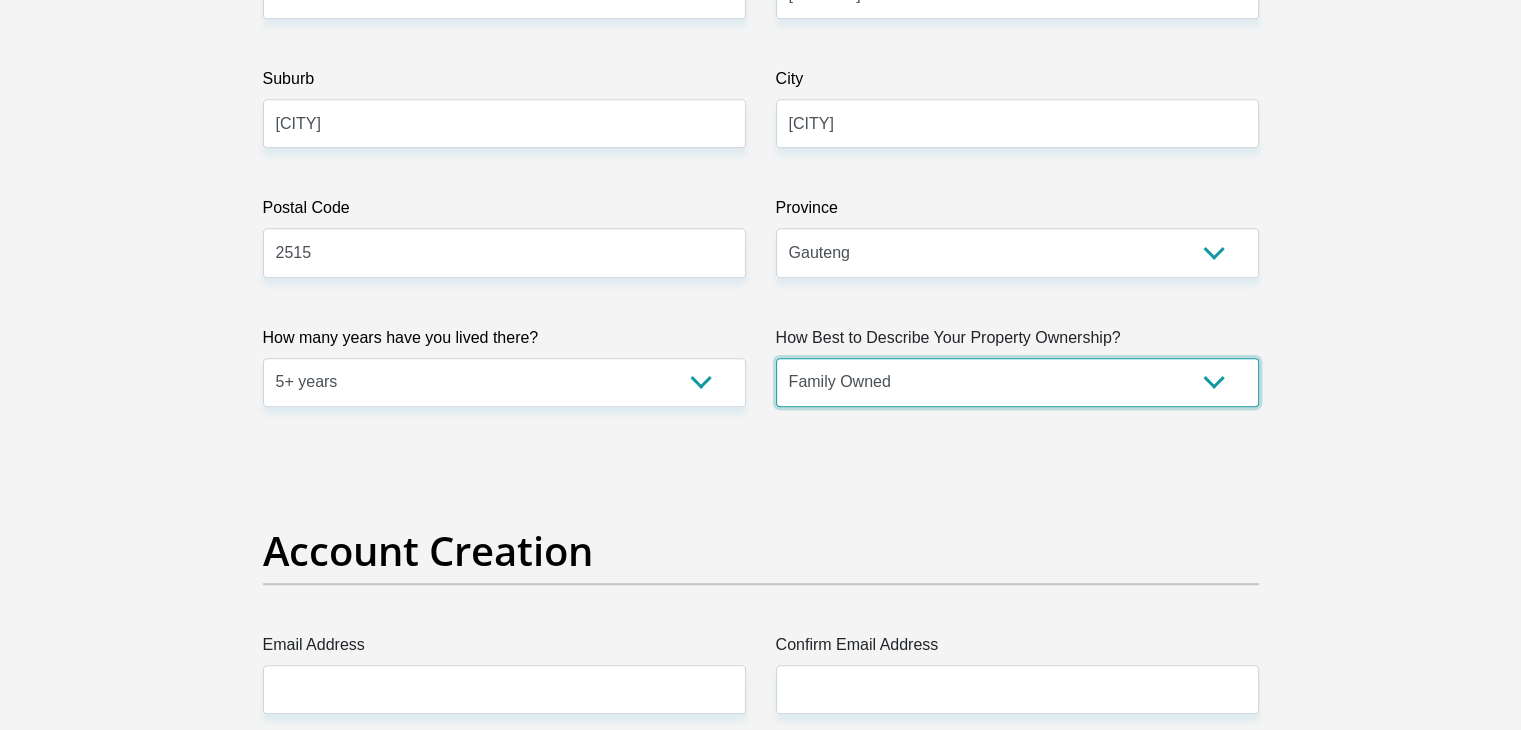 click on "Owned
Rented
Family Owned
Company Dwelling" at bounding box center [1017, 382] 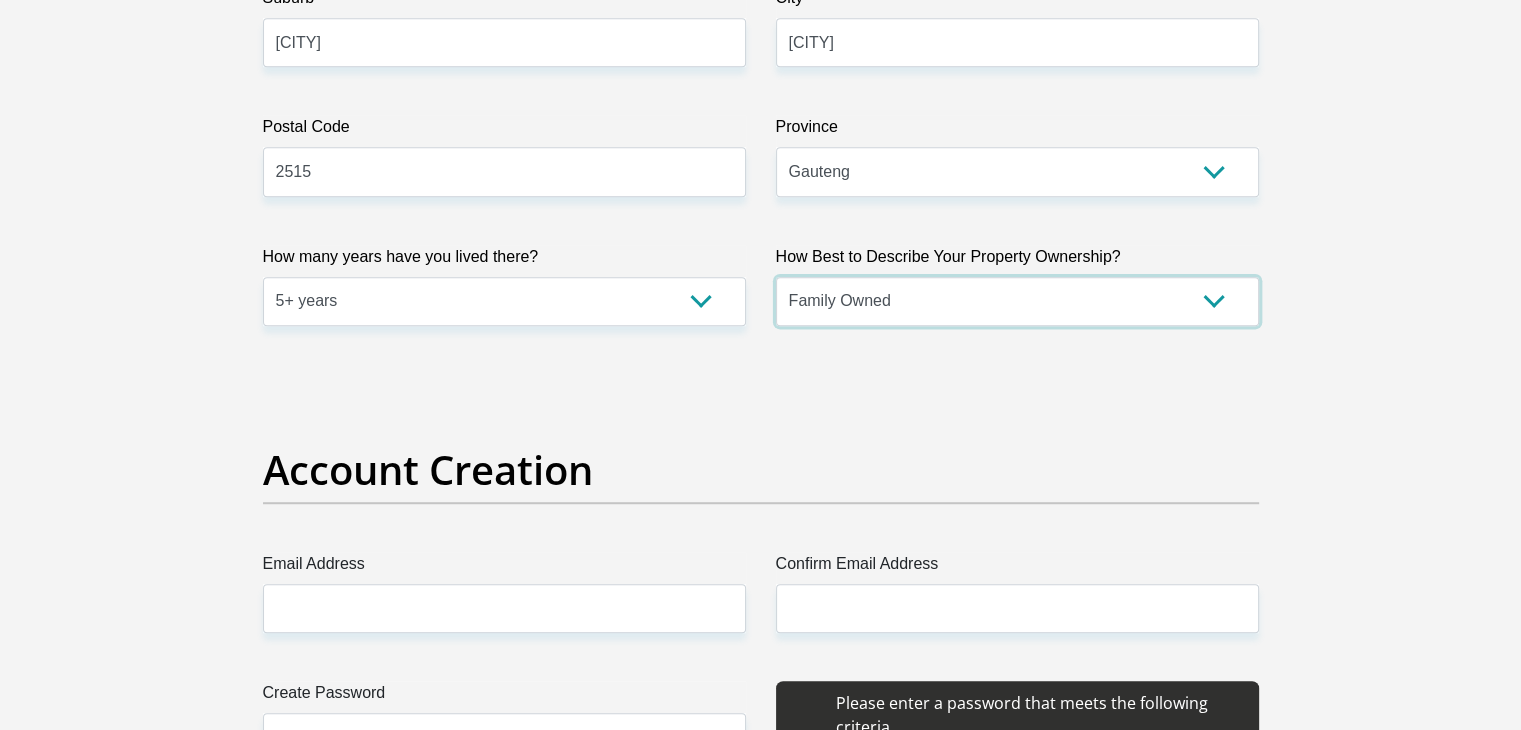 scroll, scrollTop: 1500, scrollLeft: 0, axis: vertical 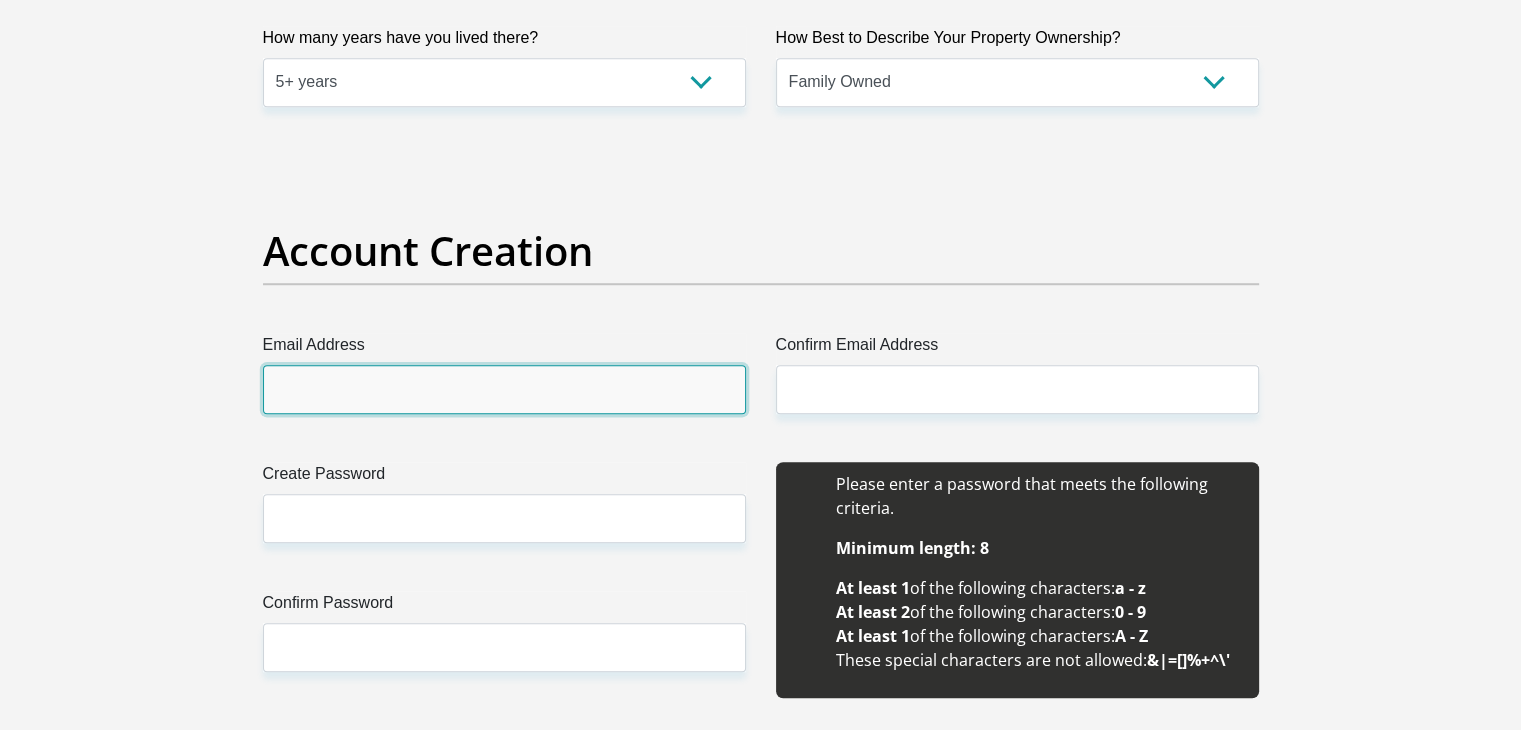 click on "Email Address" at bounding box center [504, 389] 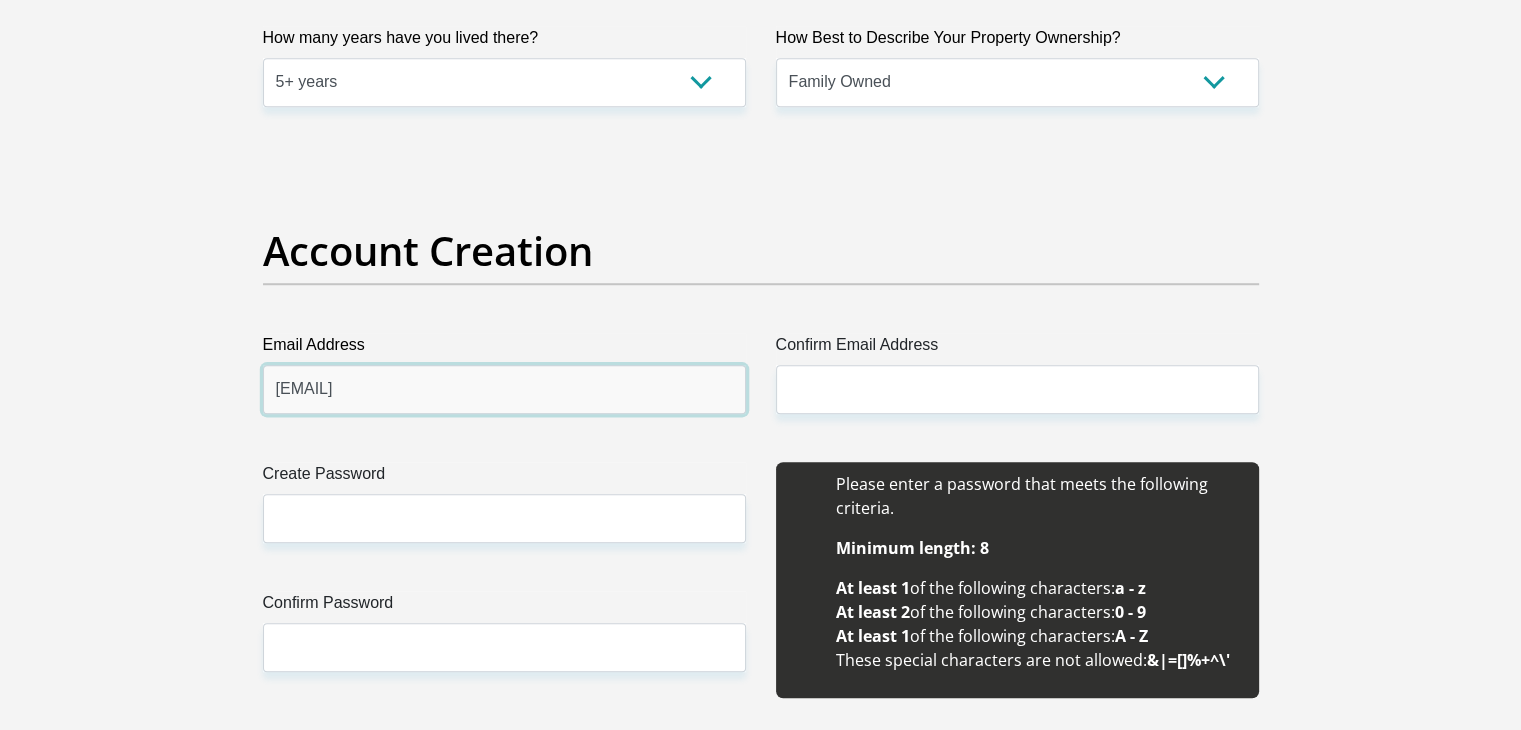 type on "pontsolekopa@gmail.com" 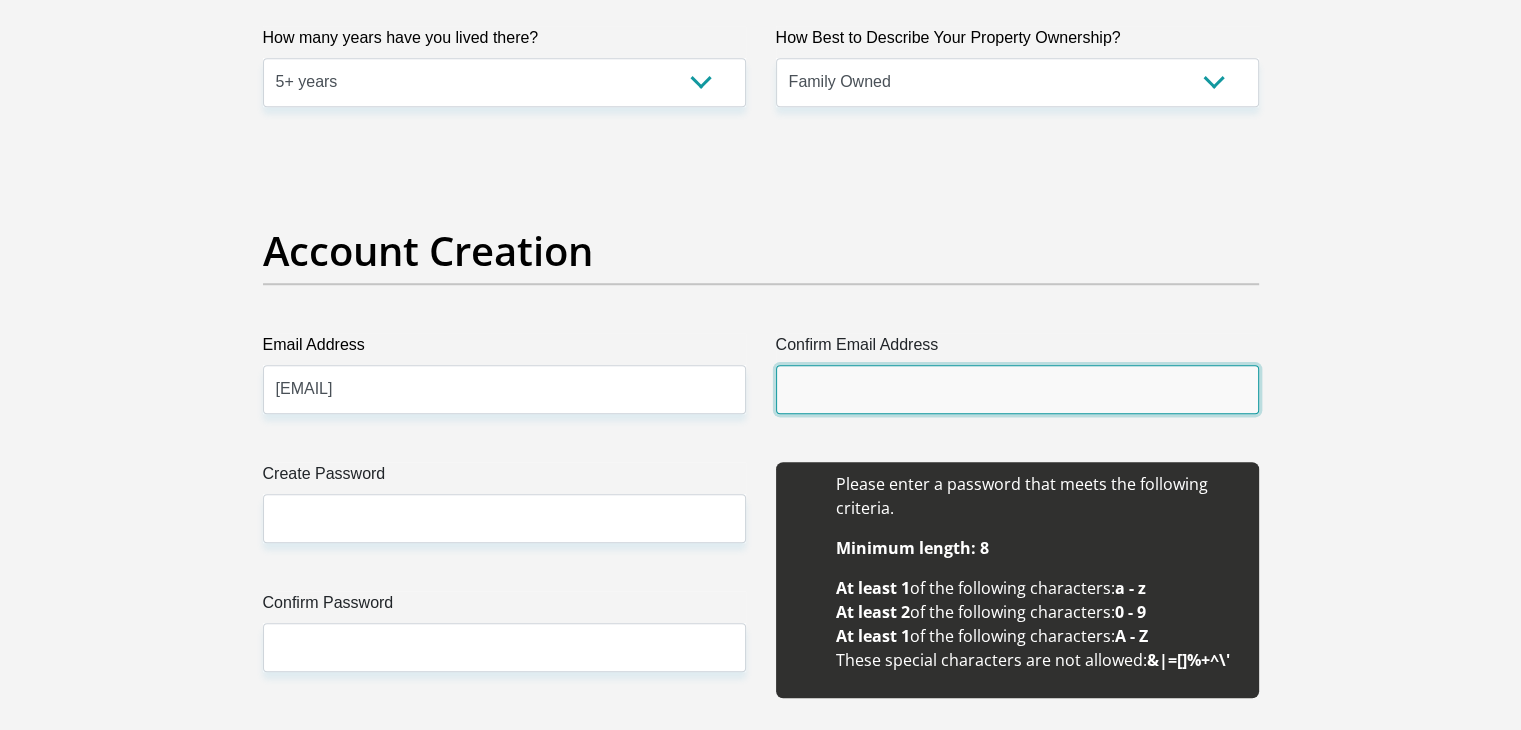 click on "Confirm Email Address" at bounding box center (1017, 389) 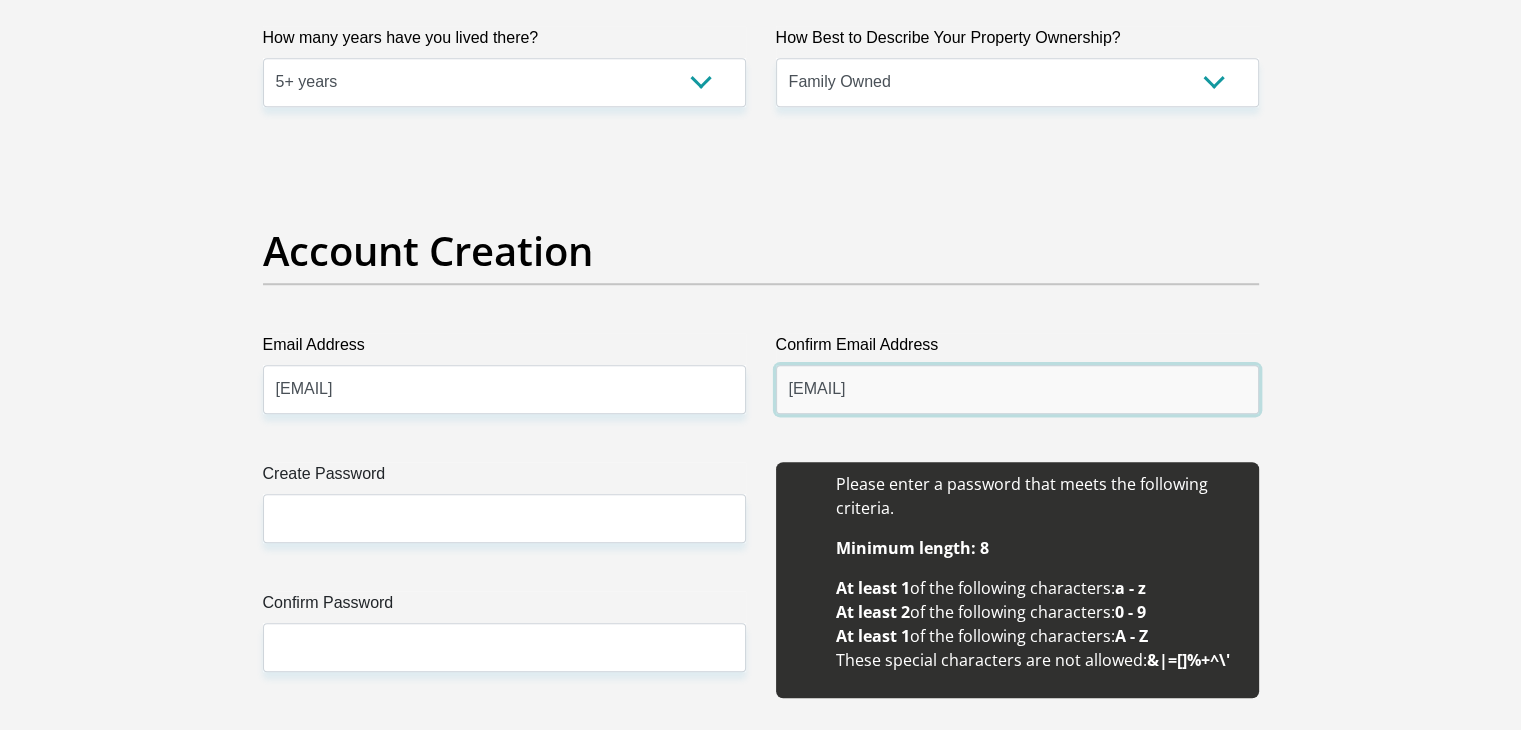 type on "pontsolekopa@gmail.com" 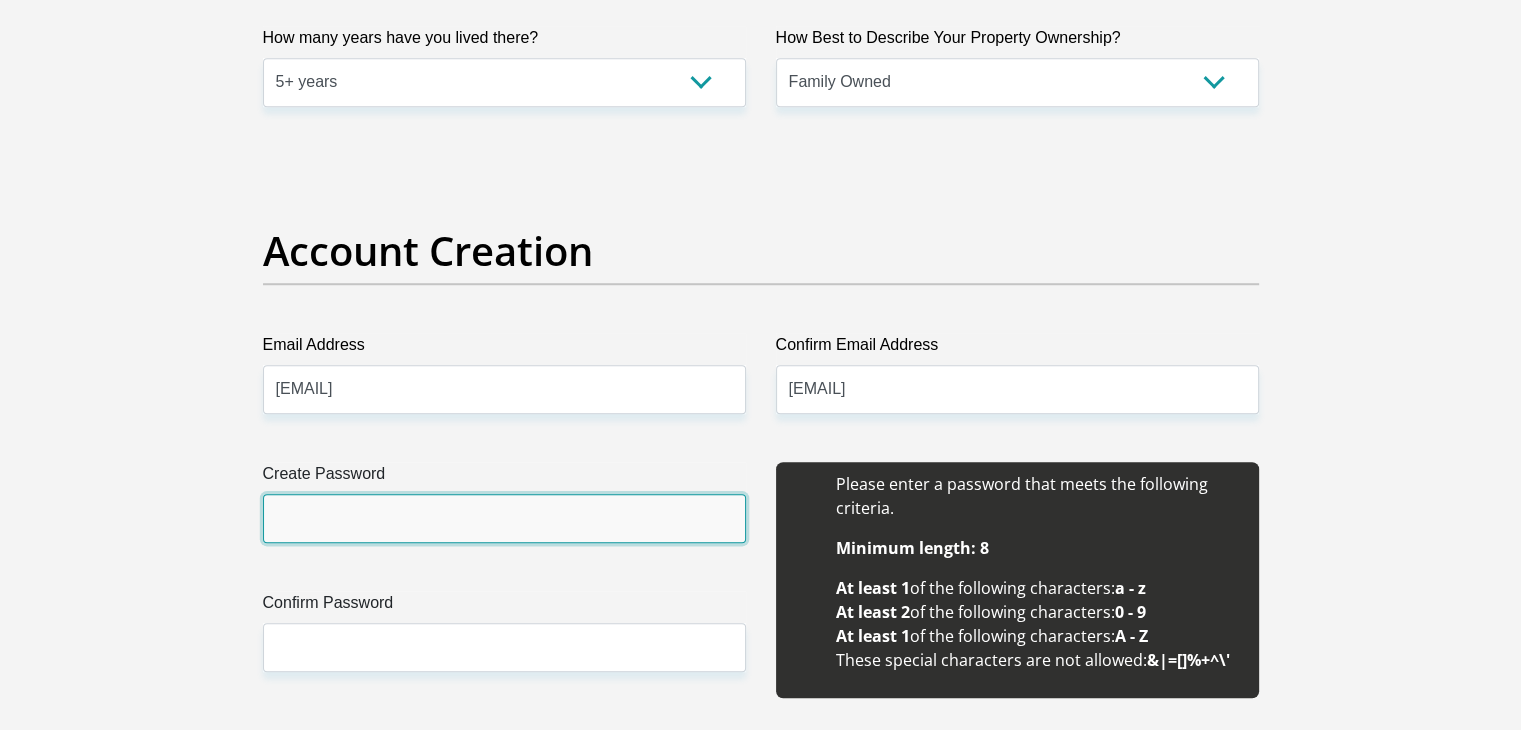 click on "Create Password" at bounding box center (504, 518) 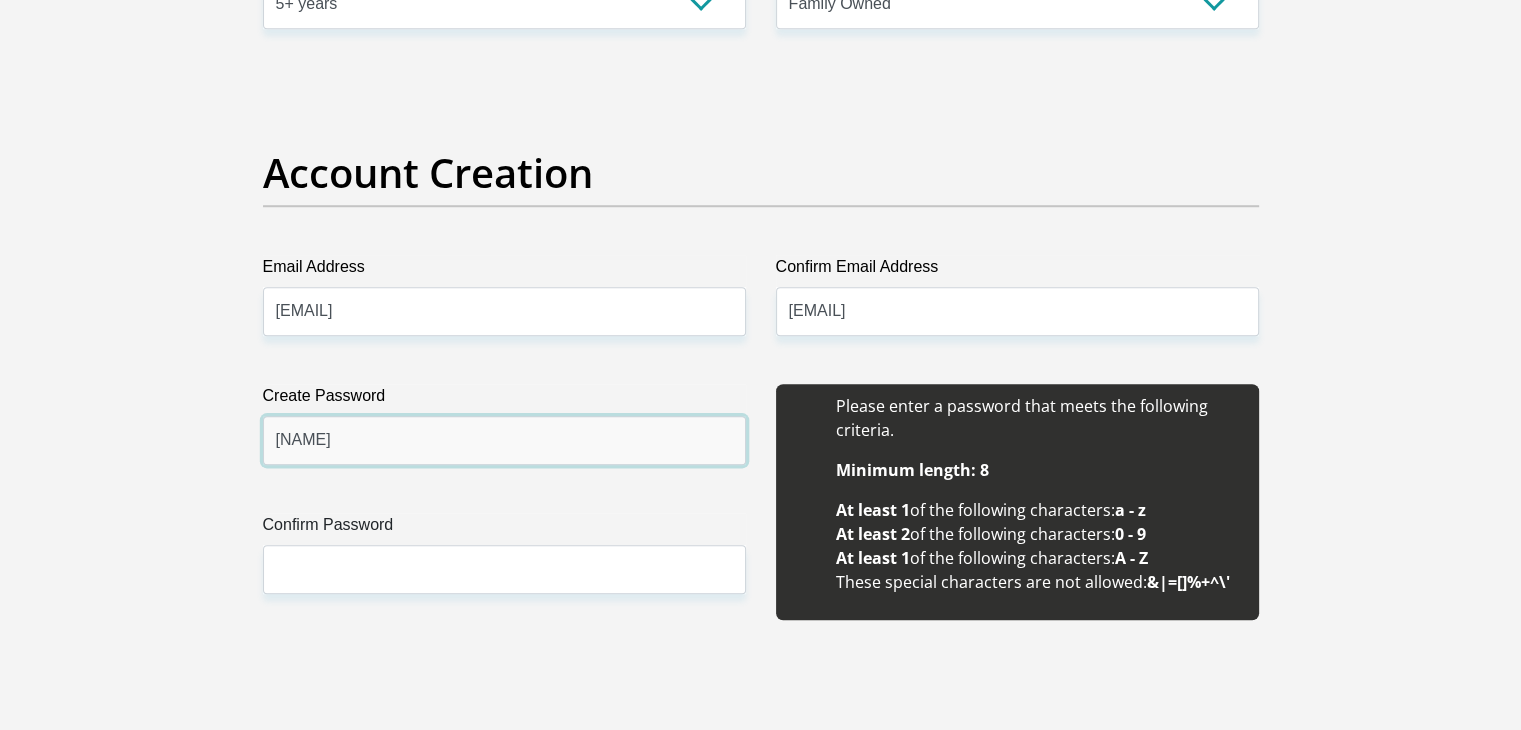 scroll, scrollTop: 1700, scrollLeft: 0, axis: vertical 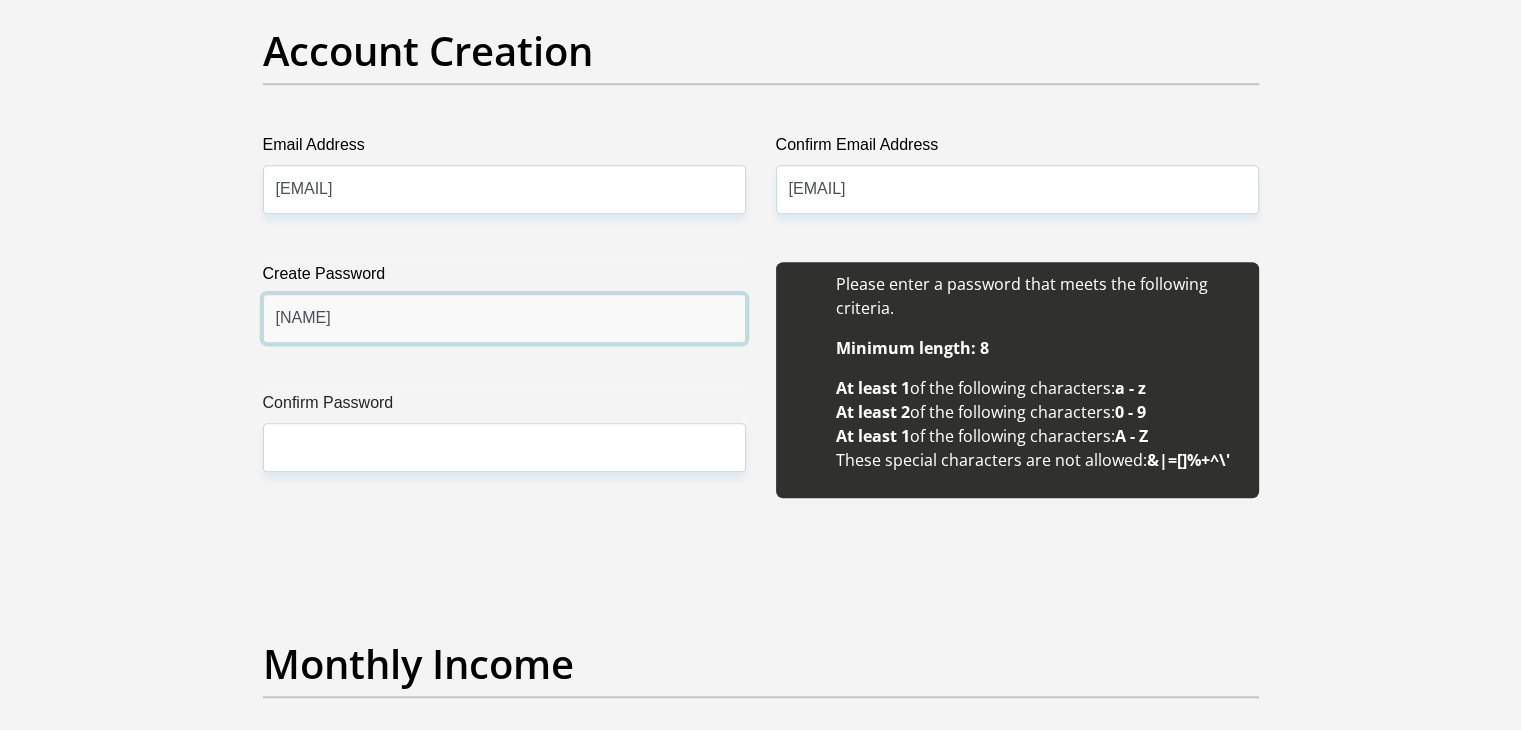 type on "Lekopa@1976" 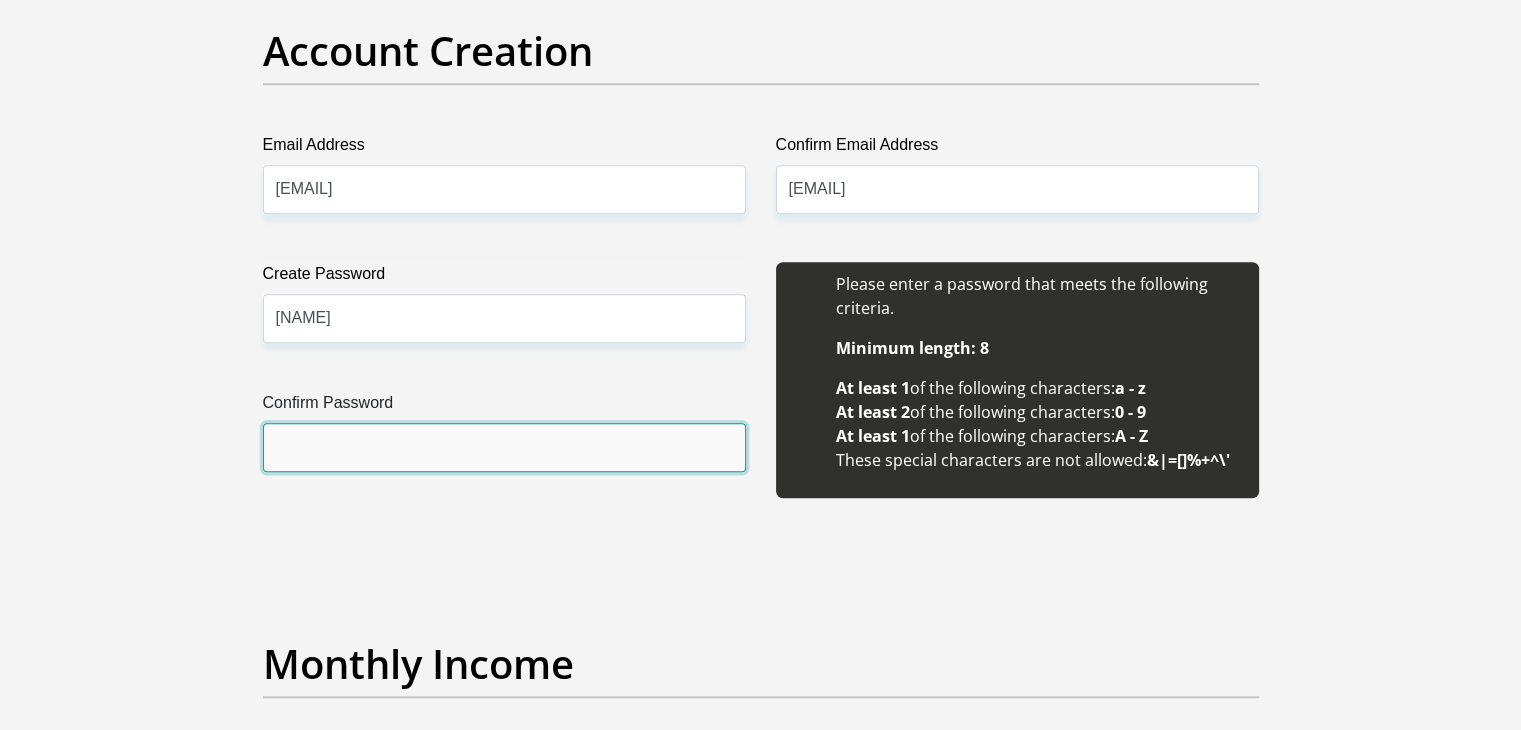 click on "Confirm Password" at bounding box center (504, 447) 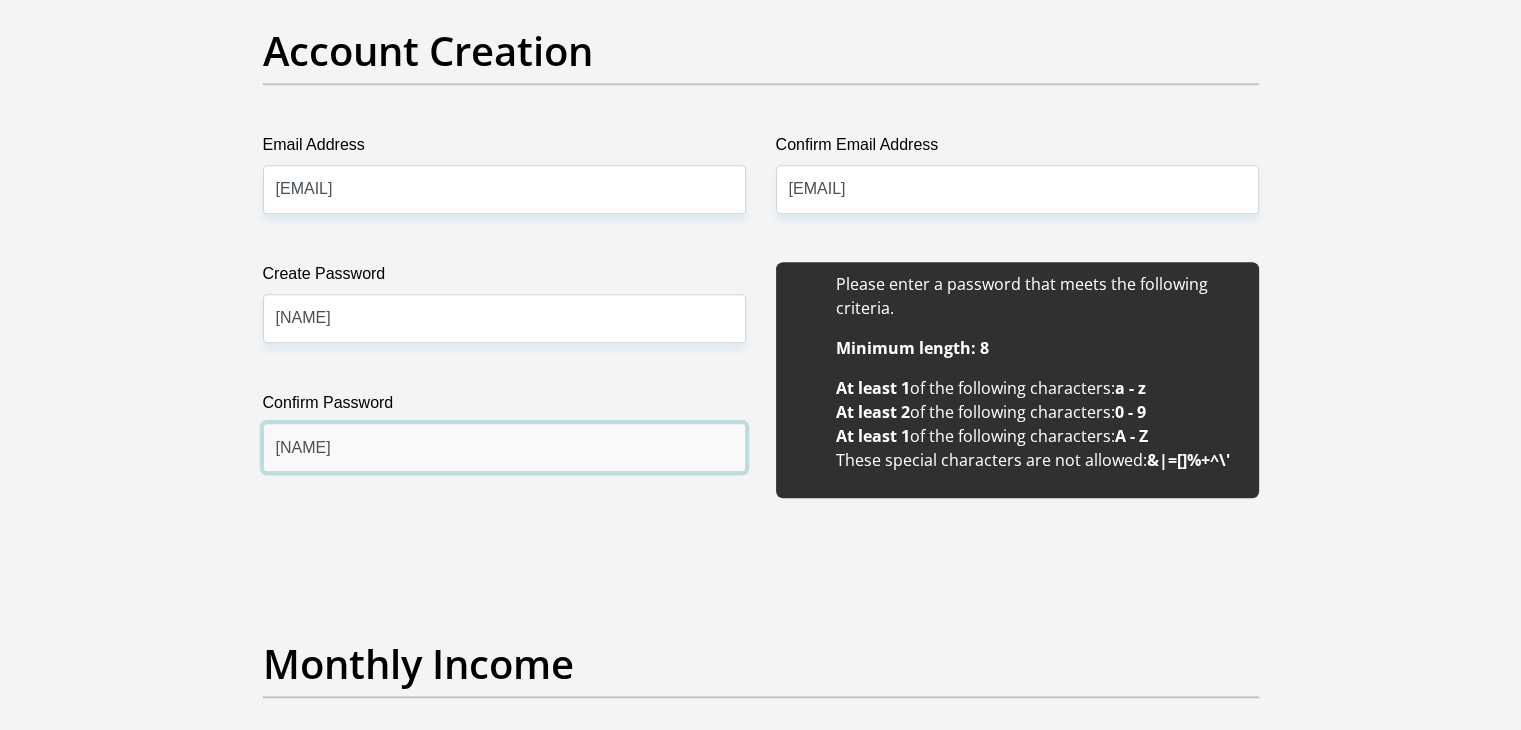 type on "Lekopa@1976" 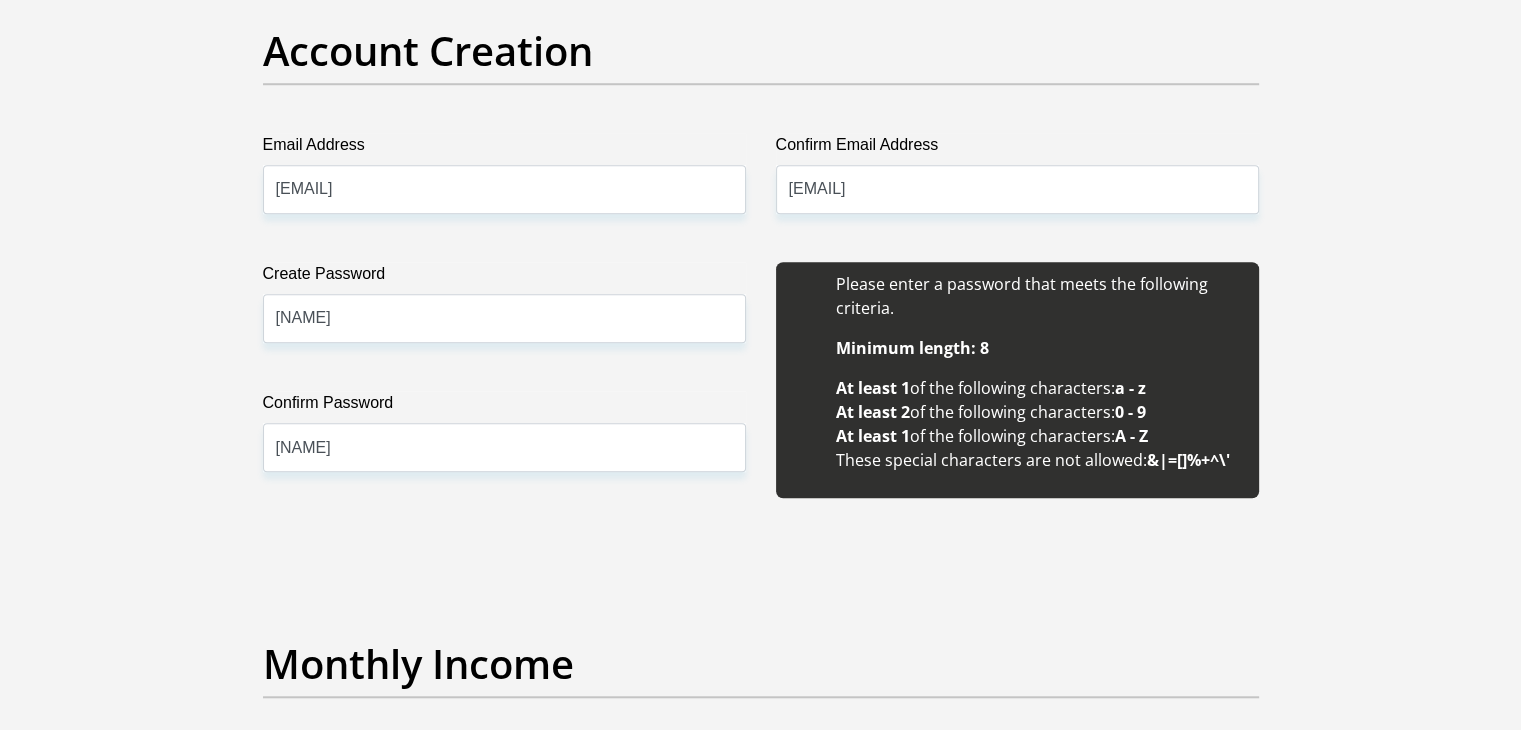 click on "Title
Mr
Ms
Mrs
Dr
Other
First Name
Surname
Lekopa
ID Number
7610210735089
Please input valid ID number
Race
Black
Coloured
Indian
White
Other
Contact Number
0766452645
Please input valid contact number
Nationality
South Africa
Afghanistan
Aland Islands  Albania  Algeria  Andorra" at bounding box center [761, 1867] 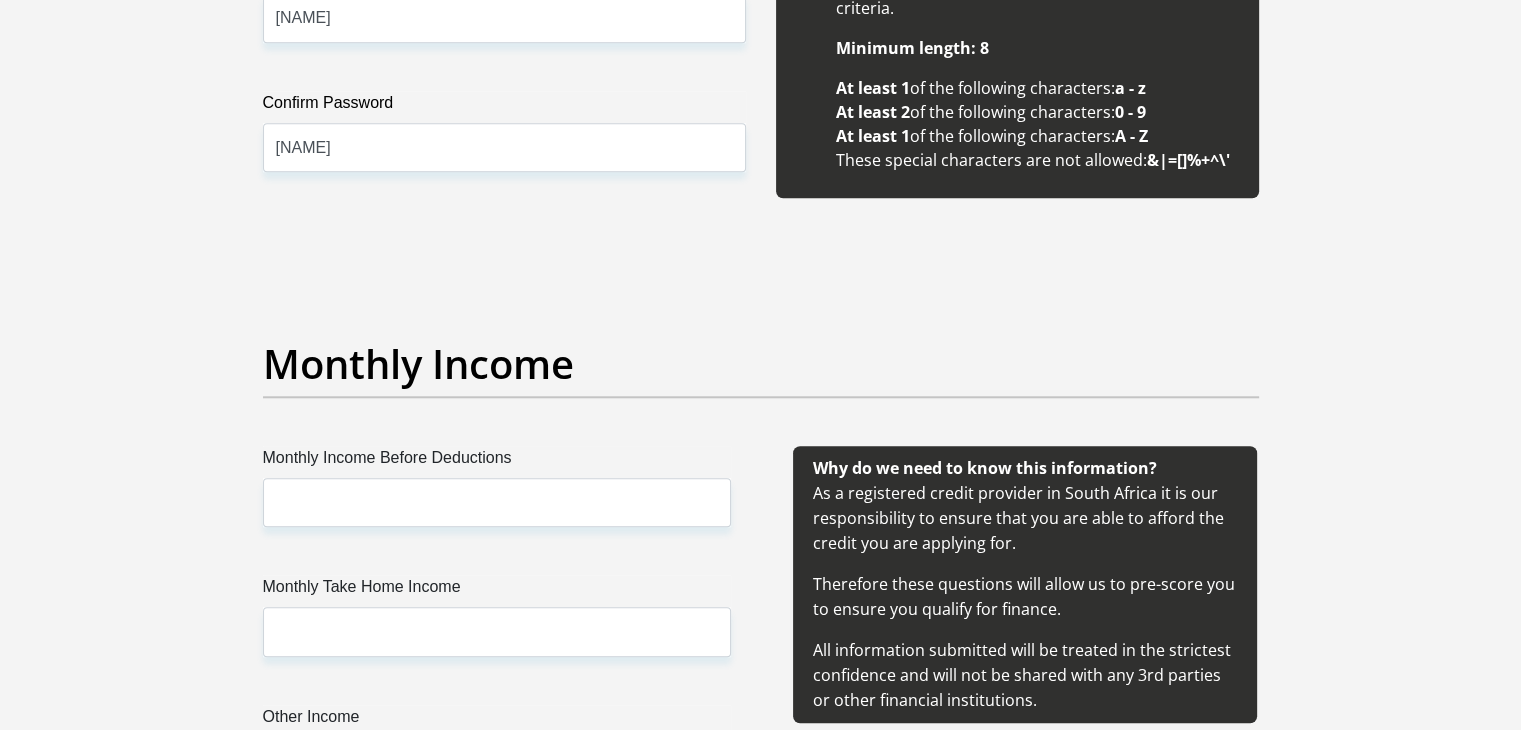 scroll, scrollTop: 2100, scrollLeft: 0, axis: vertical 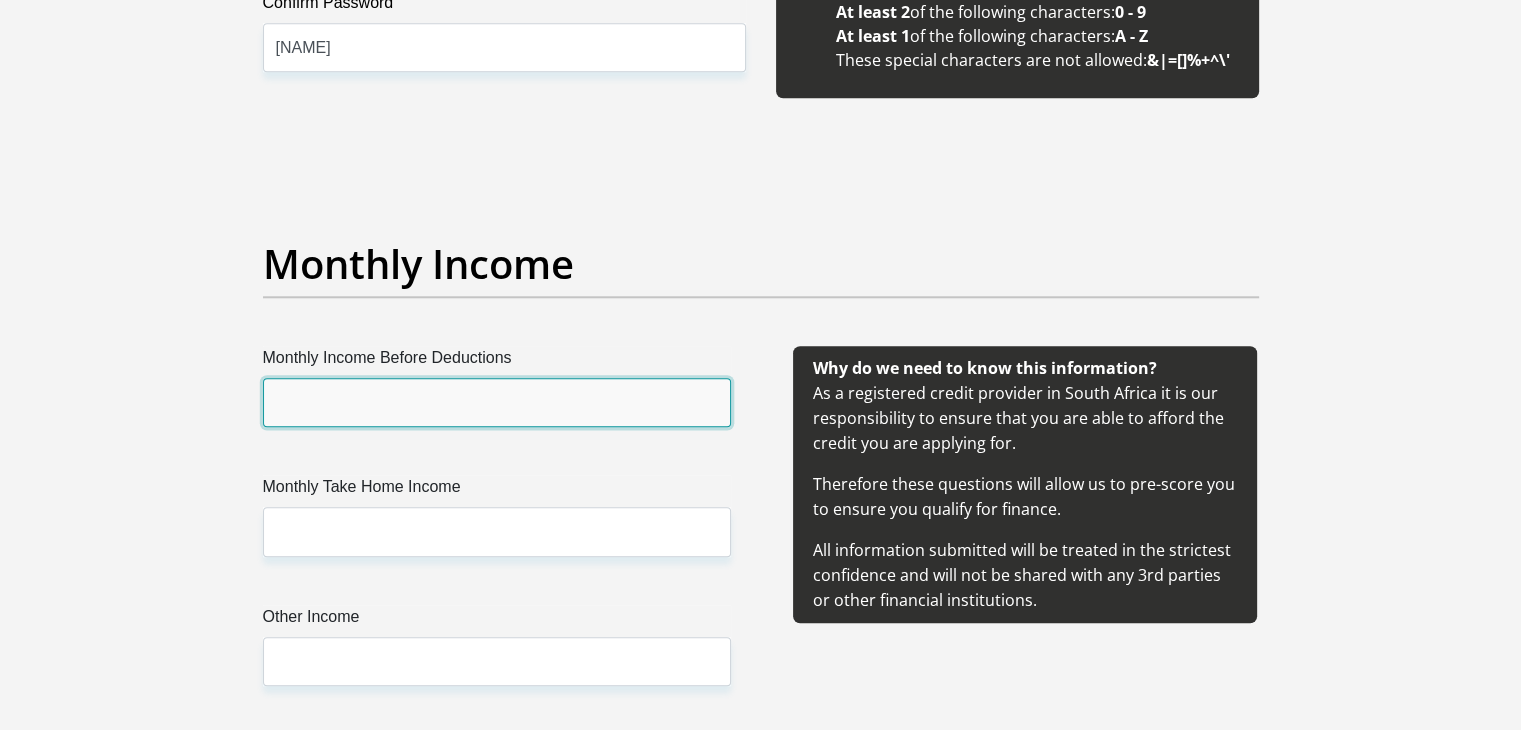 click on "Monthly Income Before Deductions" at bounding box center (497, 402) 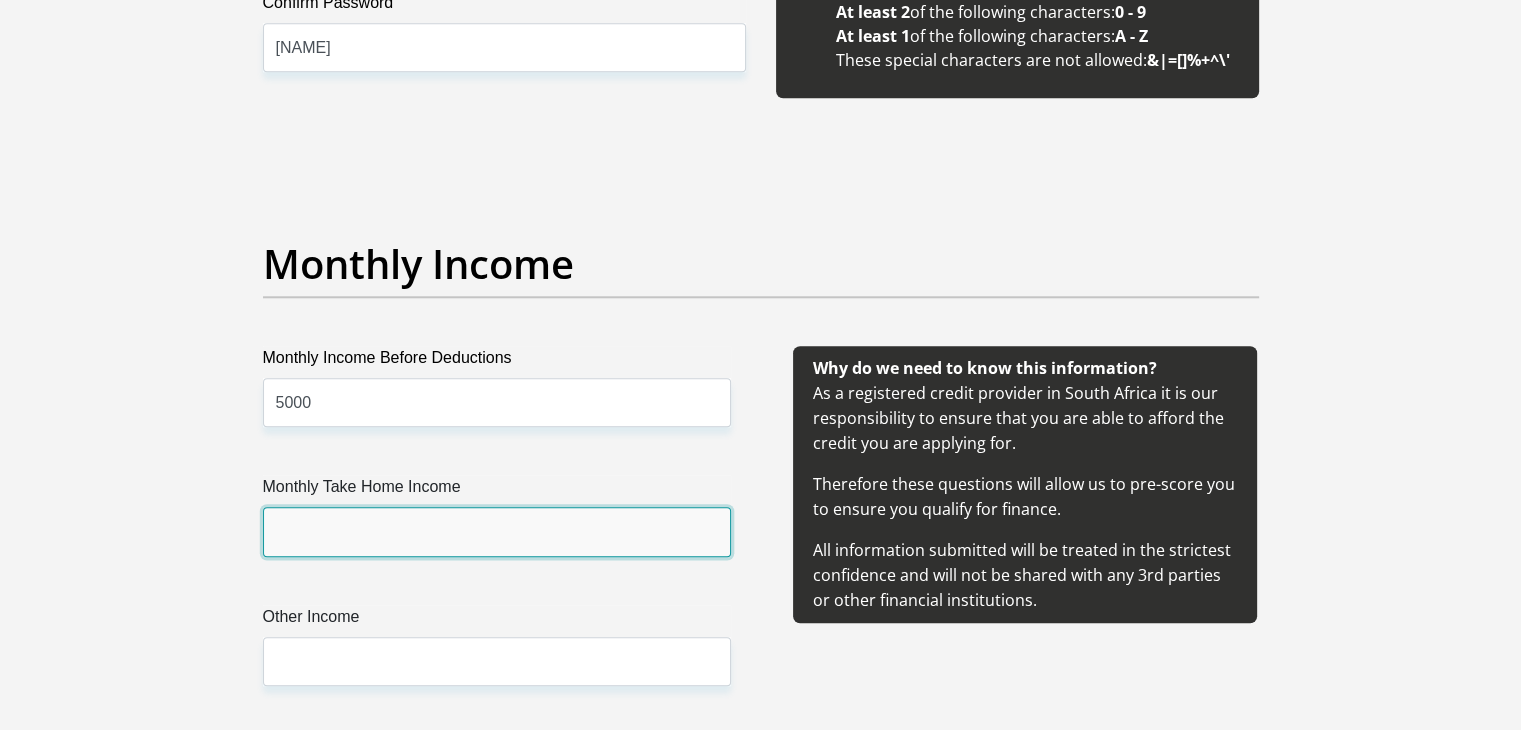 click on "Monthly Take Home Income" at bounding box center (497, 531) 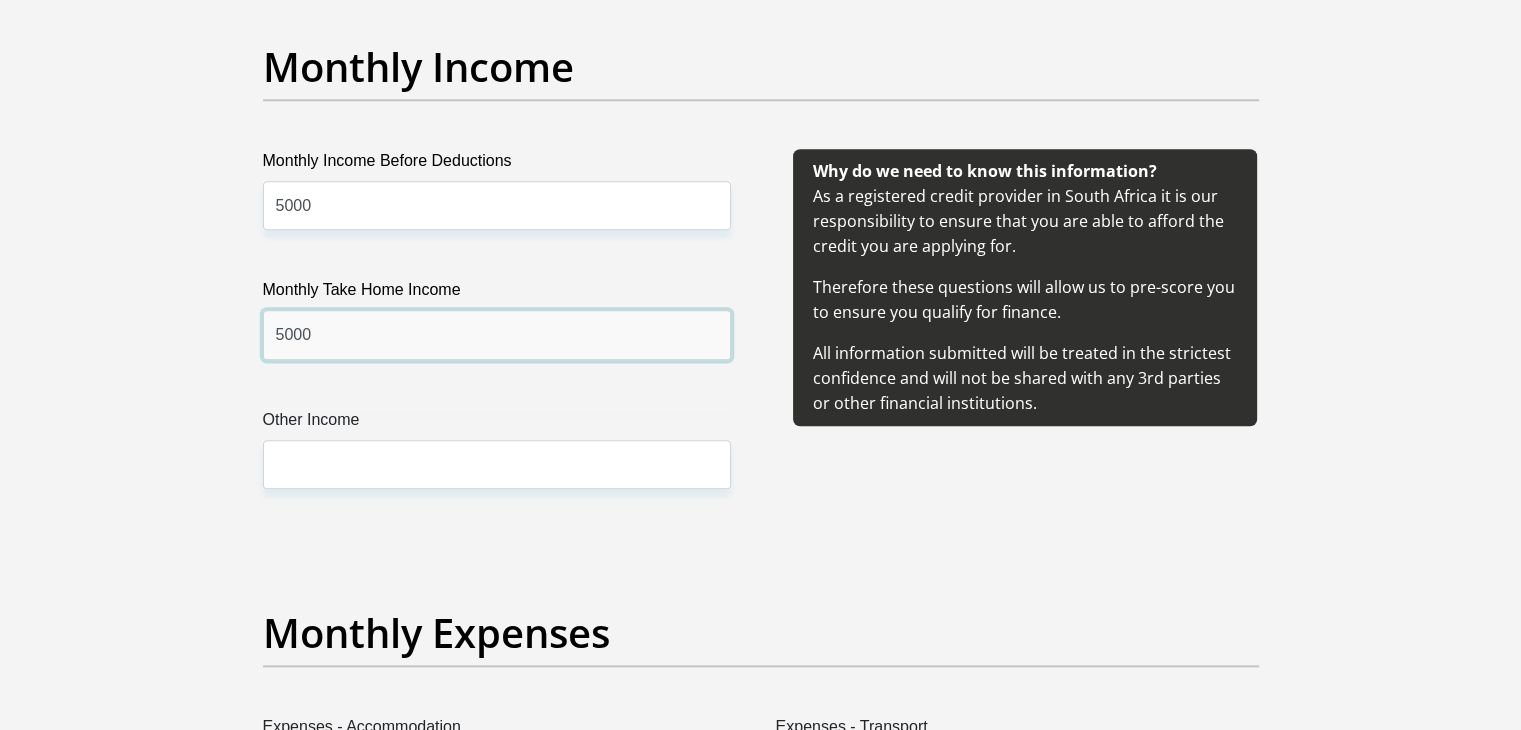 scroll, scrollTop: 2300, scrollLeft: 0, axis: vertical 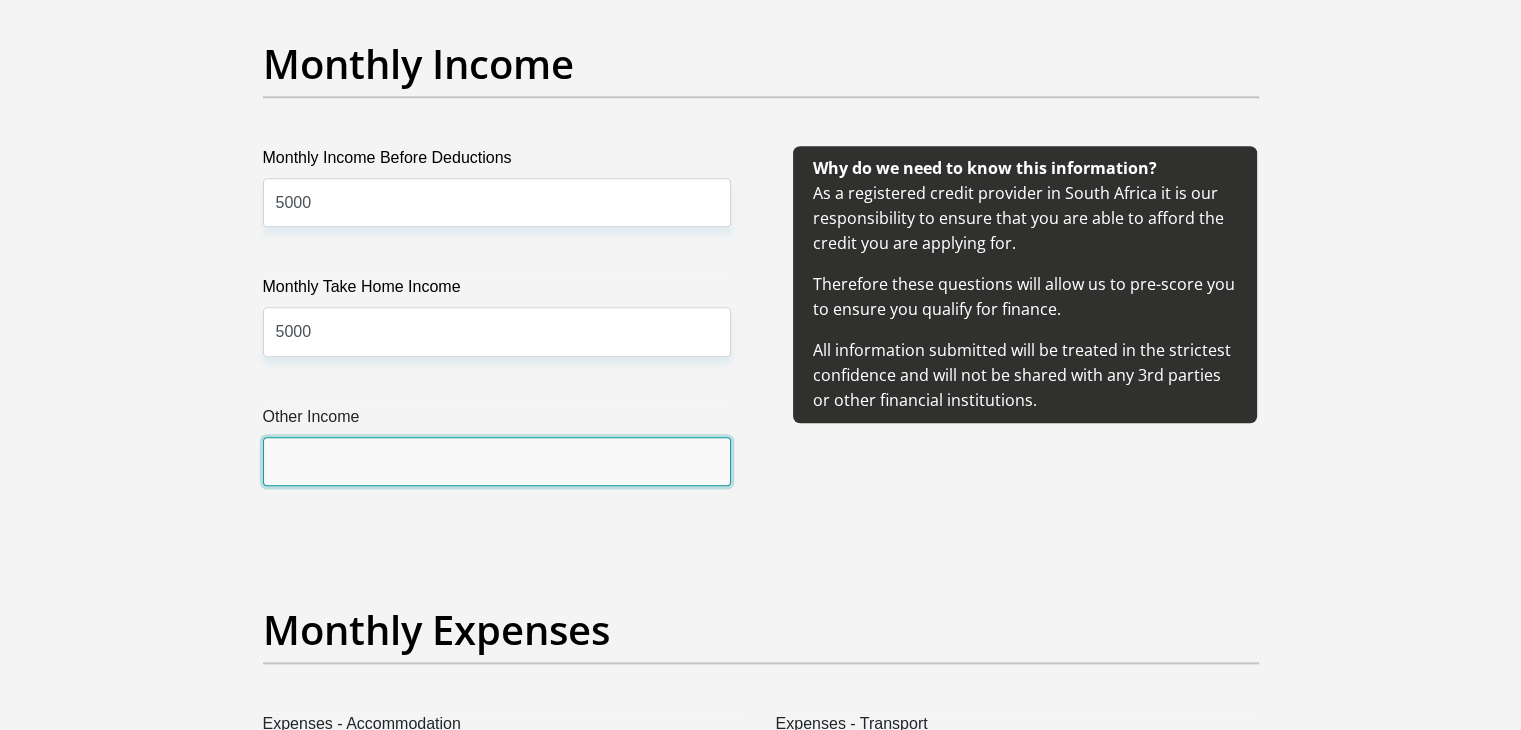 click on "Other Income" at bounding box center (497, 461) 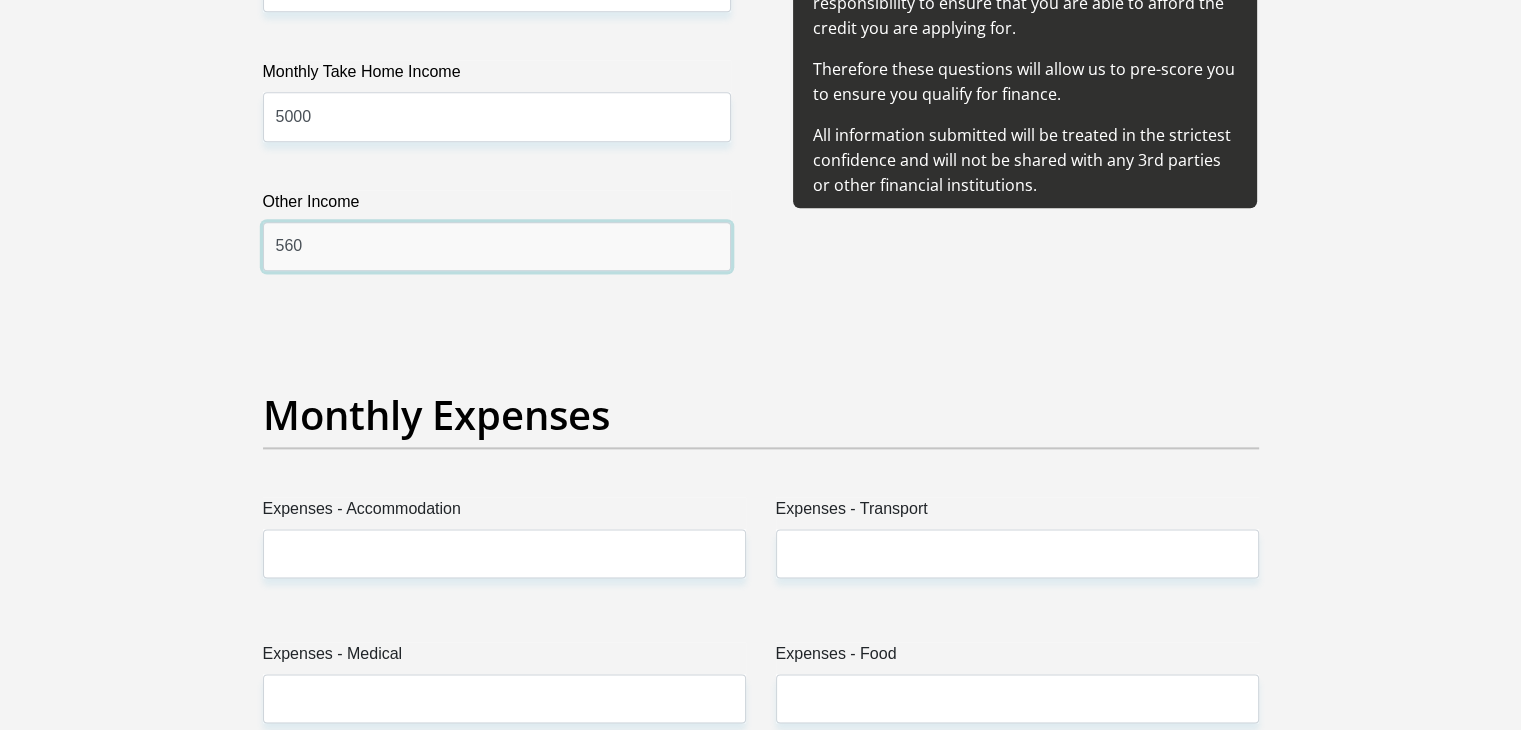 scroll, scrollTop: 2600, scrollLeft: 0, axis: vertical 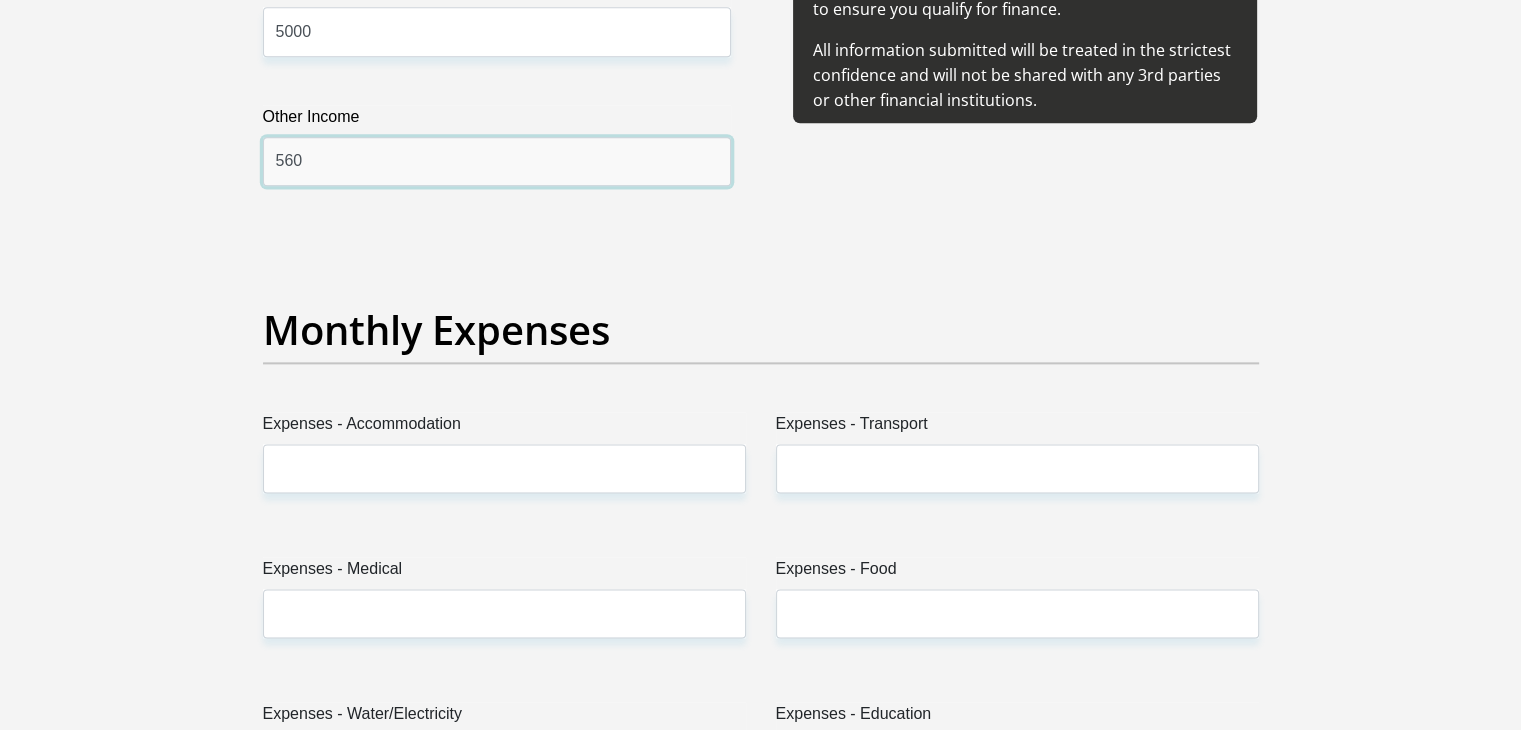 type on "560" 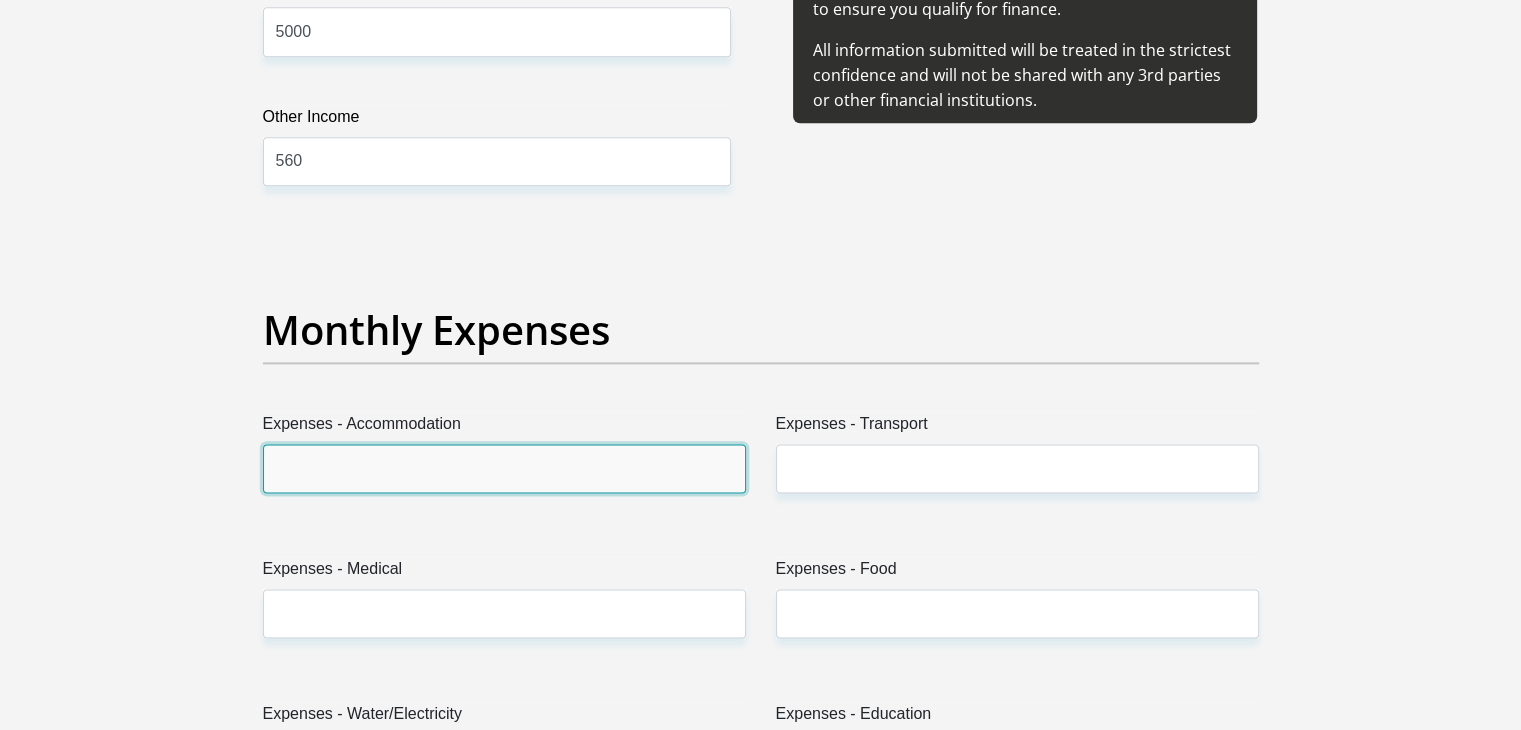 click on "Expenses - Accommodation" at bounding box center (504, 468) 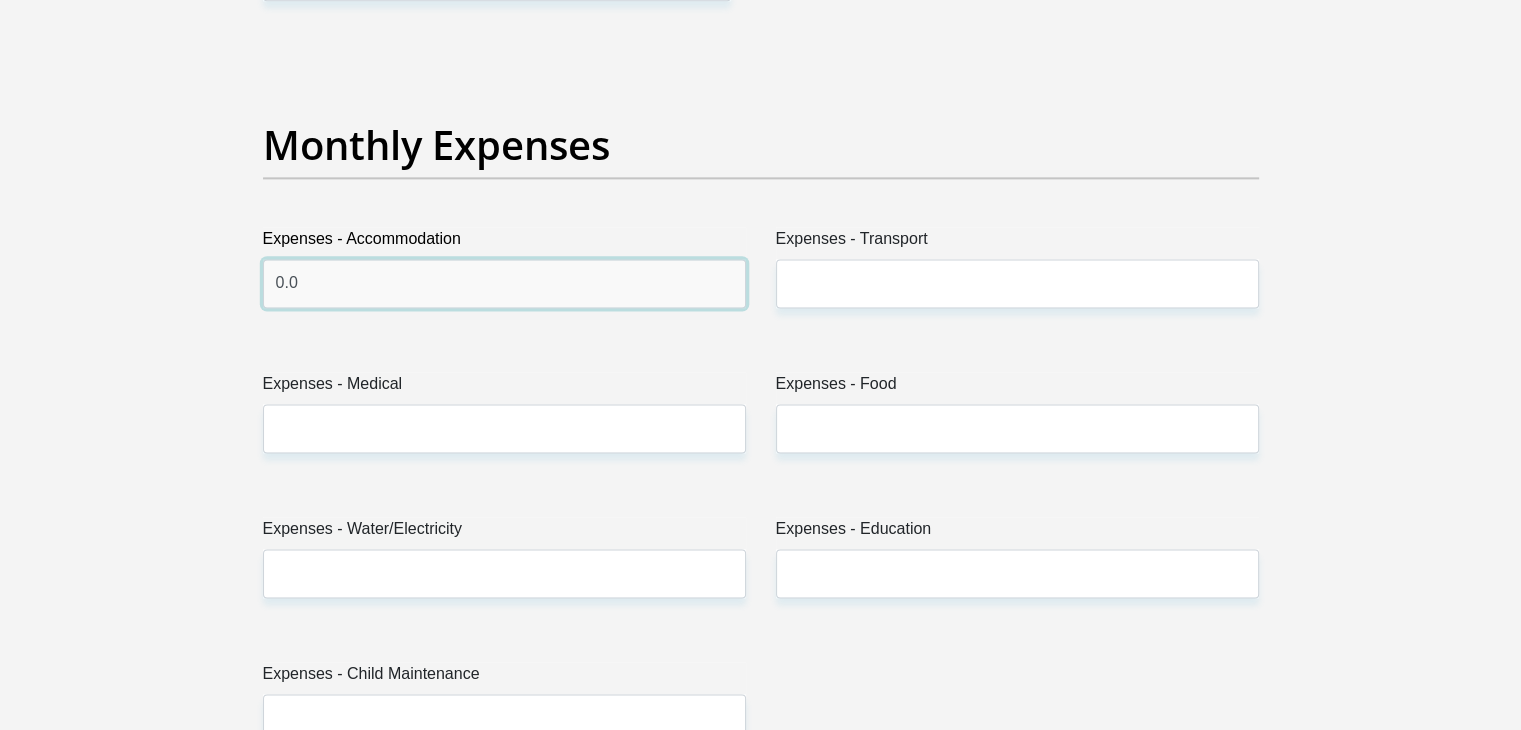 scroll, scrollTop: 2800, scrollLeft: 0, axis: vertical 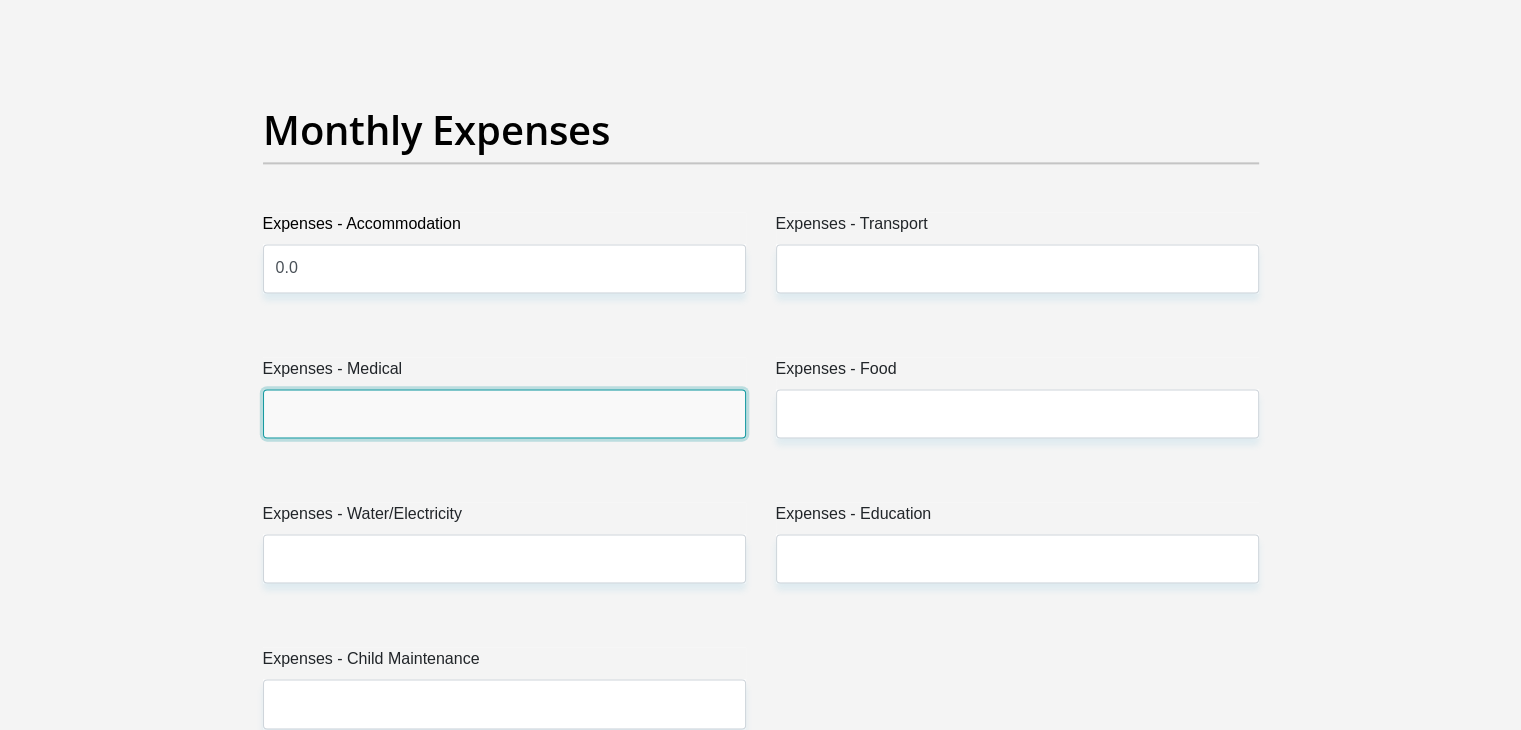 click on "Expenses - Medical" at bounding box center [504, 413] 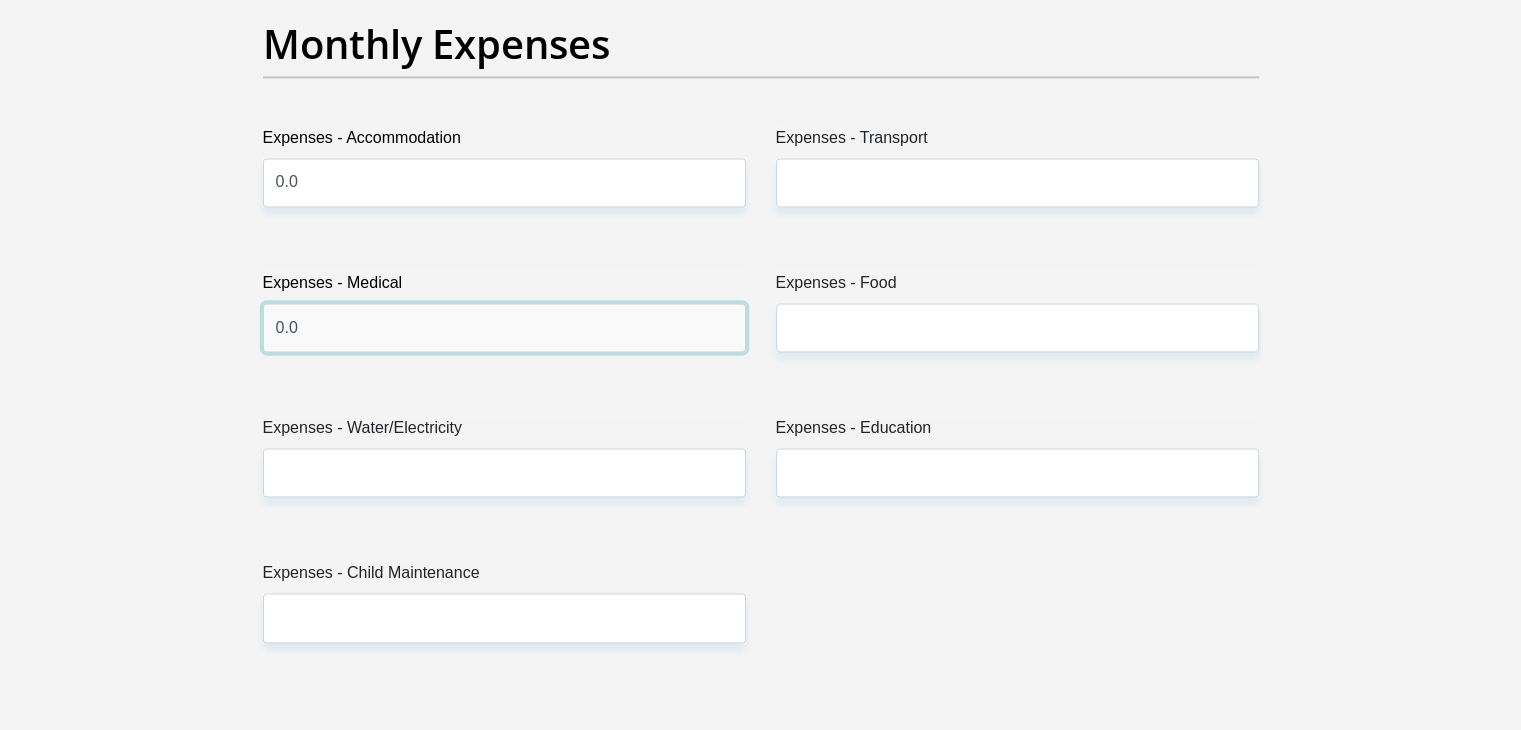 scroll, scrollTop: 3000, scrollLeft: 0, axis: vertical 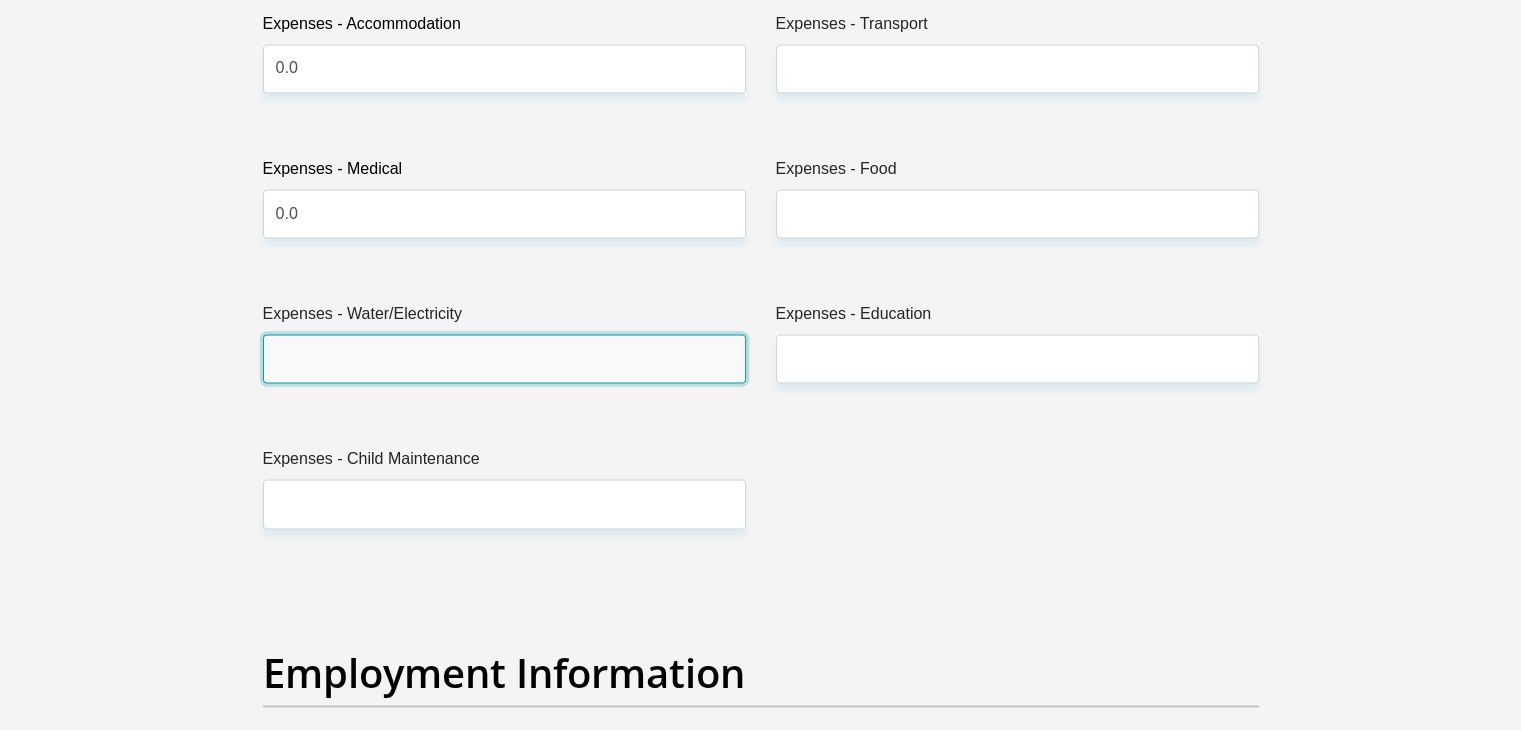 click on "Expenses - Water/Electricity" at bounding box center [504, 358] 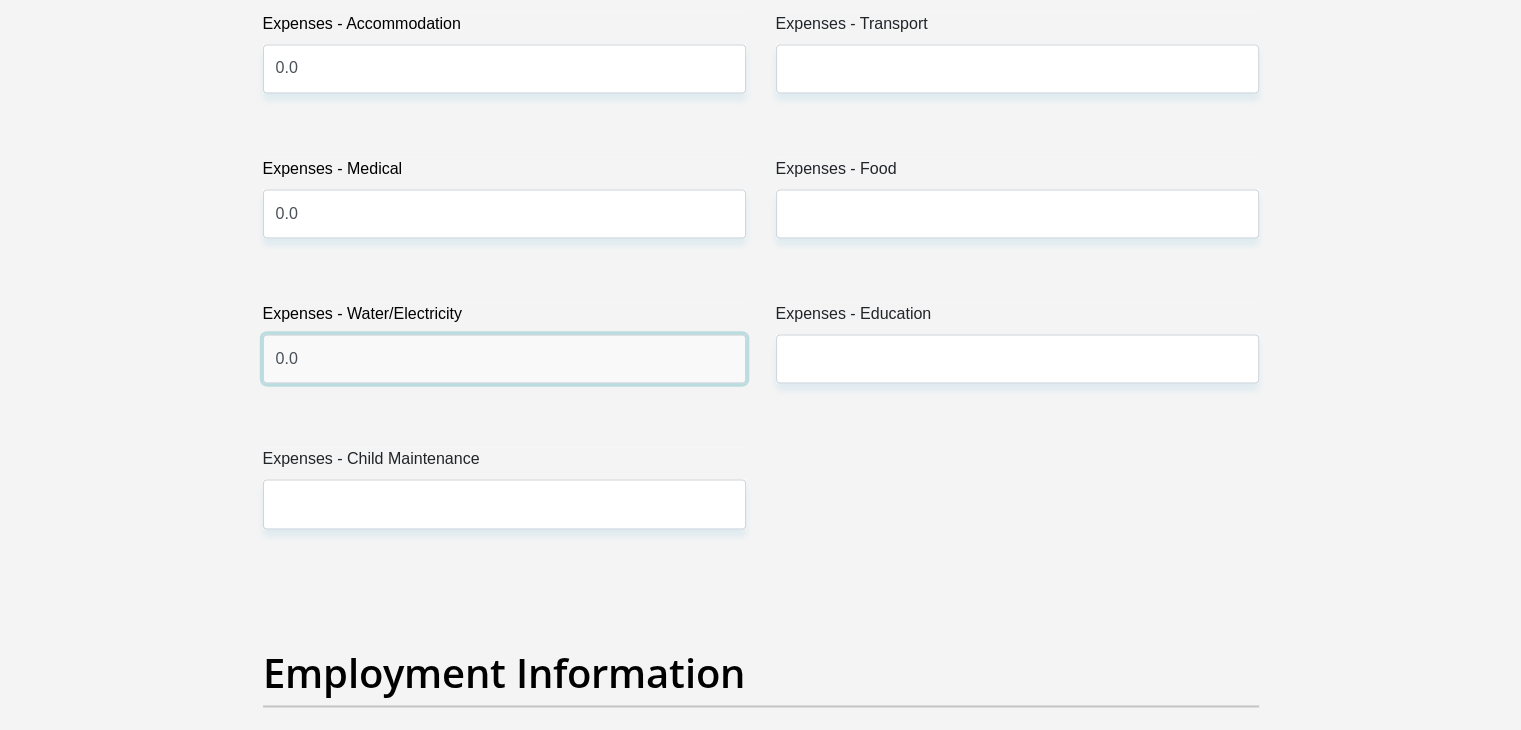 type on "0.0" 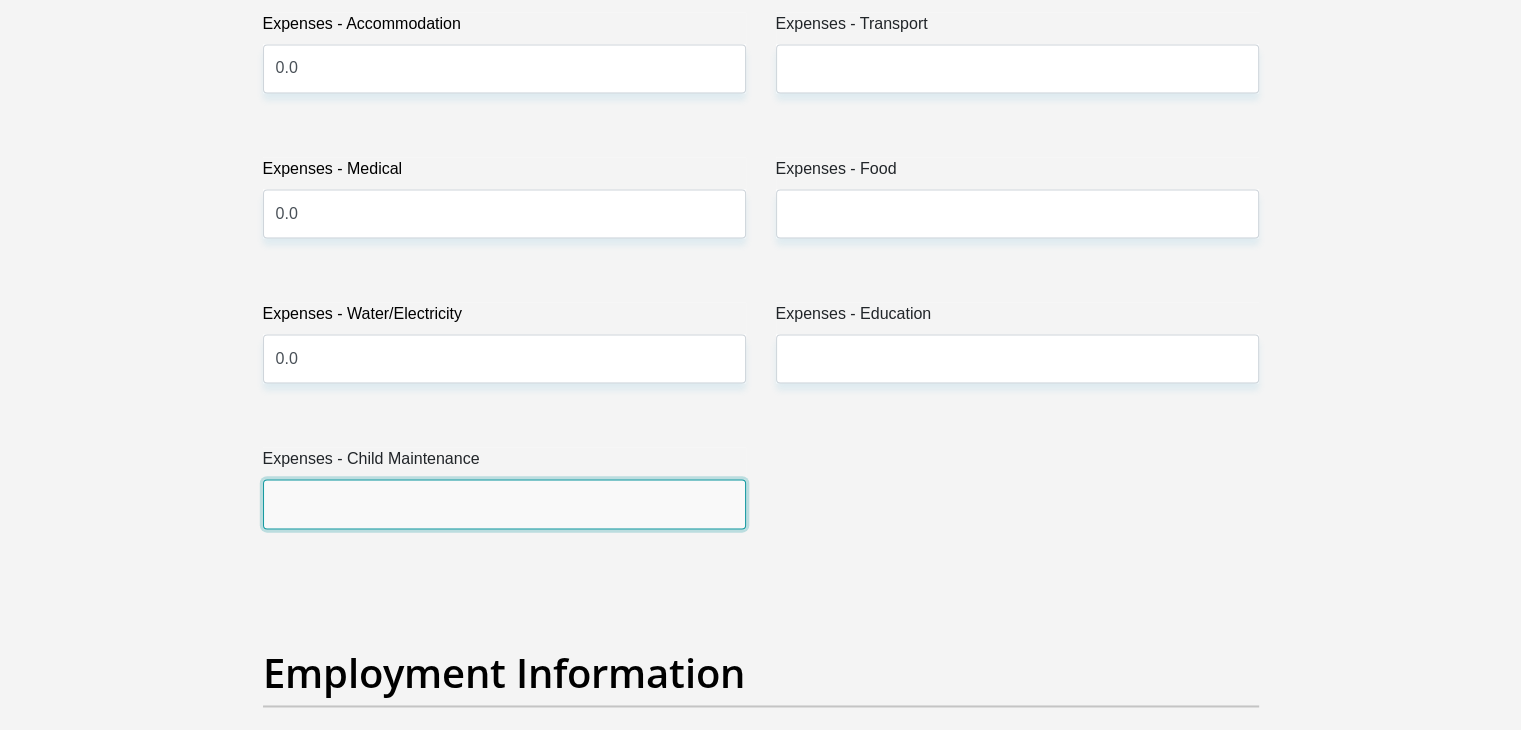 click on "Expenses - Child Maintenance" at bounding box center (504, 503) 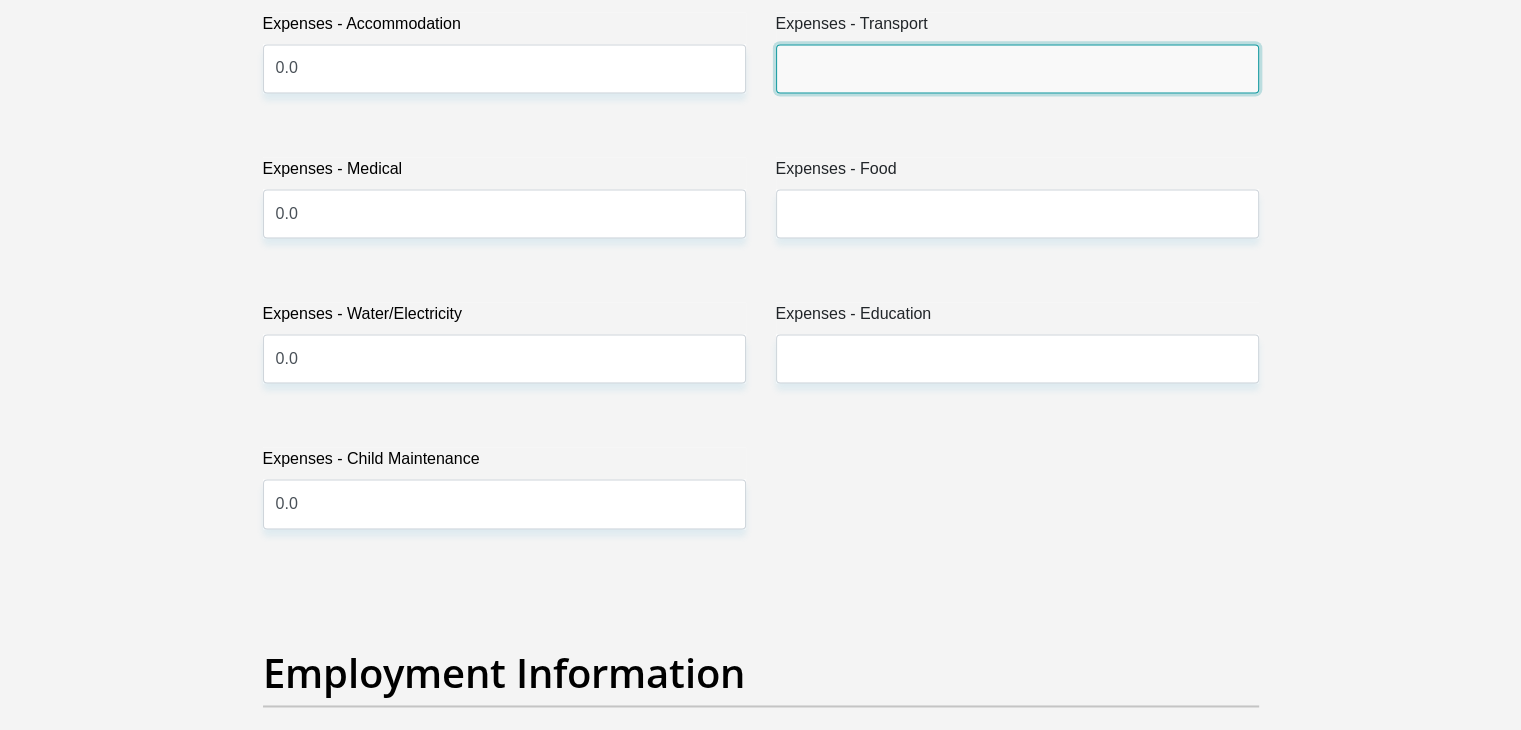 click on "Expenses - Transport" at bounding box center (1017, 68) 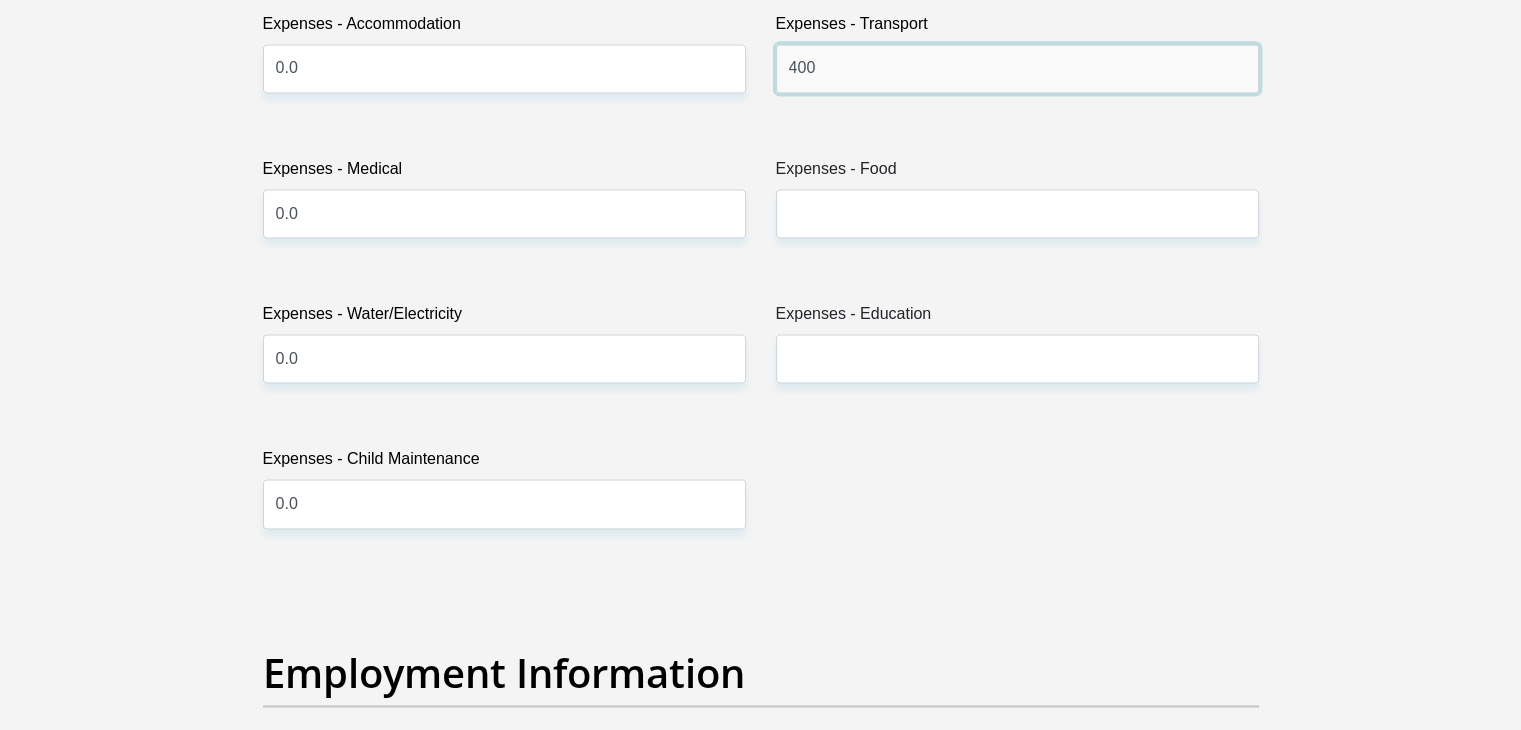 type on "400" 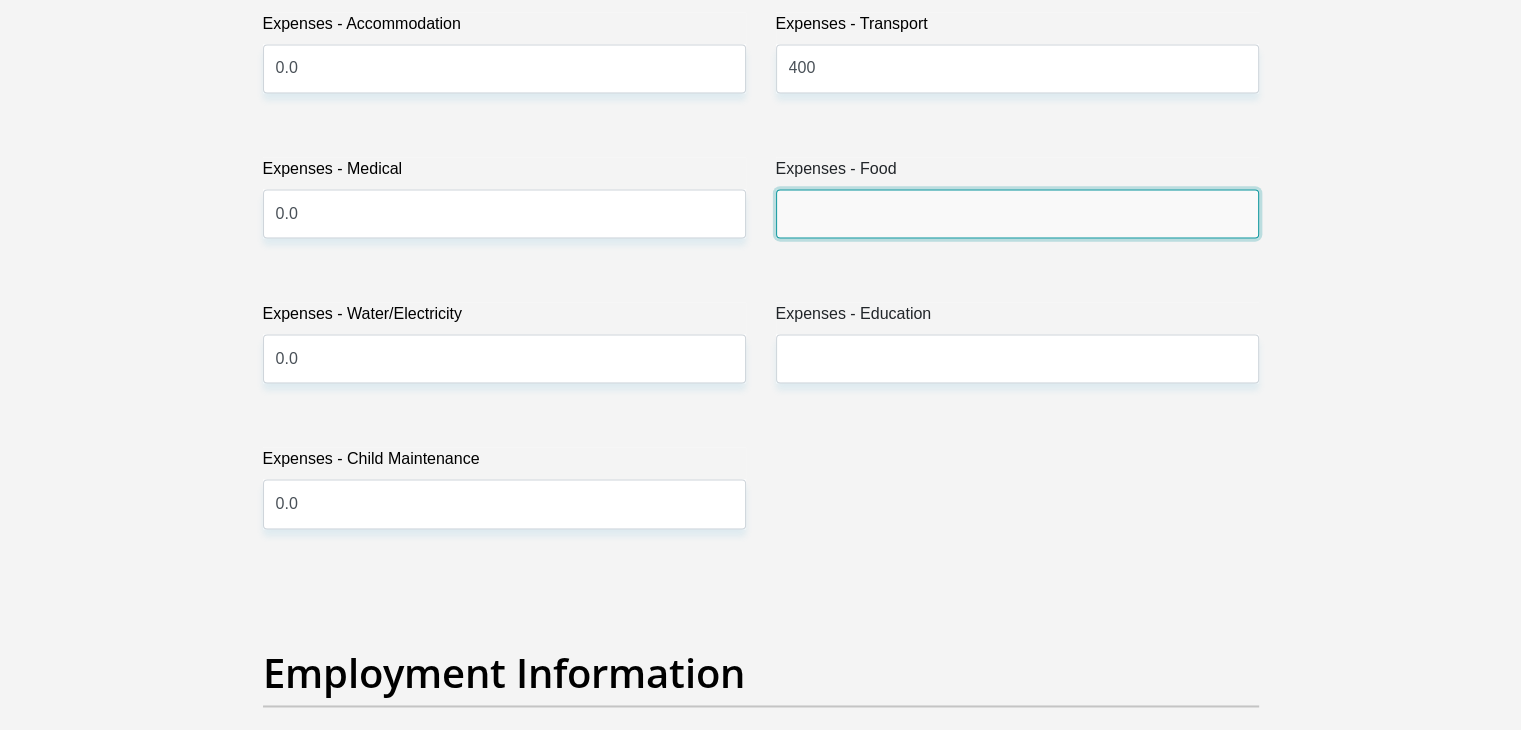 click on "Expenses - Food" at bounding box center (1017, 213) 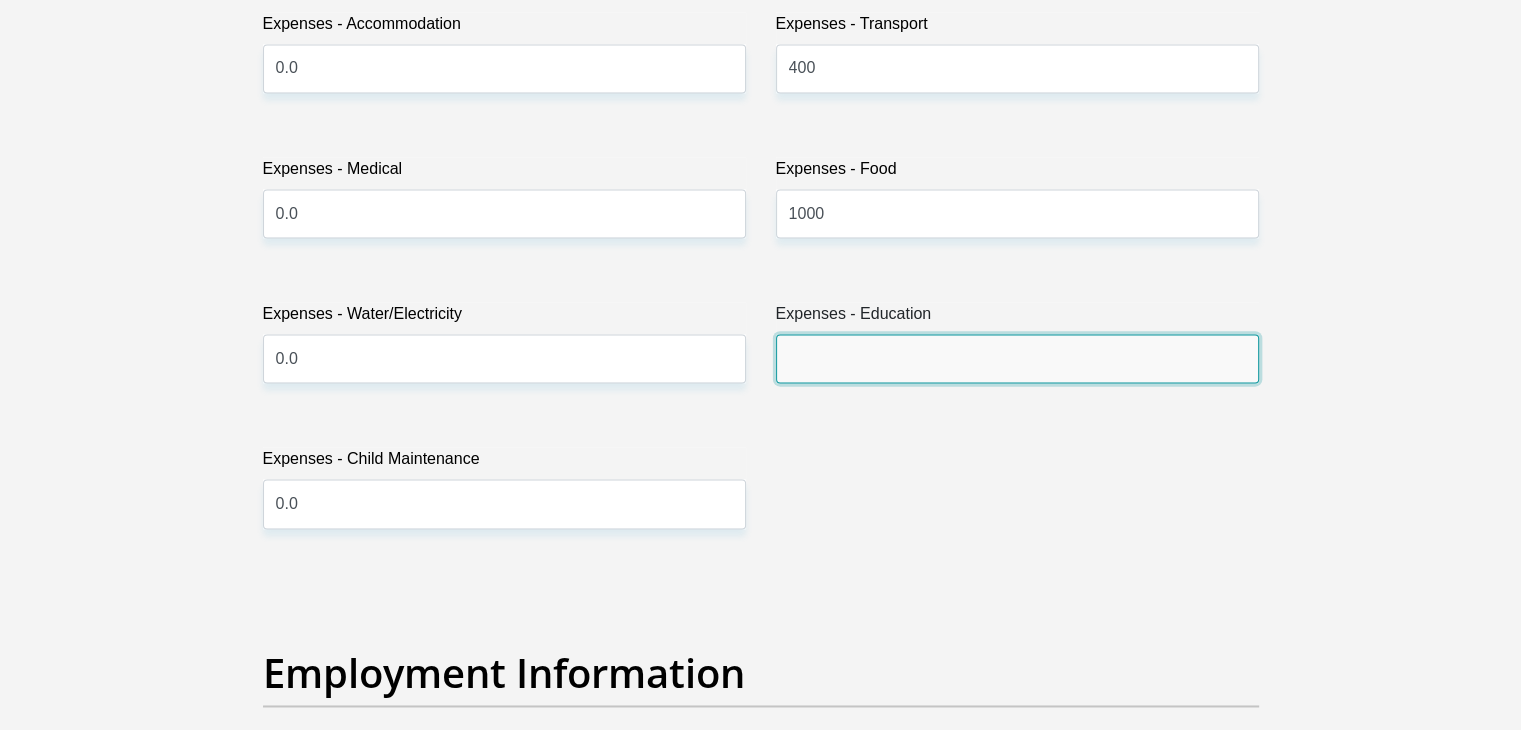 click on "Expenses - Education" at bounding box center (1017, 358) 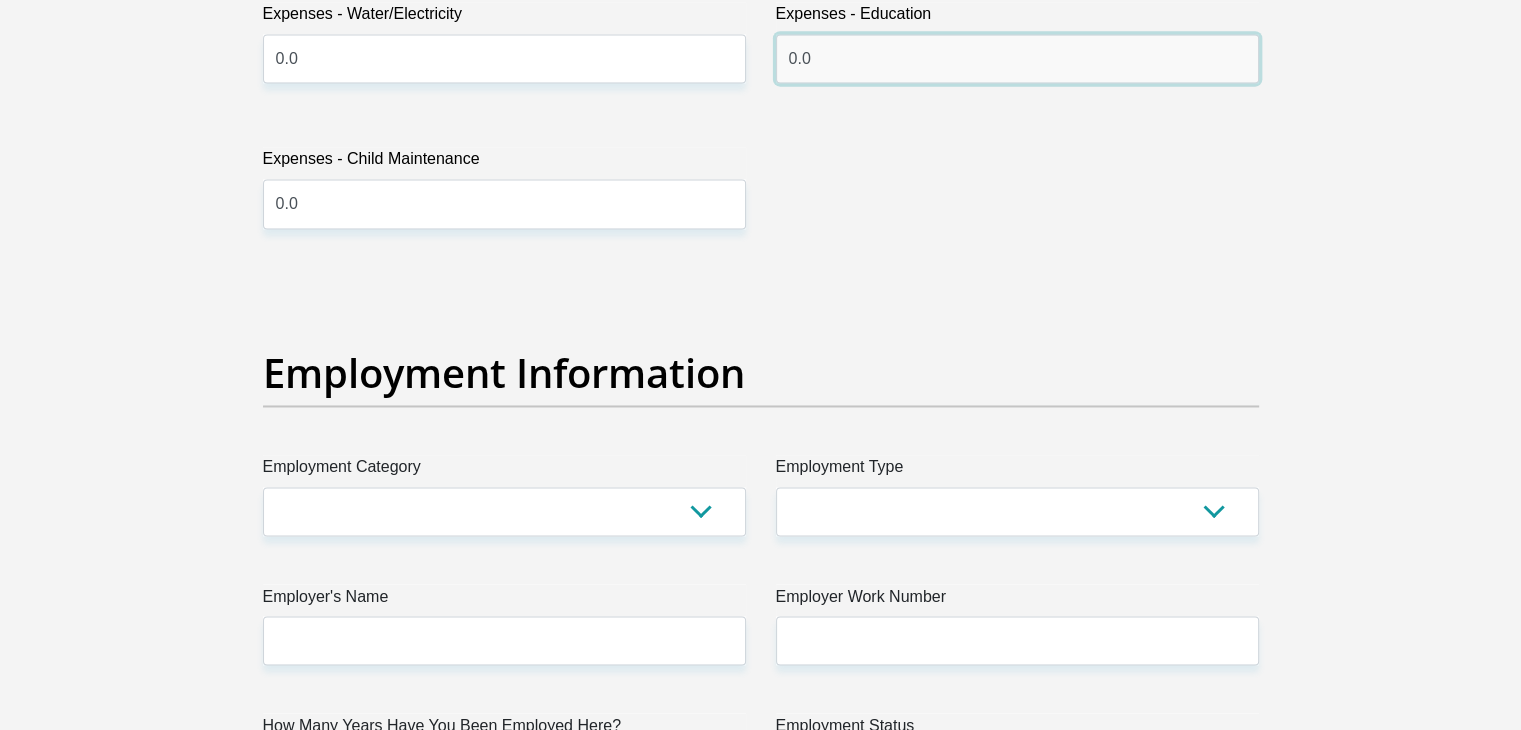 scroll, scrollTop: 3500, scrollLeft: 0, axis: vertical 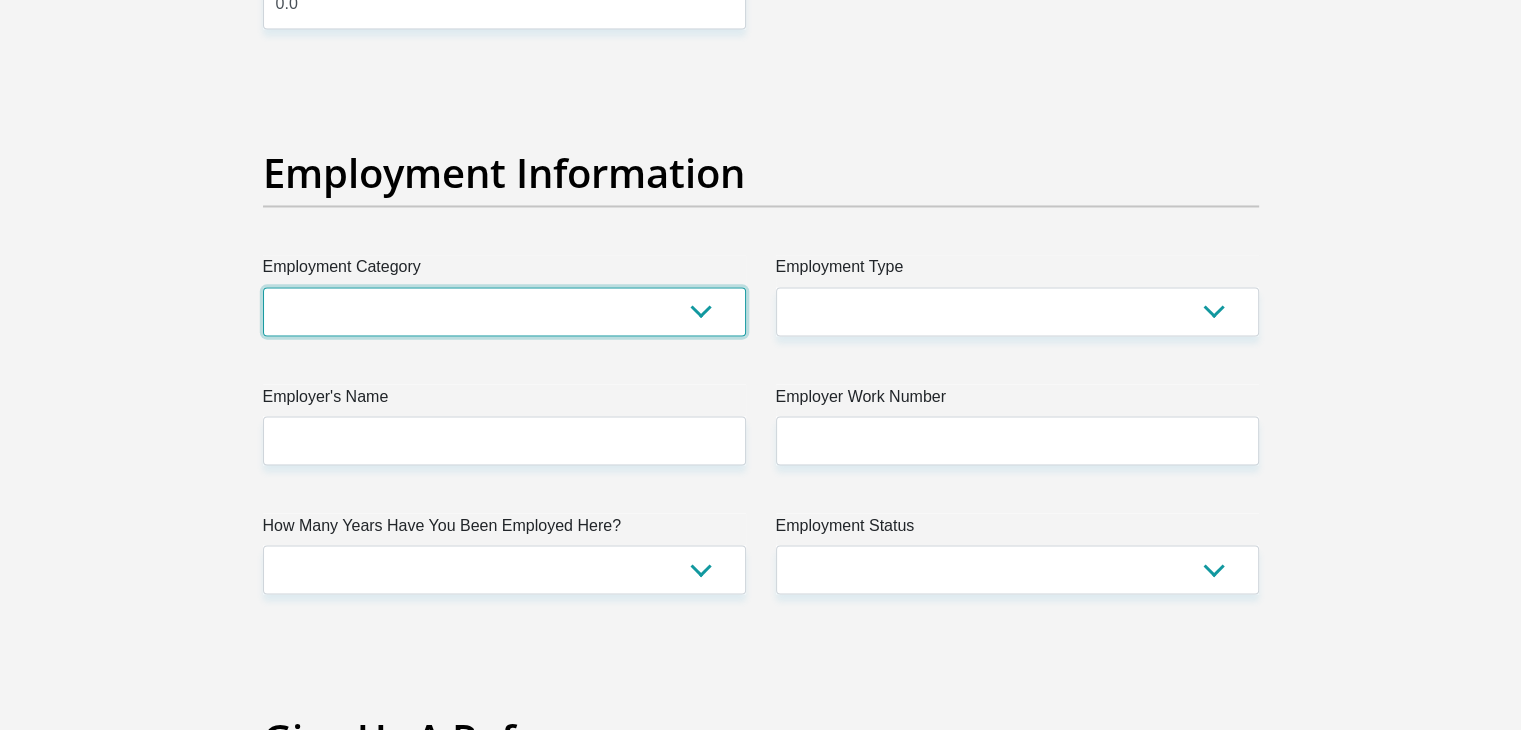 click on "AGRICULTURE
ALCOHOL & TOBACCO
CONSTRUCTION MATERIALS
METALLURGY
EQUIPMENT FOR RENEWABLE ENERGY
SPECIALIZED CONTRACTORS
CAR
GAMING (INCL. INTERNET
OTHER WHOLESALE
UNLICENSED PHARMACEUTICALS
CURRENCY EXCHANGE HOUSES
OTHER FINANCIAL INSTITUTIONS & INSURANCE
REAL ESTATE AGENTS
OIL & GAS
OTHER MATERIALS (E.G. IRON ORE)
PRECIOUS STONES & PRECIOUS METALS
POLITICAL ORGANIZATIONS
RELIGIOUS ORGANIZATIONS(NOT SECTS)
ACTI. HAVING BUSINESS DEAL WITH PUBLIC ADMINISTRATION
LAUNDROMATS" at bounding box center [504, 311] 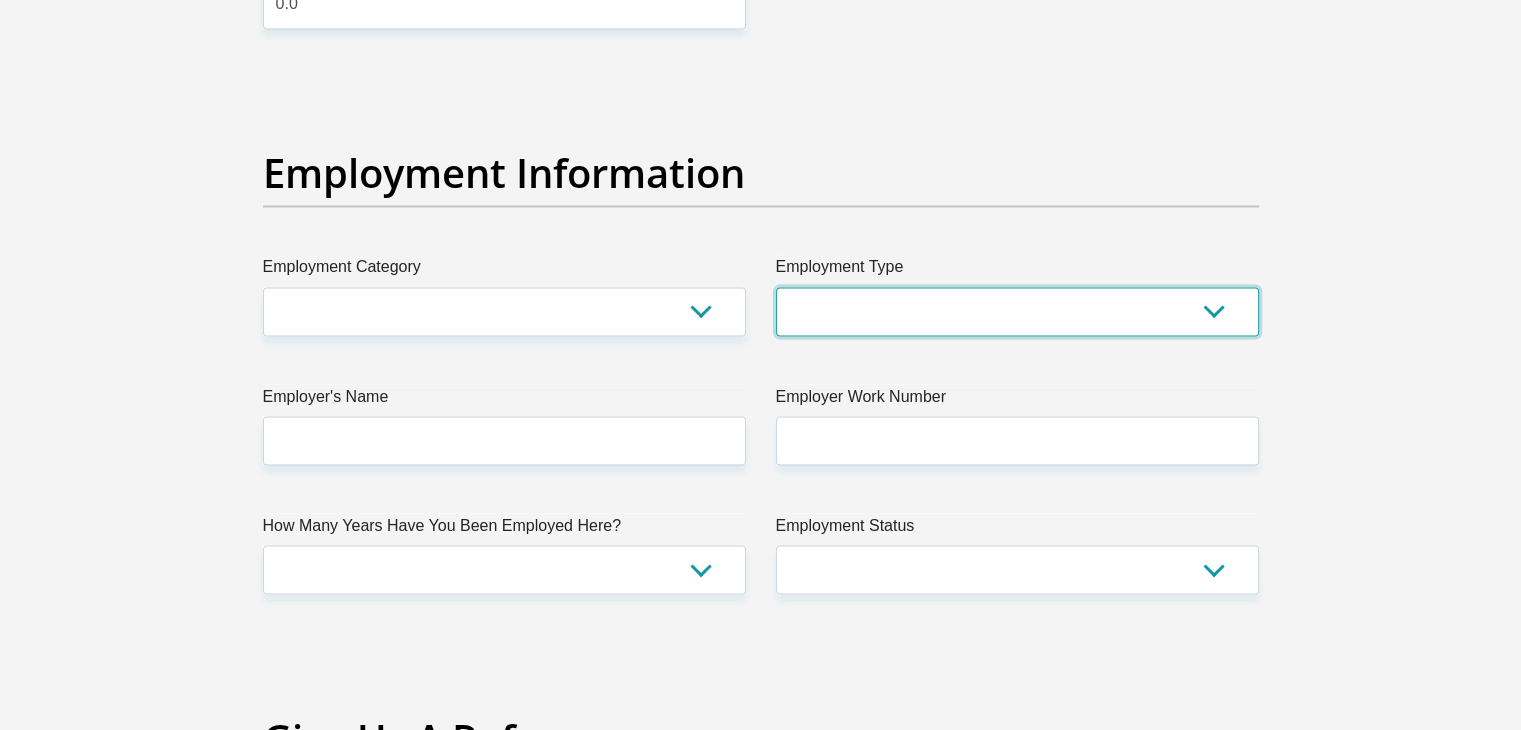 click on "College/Lecturer
Craft Seller
Creative
Driver
Executive
Farmer
Forces - Non Commissioned
Forces - Officer
Hawker
Housewife
Labourer
Licenced Professional
Manager
Miner
Non Licenced Professional
Office Staff/Clerk
Outside Worker
Pensioner
Permanent Teacher
Production/Manufacturing
Sales
Self-Employed
Semi-Professional Worker
Service Industry  Social Worker  Student" at bounding box center [1017, 311] 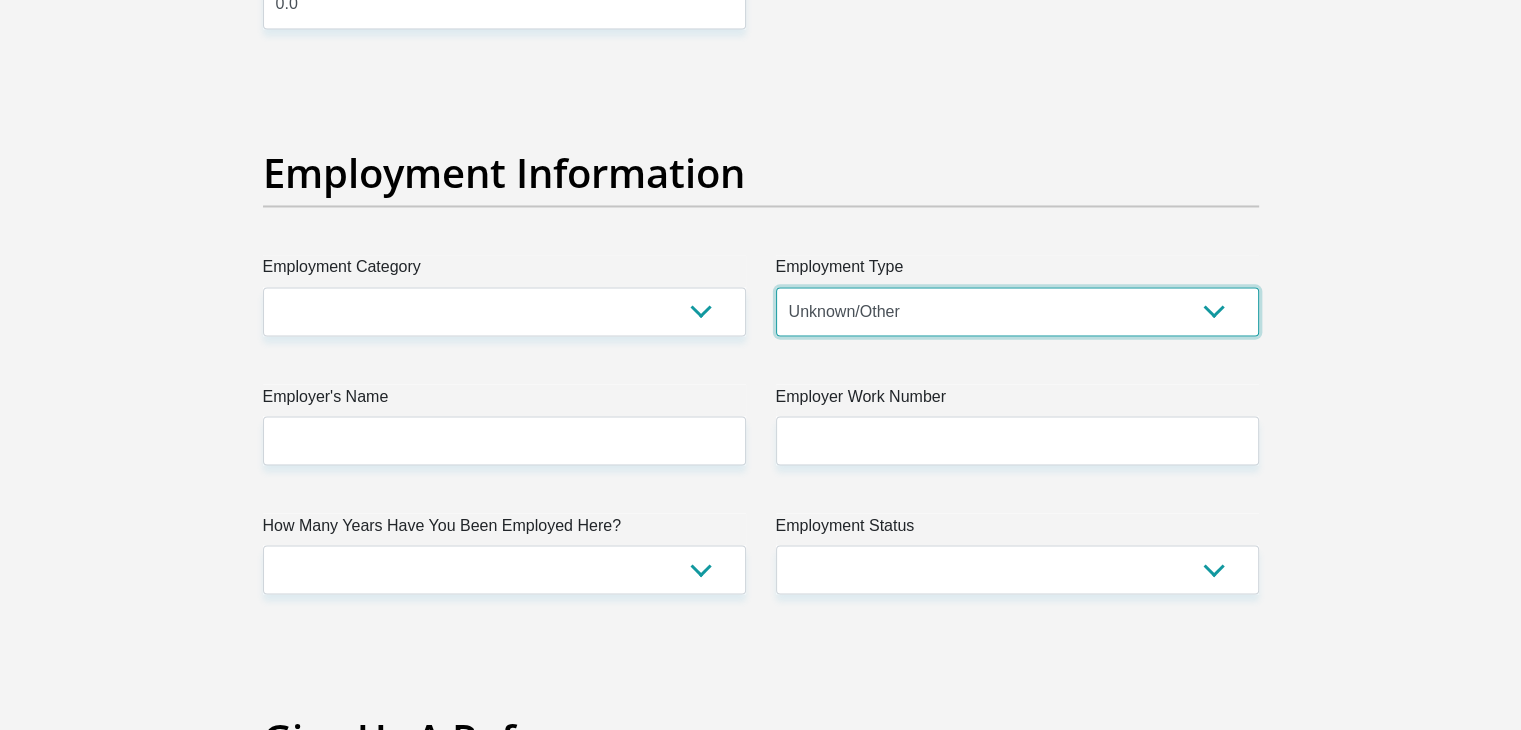 click on "College/Lecturer
Craft Seller
Creative
Driver
Executive
Farmer
Forces - Non Commissioned
Forces - Officer
Hawker
Housewife
Labourer
Licenced Professional
Manager
Miner
Non Licenced Professional
Office Staff/Clerk
Outside Worker
Pensioner
Permanent Teacher
Production/Manufacturing
Sales
Self-Employed
Semi-Professional Worker
Service Industry  Social Worker  Student" at bounding box center (1017, 311) 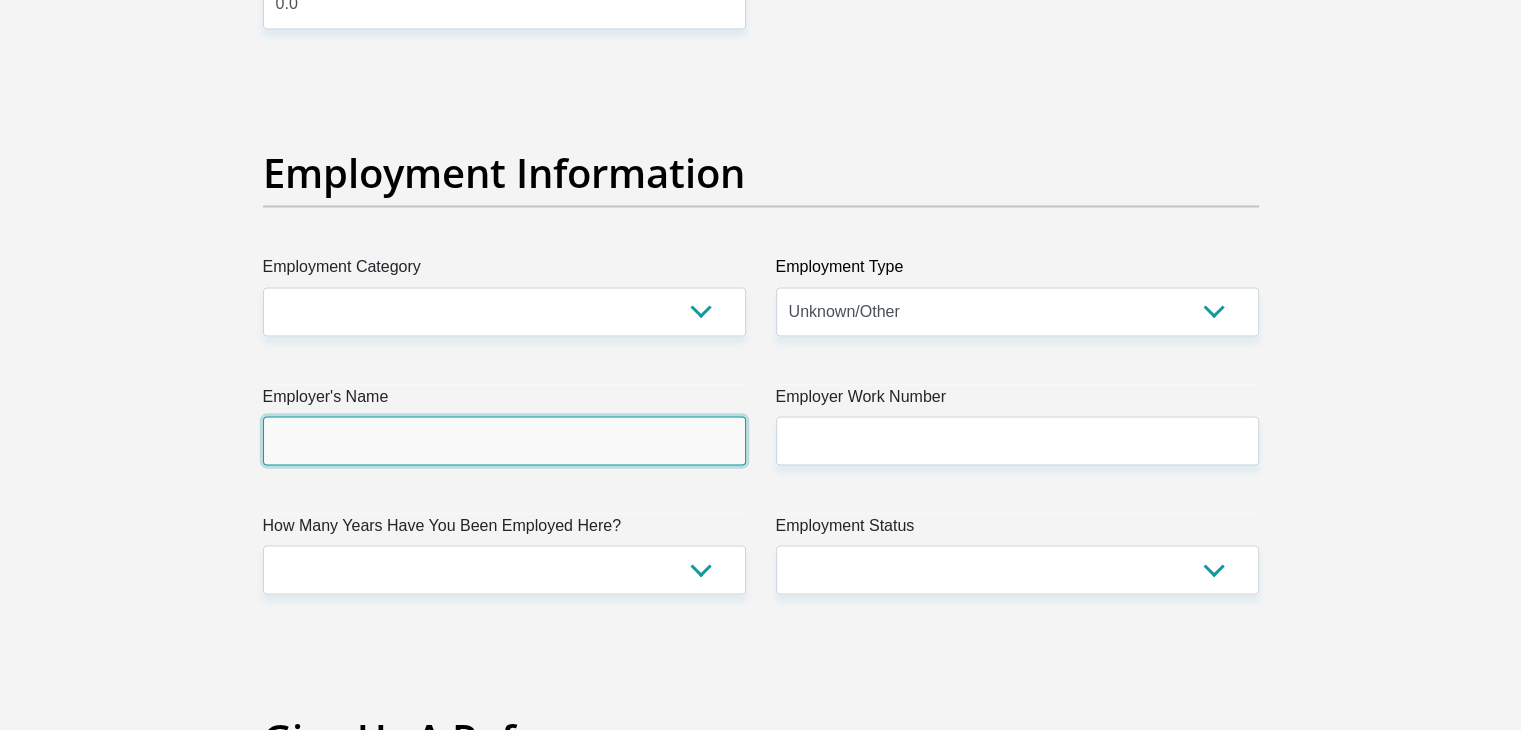 click on "Employer's Name" at bounding box center [504, 440] 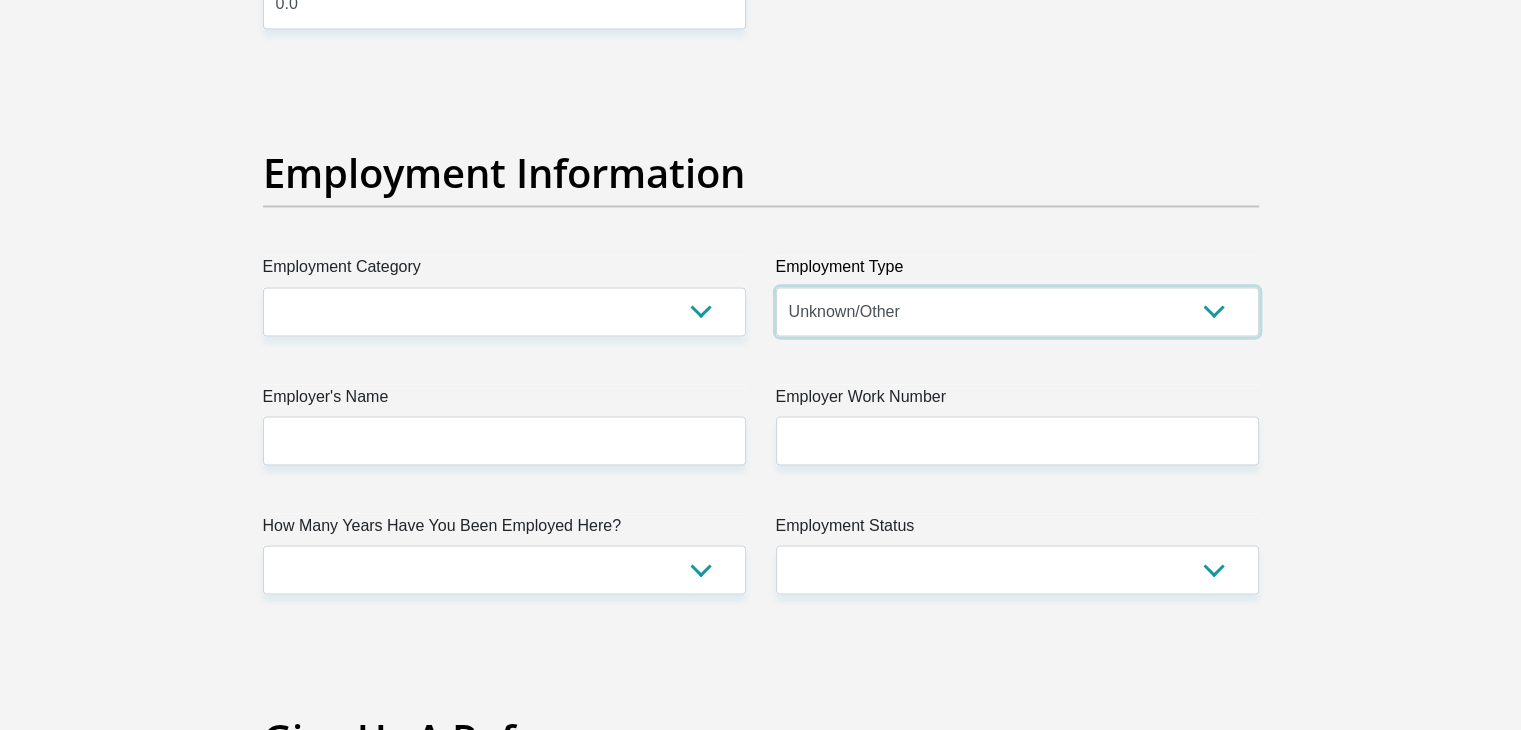 click on "College/Lecturer
Craft Seller
Creative
Driver
Executive
Farmer
Forces - Non Commissioned
Forces - Officer
Hawker
Housewife
Labourer
Licenced Professional
Manager
Miner
Non Licenced Professional
Office Staff/Clerk
Outside Worker
Pensioner
Permanent Teacher
Production/Manufacturing
Sales
Self-Employed
Semi-Professional Worker
Service Industry  Social Worker  Student" at bounding box center (1017, 311) 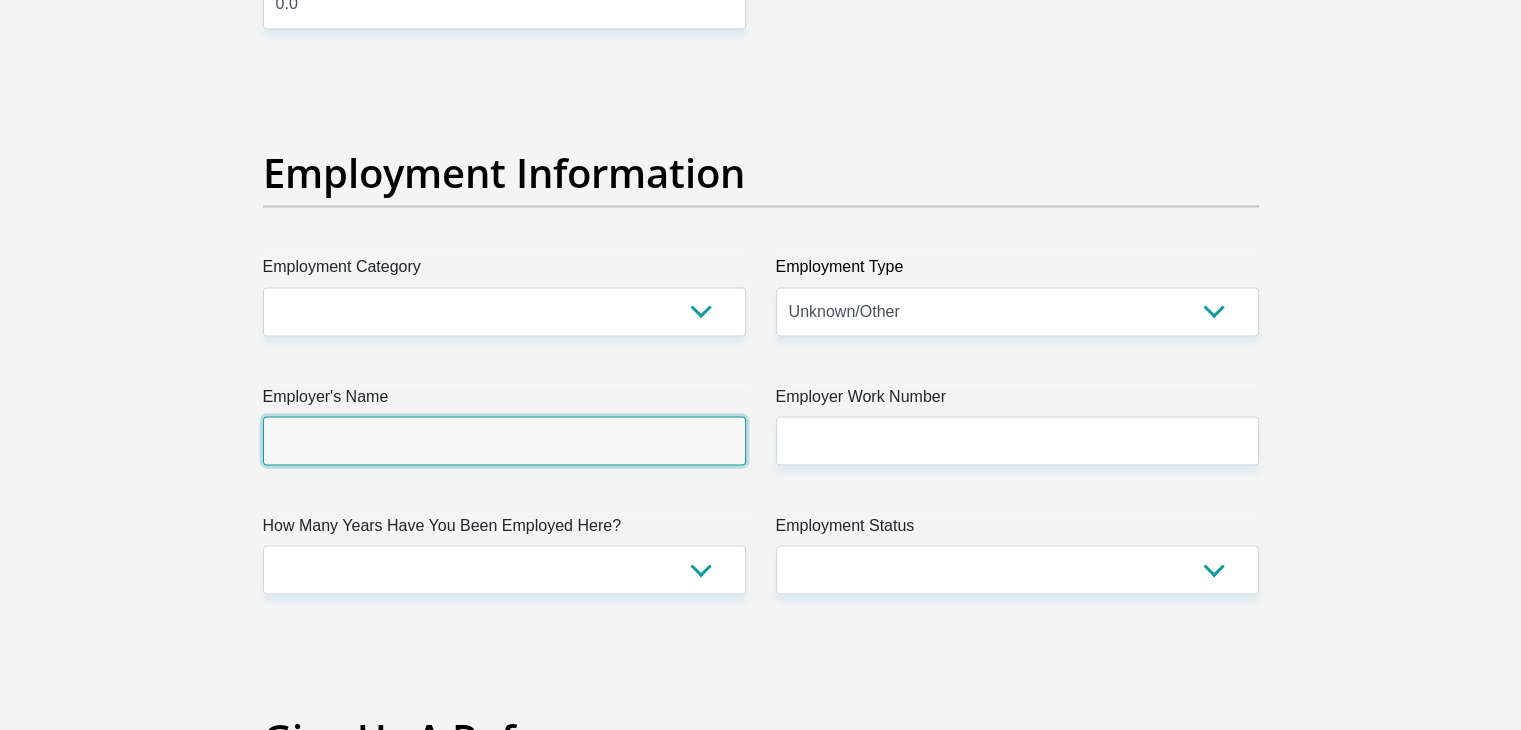 drag, startPoint x: 624, startPoint y: 457, endPoint x: 624, endPoint y: 445, distance: 12 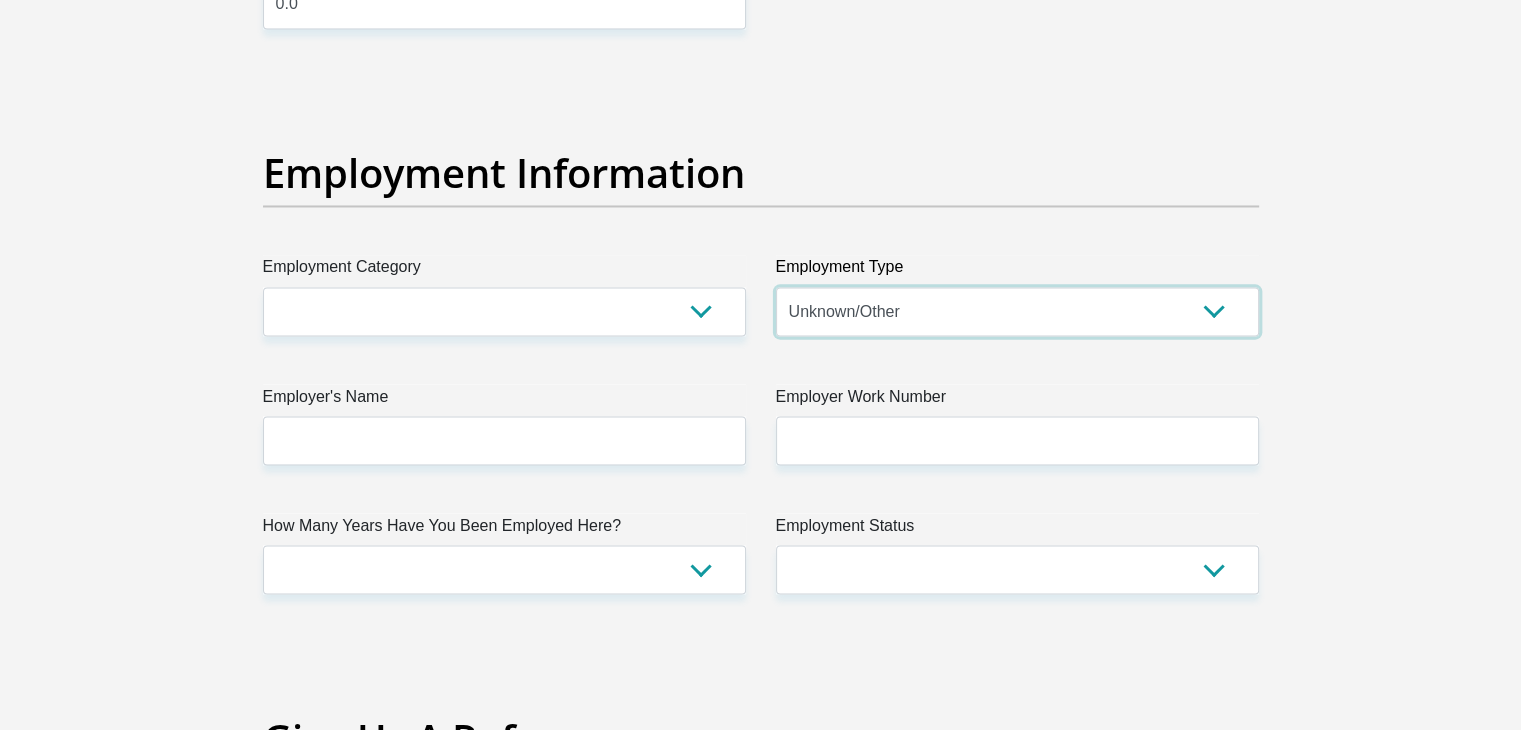 click on "College/Lecturer
Craft Seller
Creative
Driver
Executive
Farmer
Forces - Non Commissioned
Forces - Officer
Hawker
Housewife
Labourer
Licenced Professional
Manager
Miner
Non Licenced Professional
Office Staff/Clerk
Outside Worker
Pensioner
Permanent Teacher
Production/Manufacturing
Sales
Self-Employed
Semi-Professional Worker
Service Industry  Social Worker  Student" at bounding box center (1017, 311) 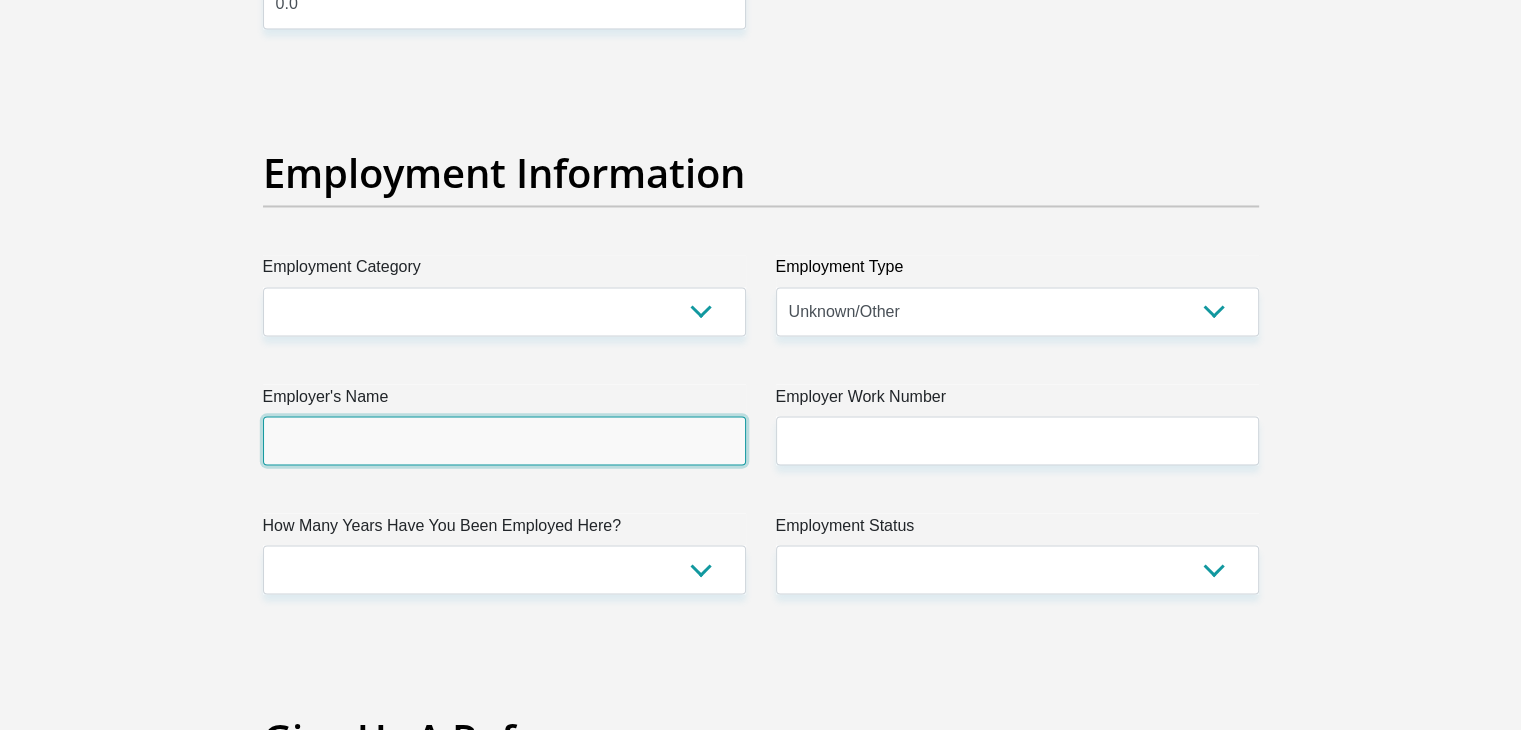 click on "Employer's Name" at bounding box center [504, 440] 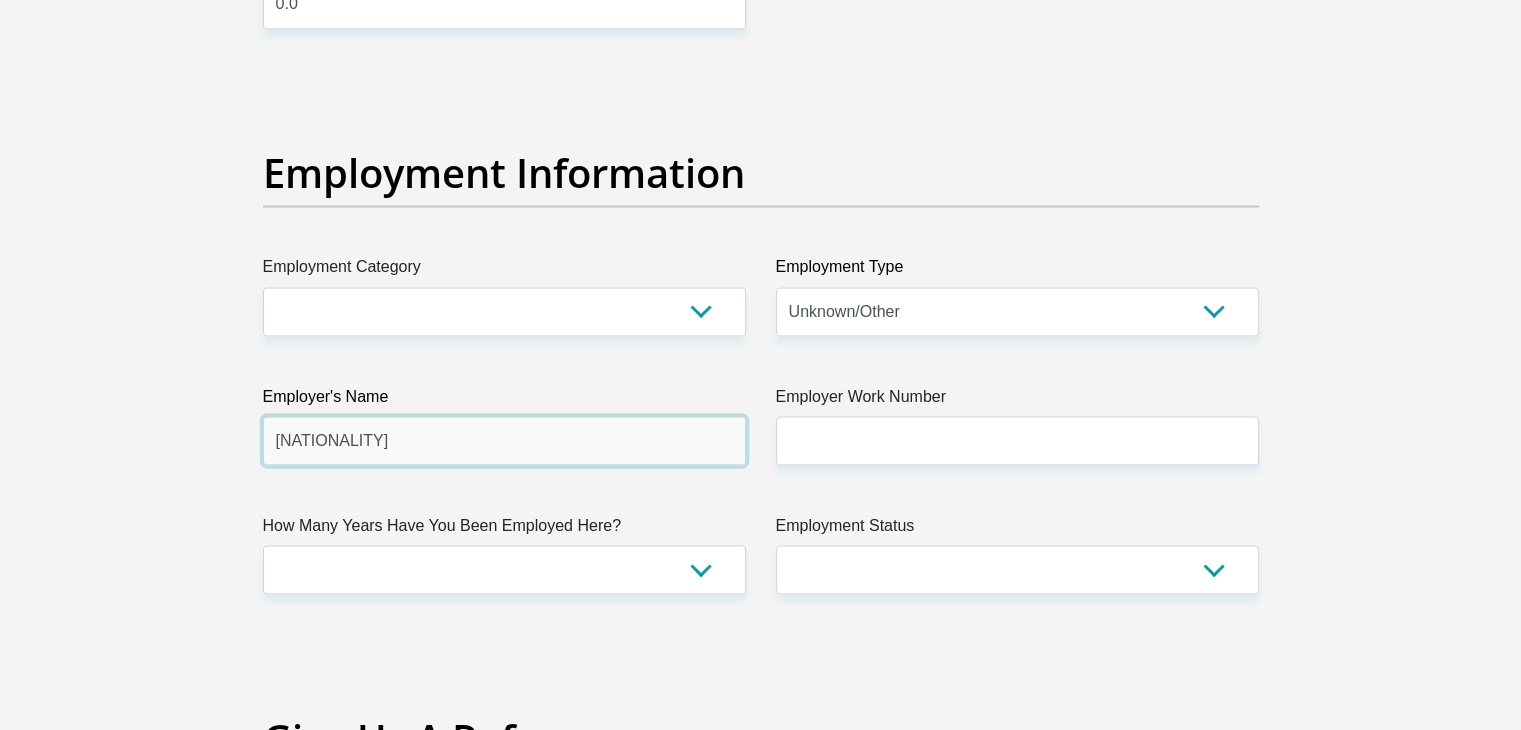 type on "Domestic" 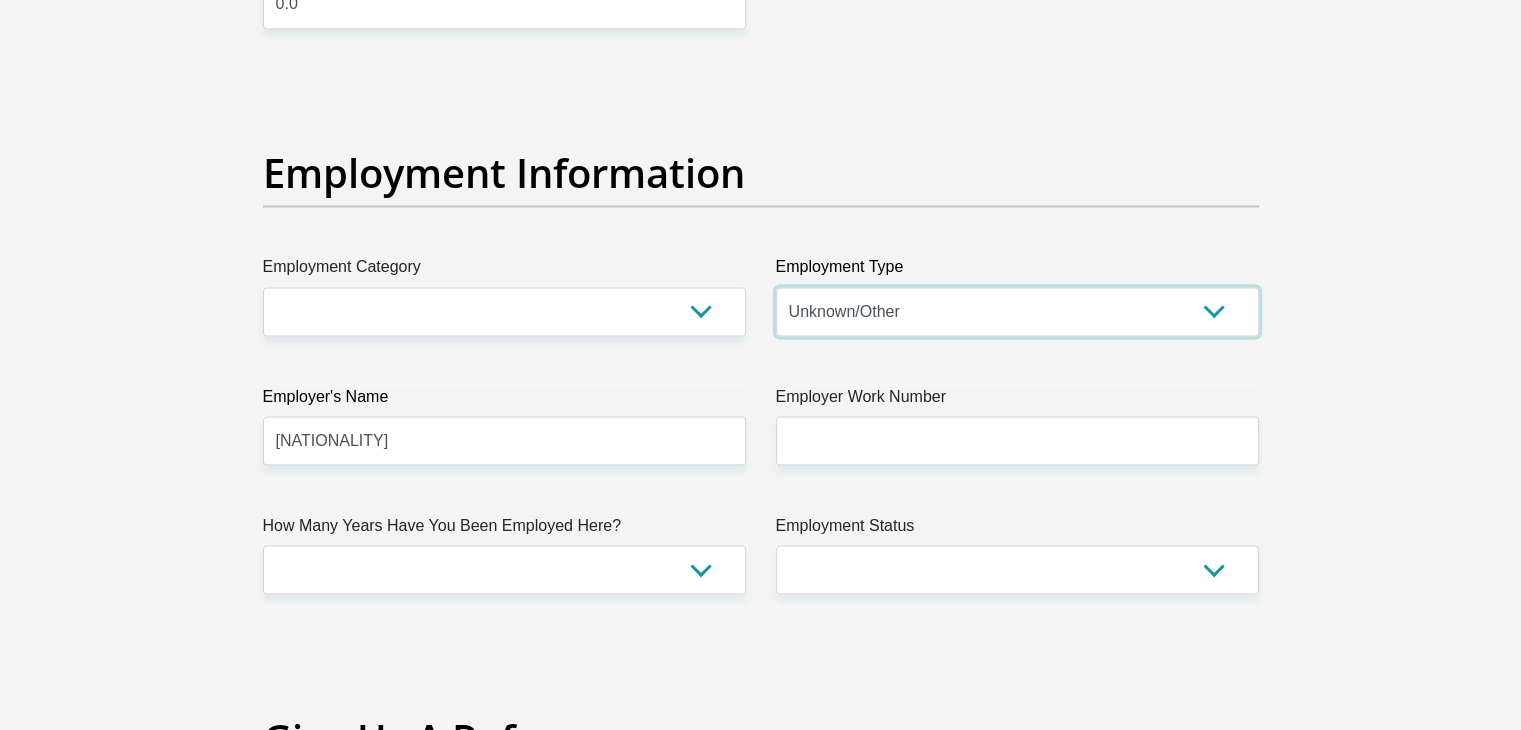 click on "College/Lecturer
Craft Seller
Creative
Driver
Executive
Farmer
Forces - Non Commissioned
Forces - Officer
Hawker
Housewife
Labourer
Licenced Professional
Manager
Miner
Non Licenced Professional
Office Staff/Clerk
Outside Worker
Pensioner
Permanent Teacher
Production/Manufacturing
Sales
Self-Employed
Semi-Professional Worker
Service Industry  Social Worker  Student" at bounding box center [1017, 311] 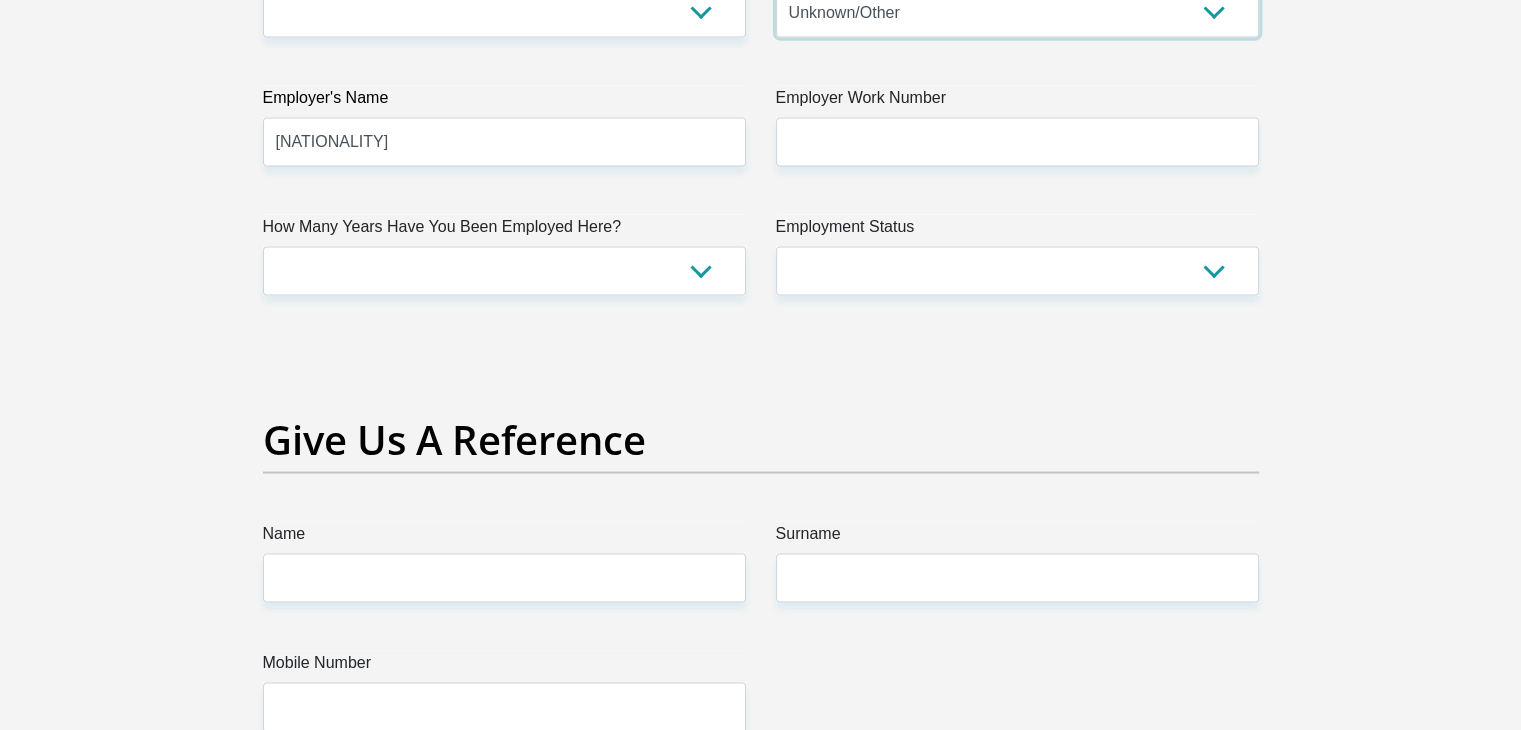 scroll, scrollTop: 3800, scrollLeft: 0, axis: vertical 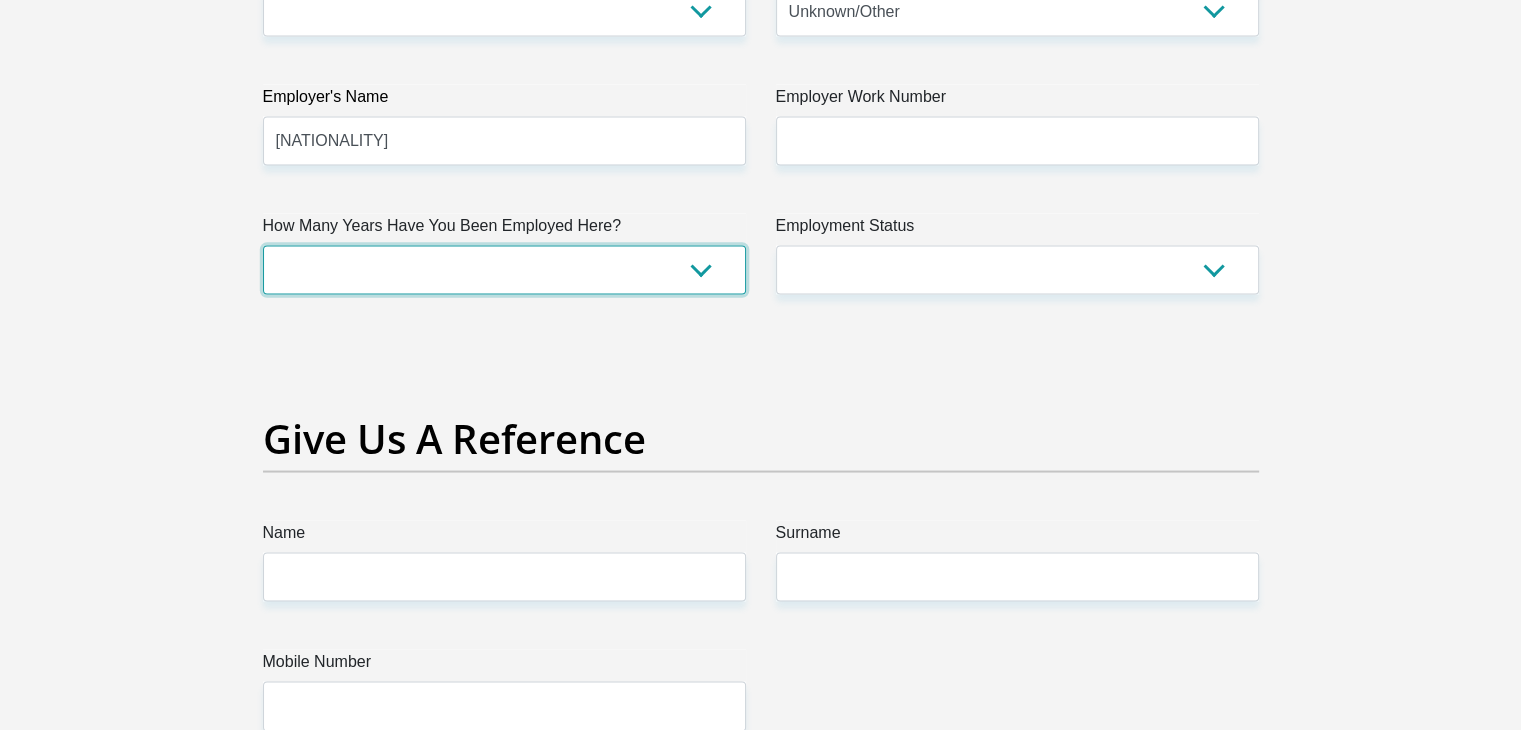 click on "less than 1 year
1-3 years
3-5 years
5+ years" at bounding box center [504, 269] 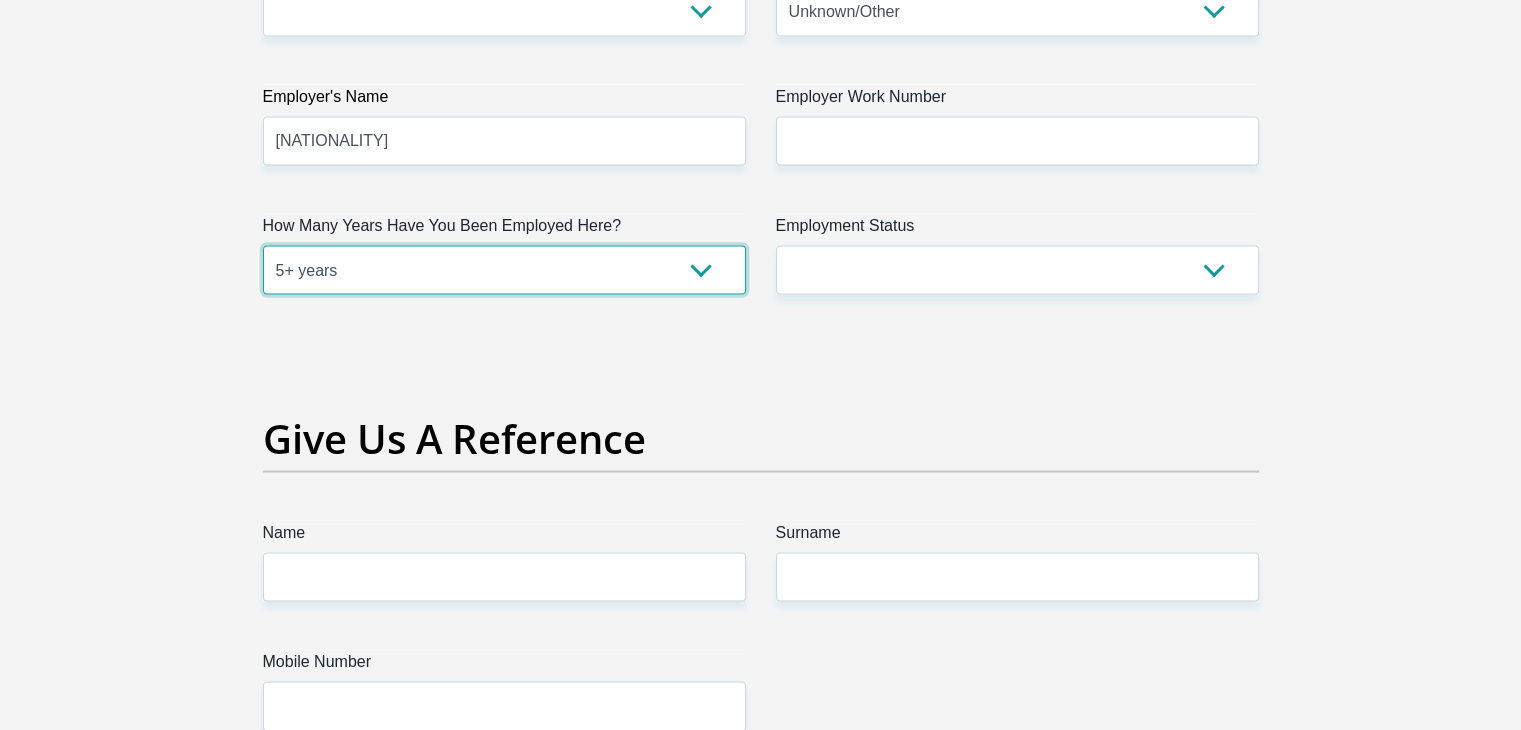 click on "less than 1 year
1-3 years
3-5 years
5+ years" at bounding box center [504, 269] 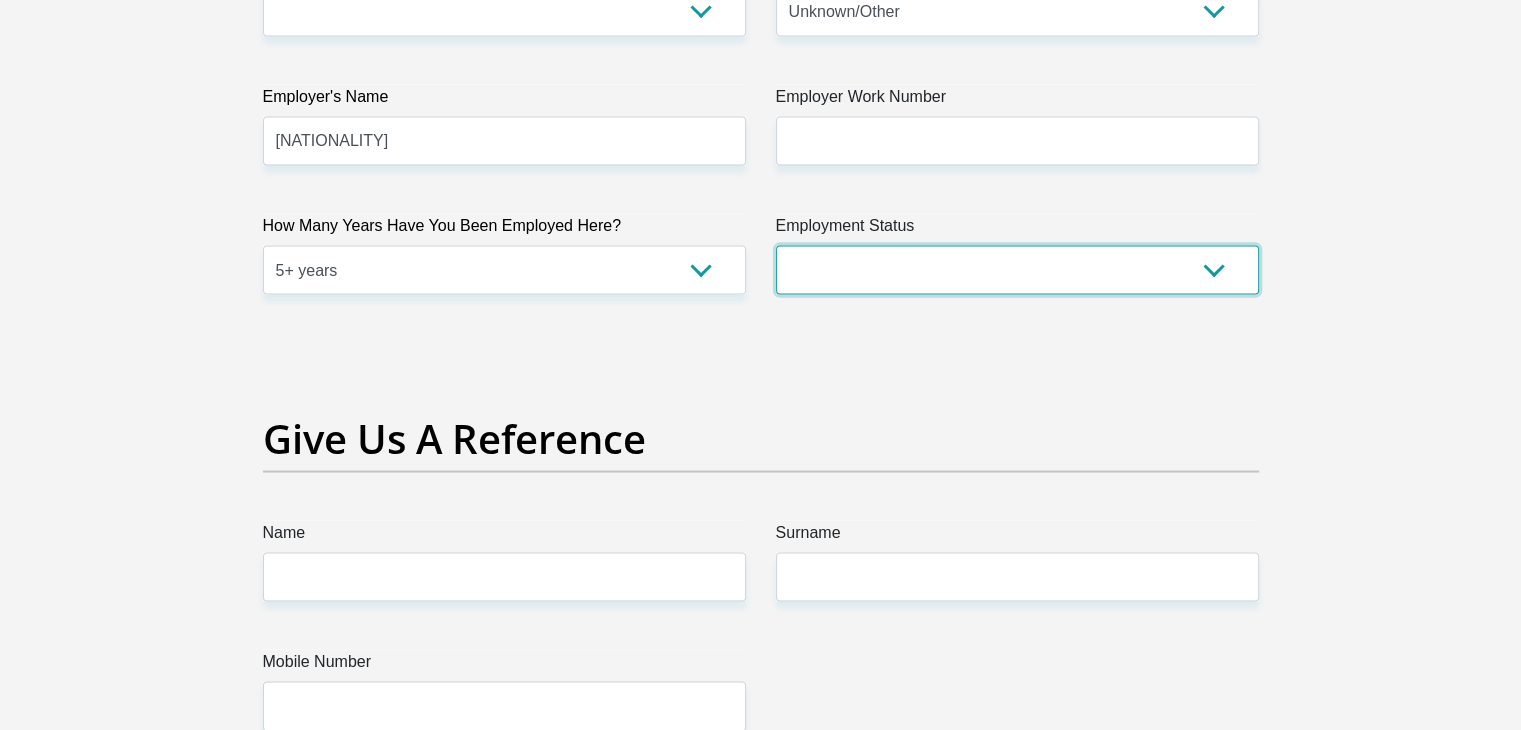 click on "Permanent/Full-time
Part-time/Casual
Contract Worker
Self-Employed
Housewife
Retired
Student
Medically Boarded
Disability
Unemployed" at bounding box center [1017, 269] 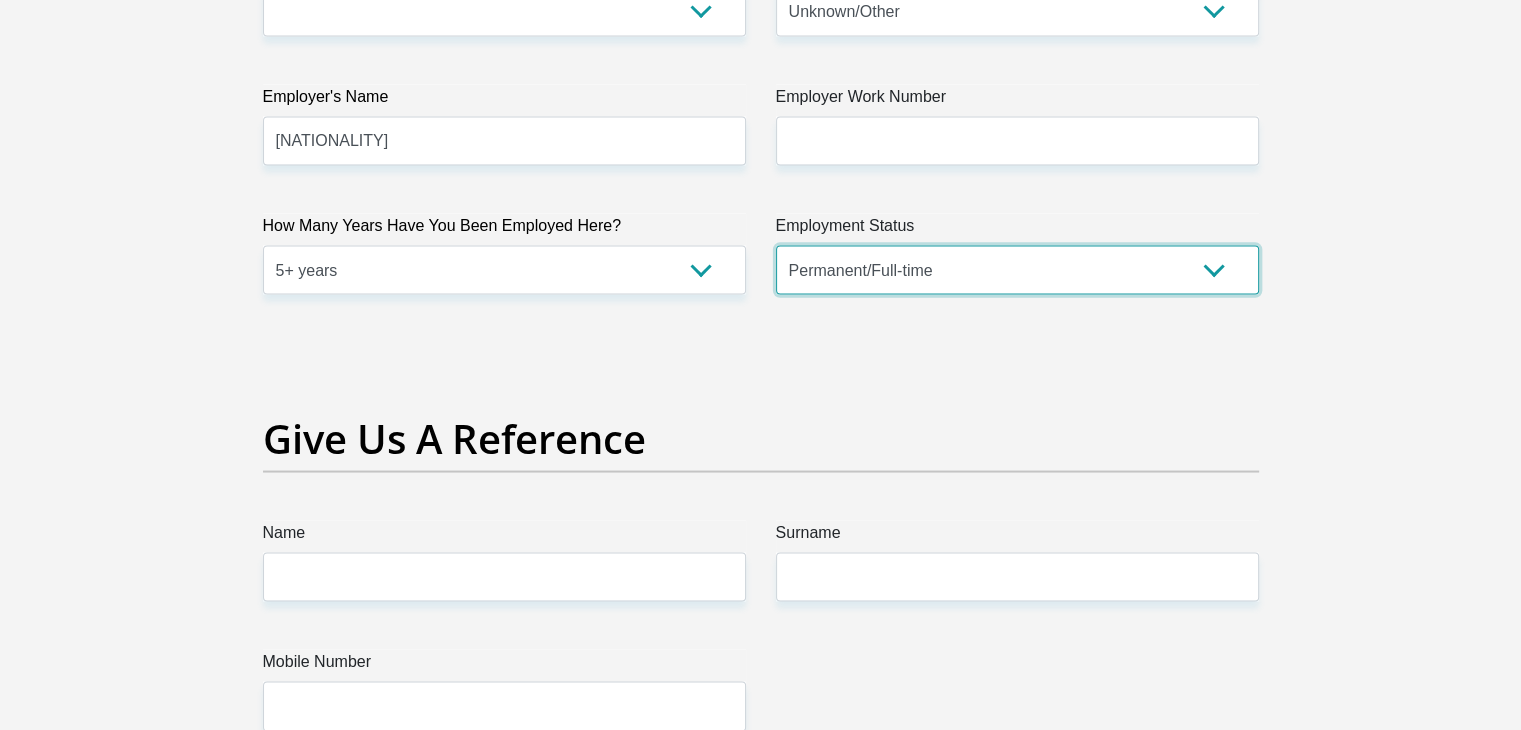 click on "Permanent/Full-time
Part-time/Casual
Contract Worker
Self-Employed
Housewife
Retired
Student
Medically Boarded
Disability
Unemployed" at bounding box center (1017, 269) 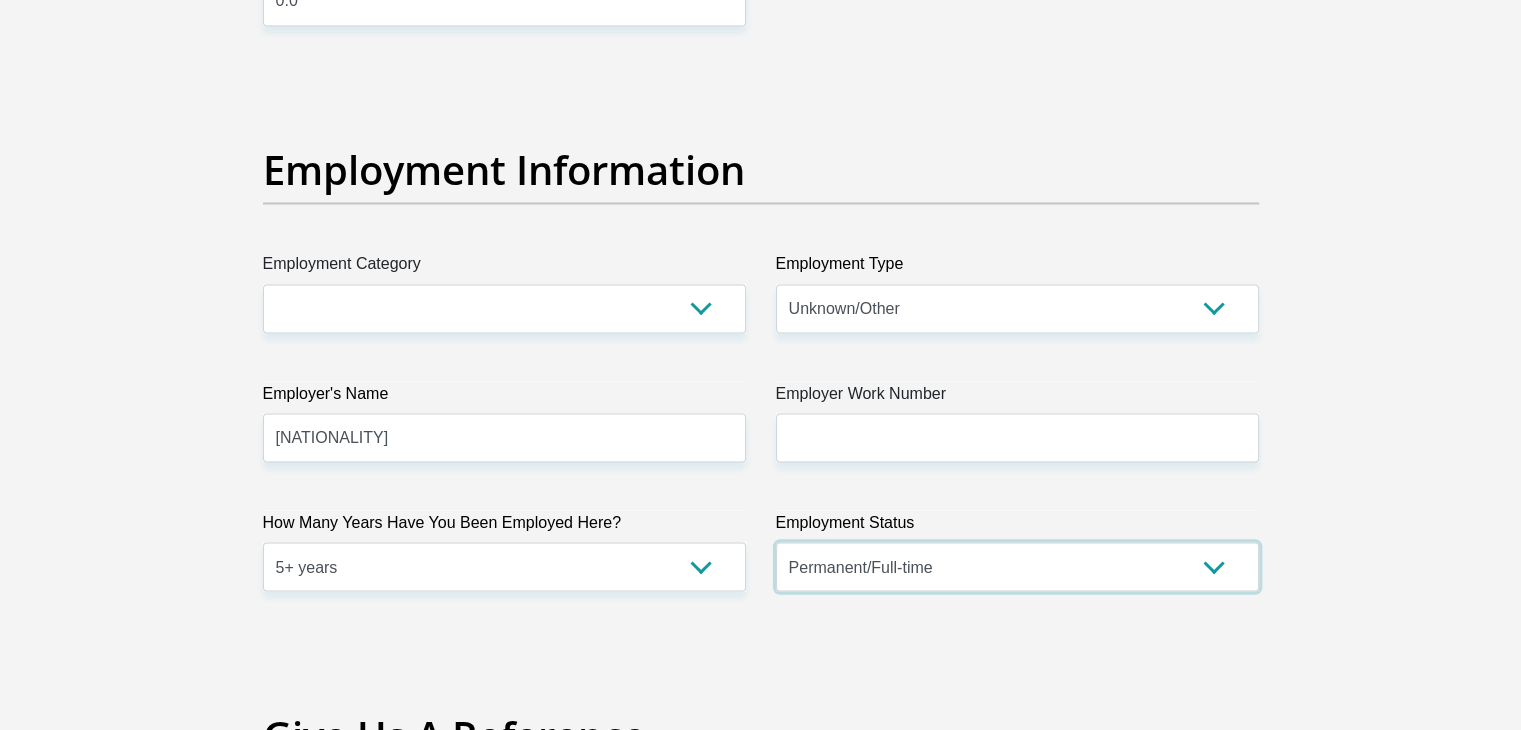 scroll, scrollTop: 3500, scrollLeft: 0, axis: vertical 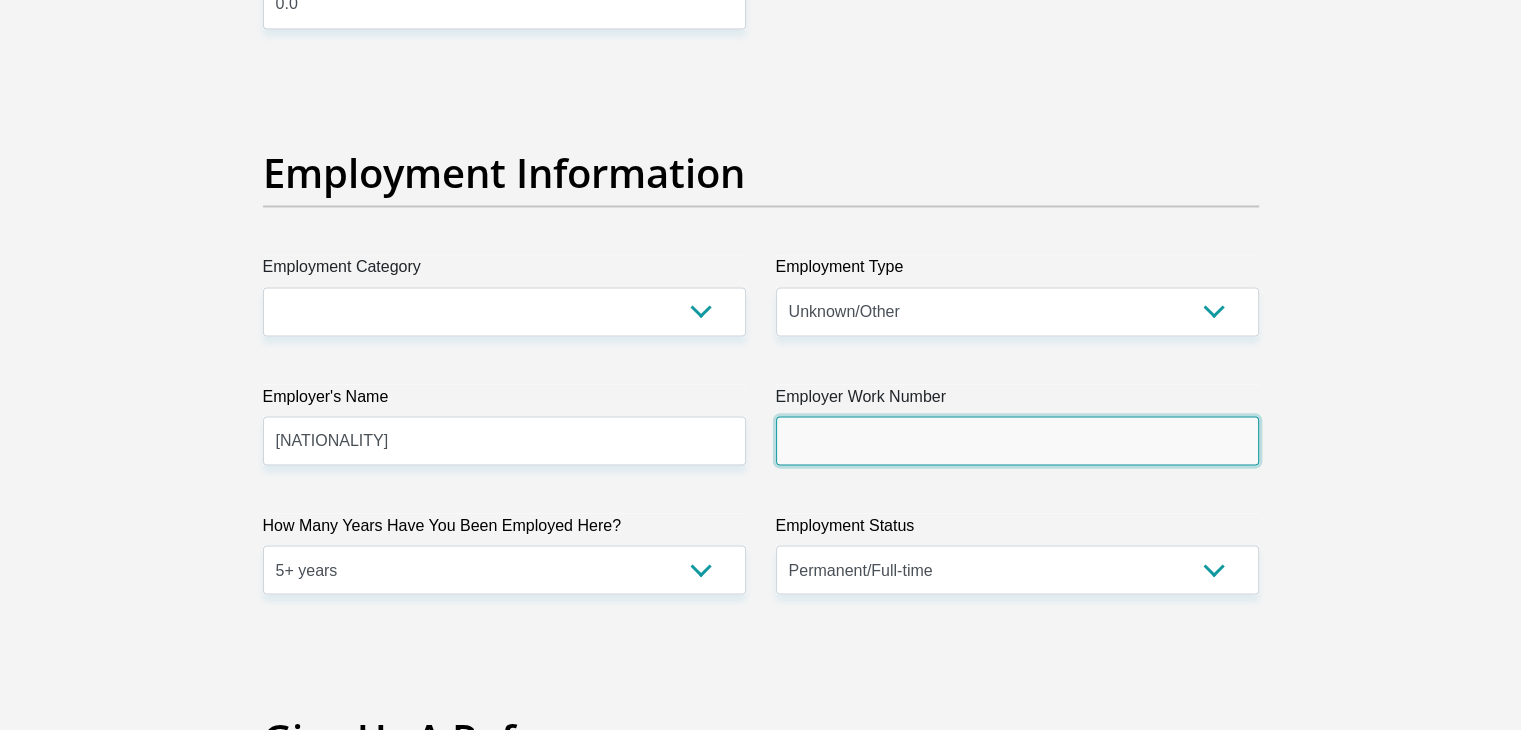 click on "Employer Work Number" at bounding box center (1017, 440) 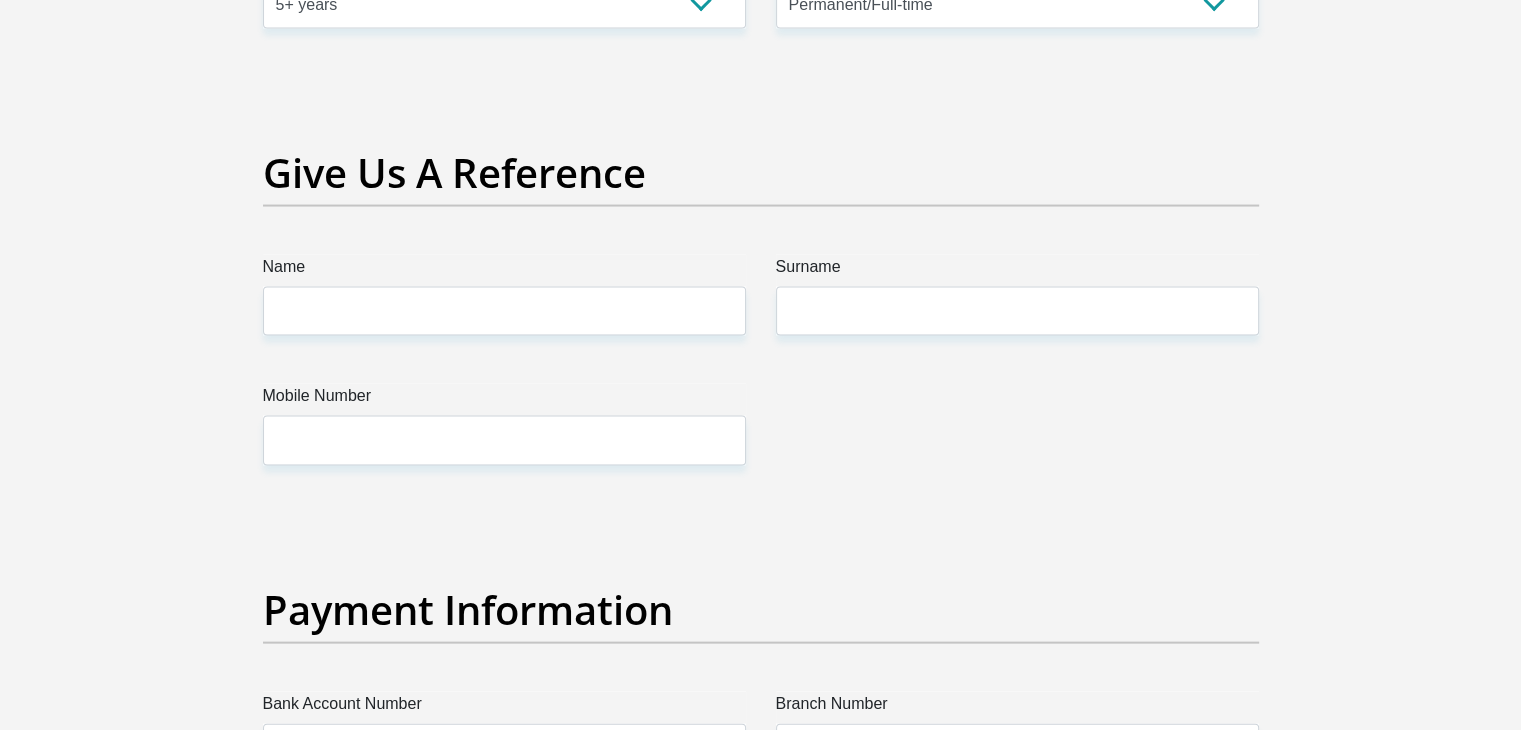 scroll, scrollTop: 4100, scrollLeft: 0, axis: vertical 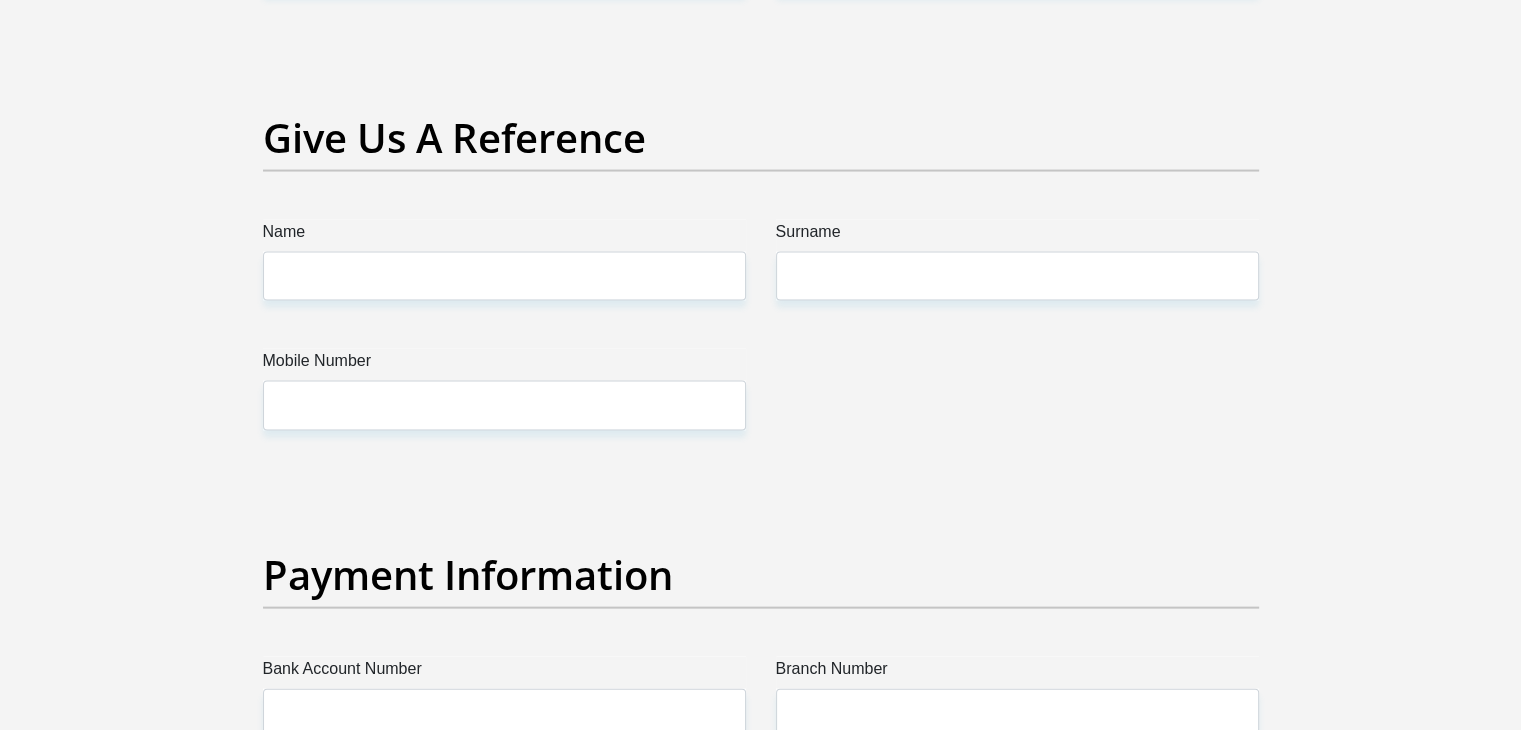 type on "0693875541" 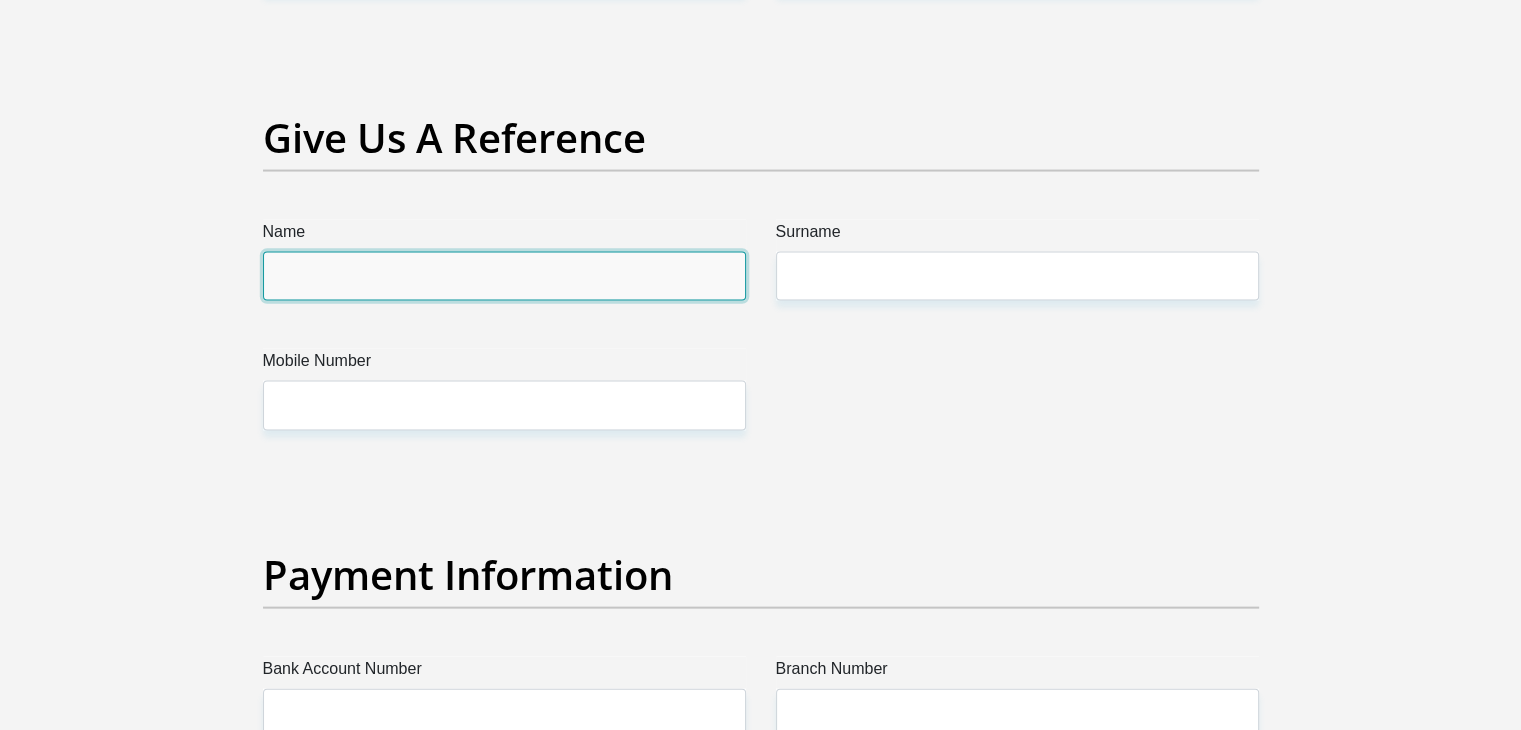click on "Name" at bounding box center [504, 276] 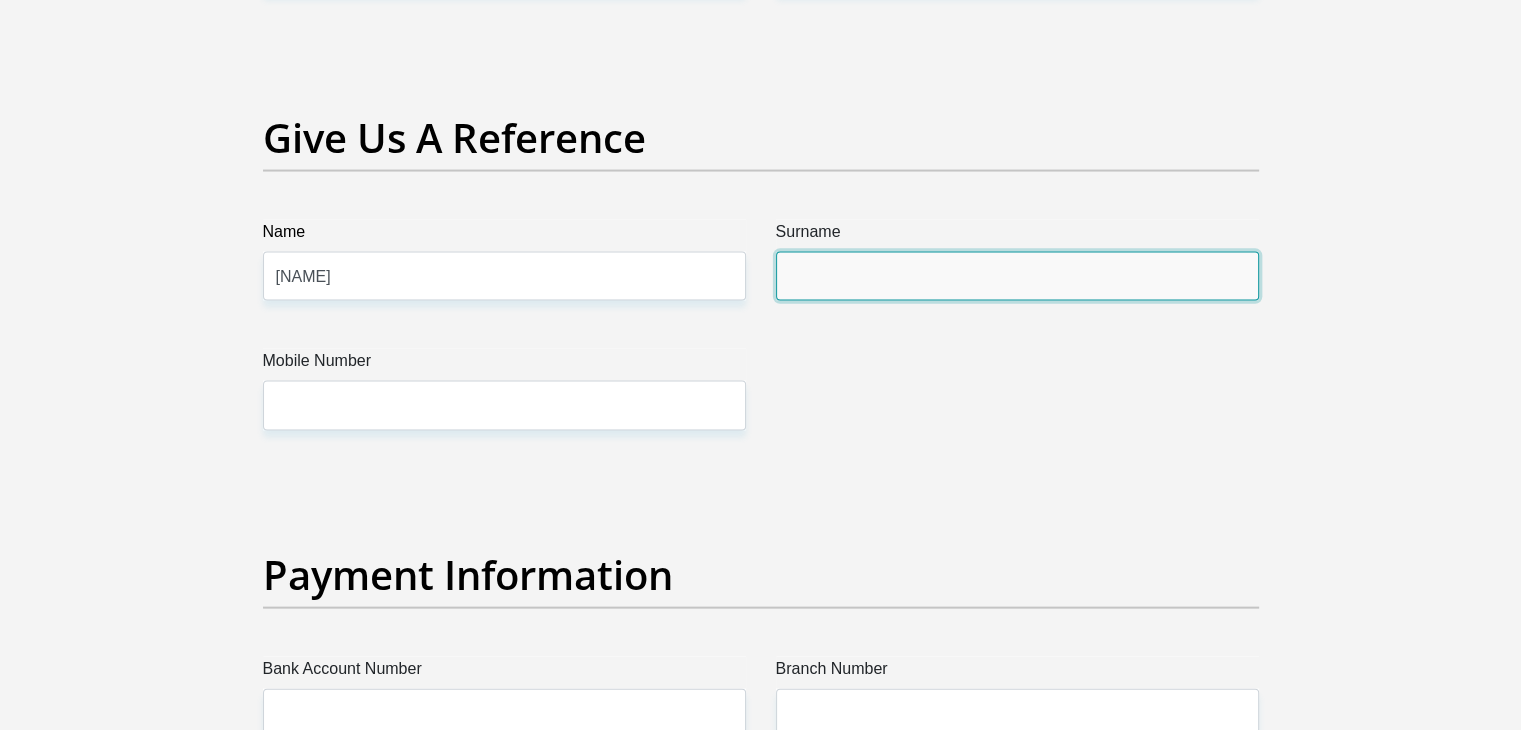 click on "Surname" at bounding box center (1017, 276) 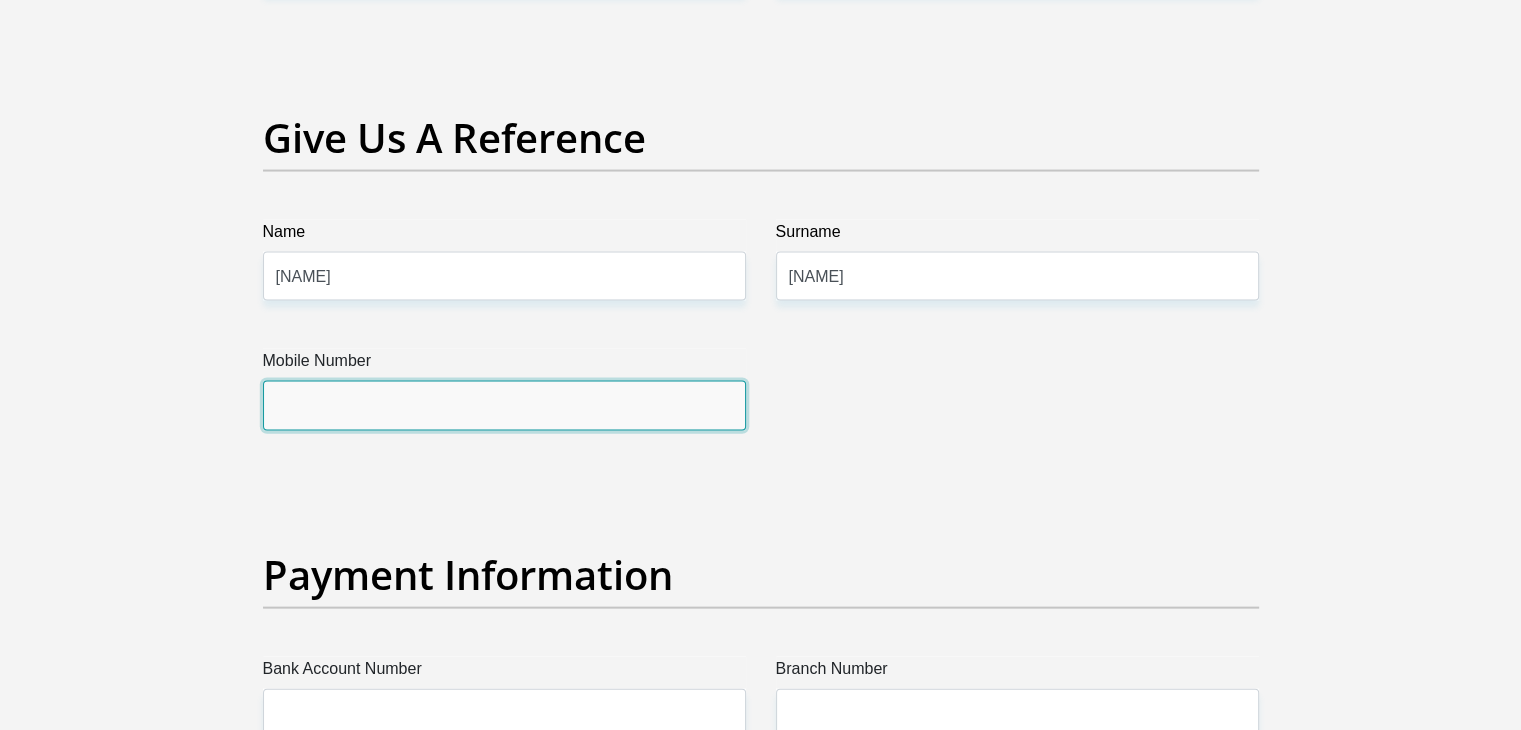 click on "Mobile Number" at bounding box center (504, 405) 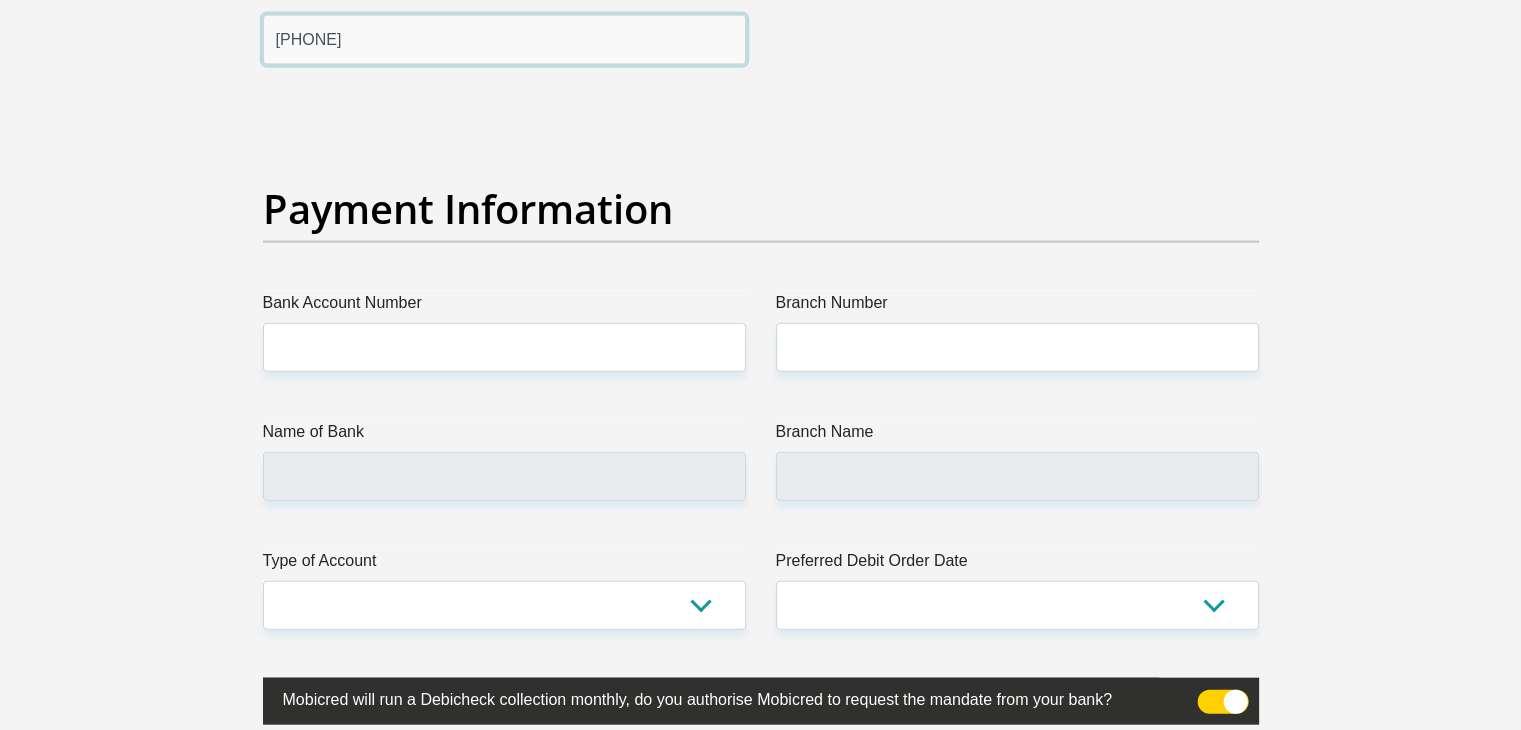 scroll, scrollTop: 4500, scrollLeft: 0, axis: vertical 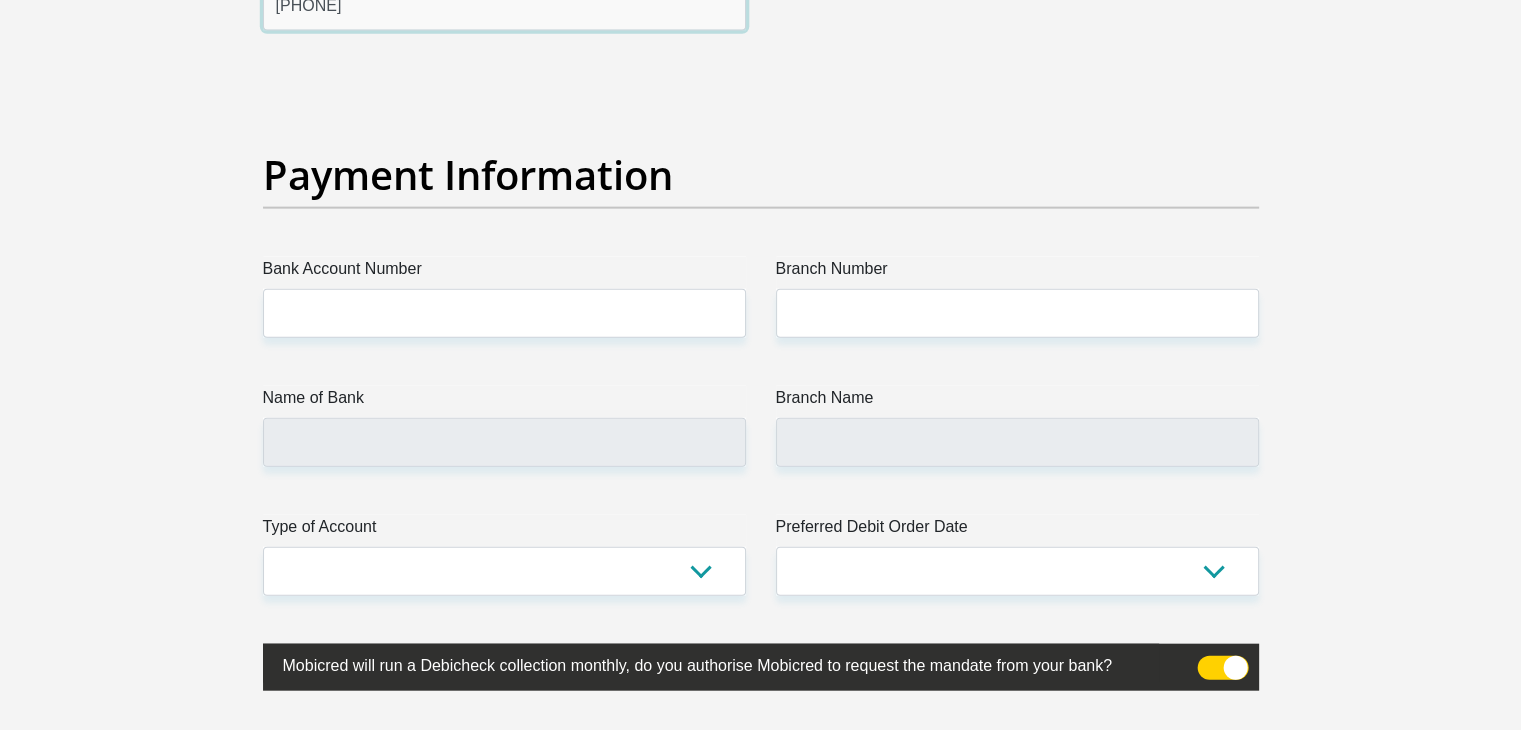 type on "0791058299" 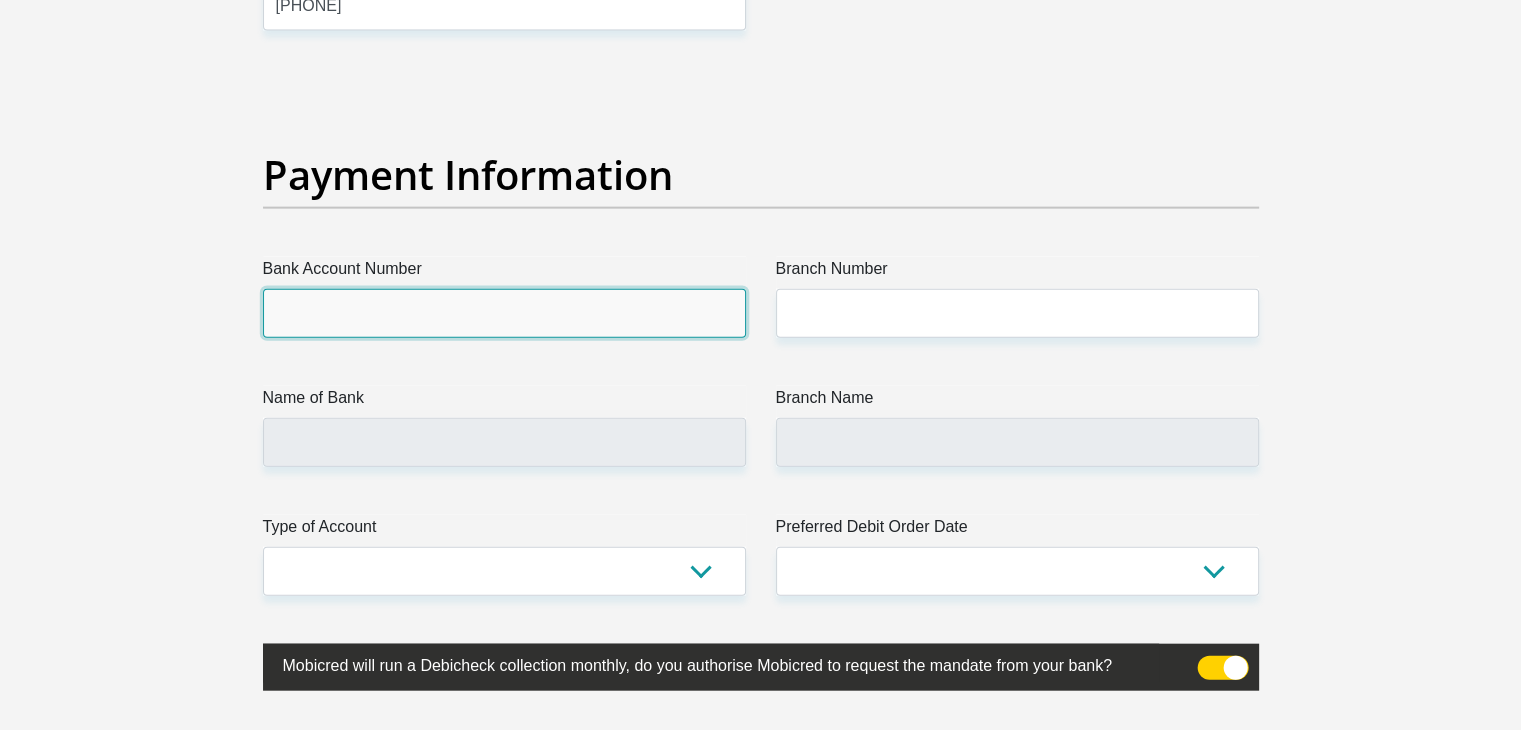 click on "Bank Account Number" at bounding box center (504, 313) 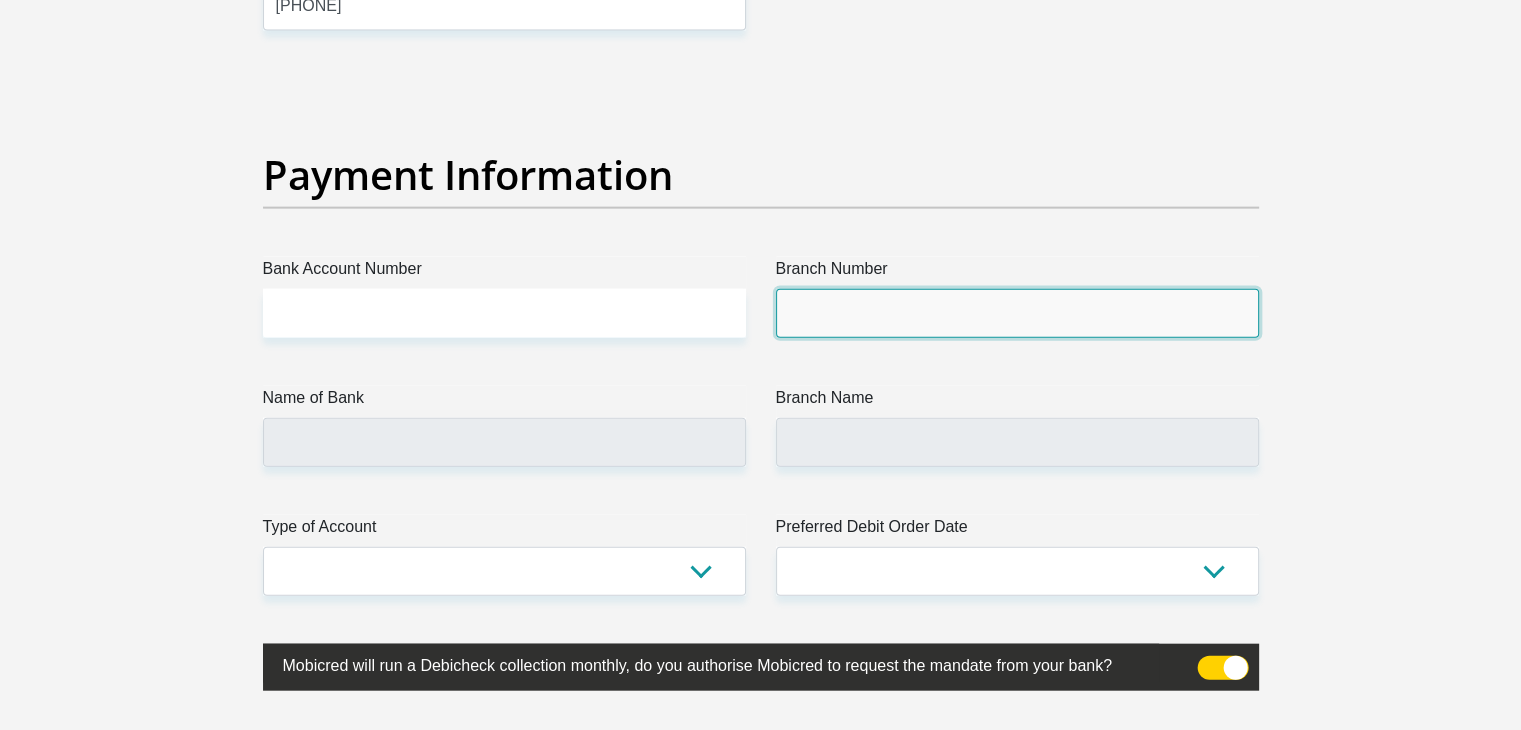 click on "Branch Number" at bounding box center (1017, 313) 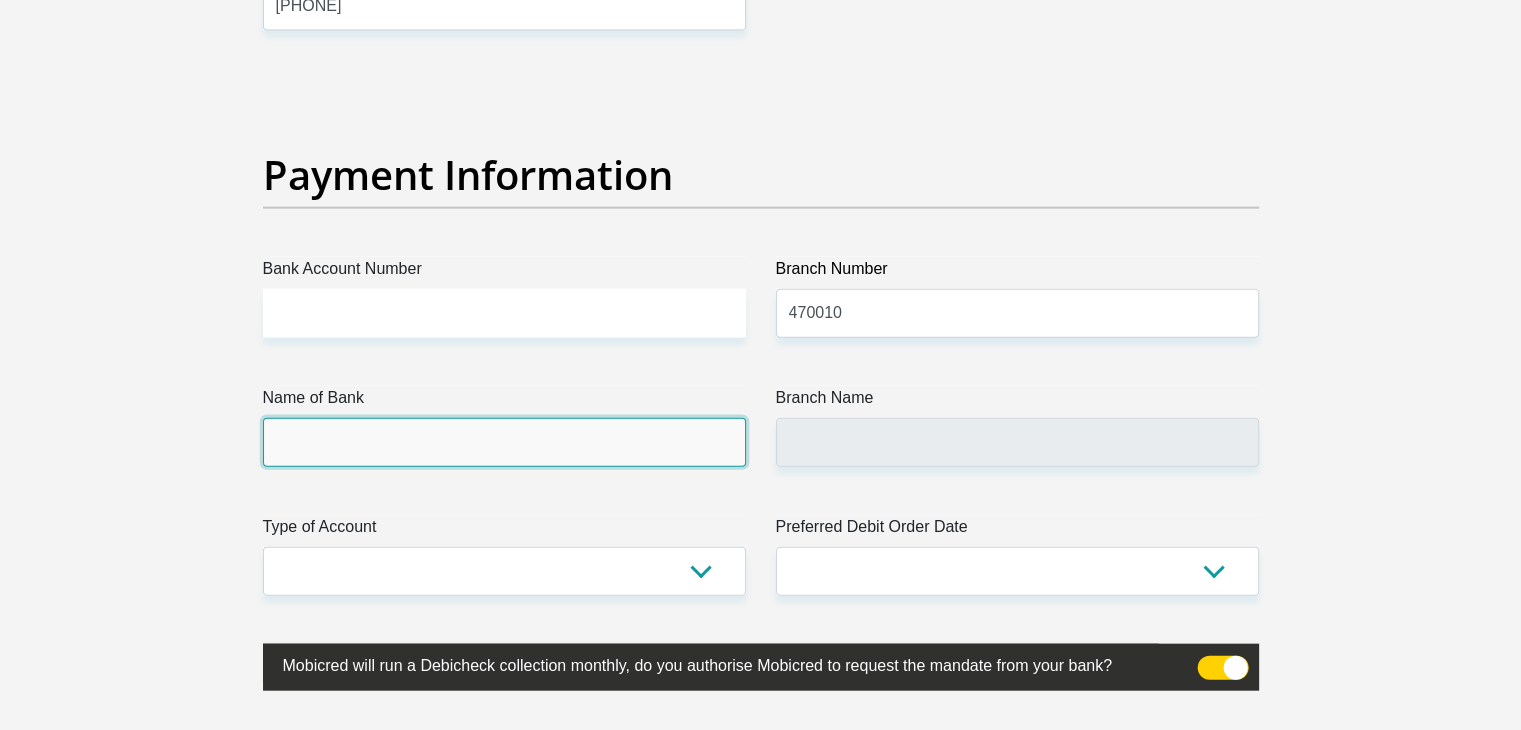 click on "Name of Bank" at bounding box center [504, 442] 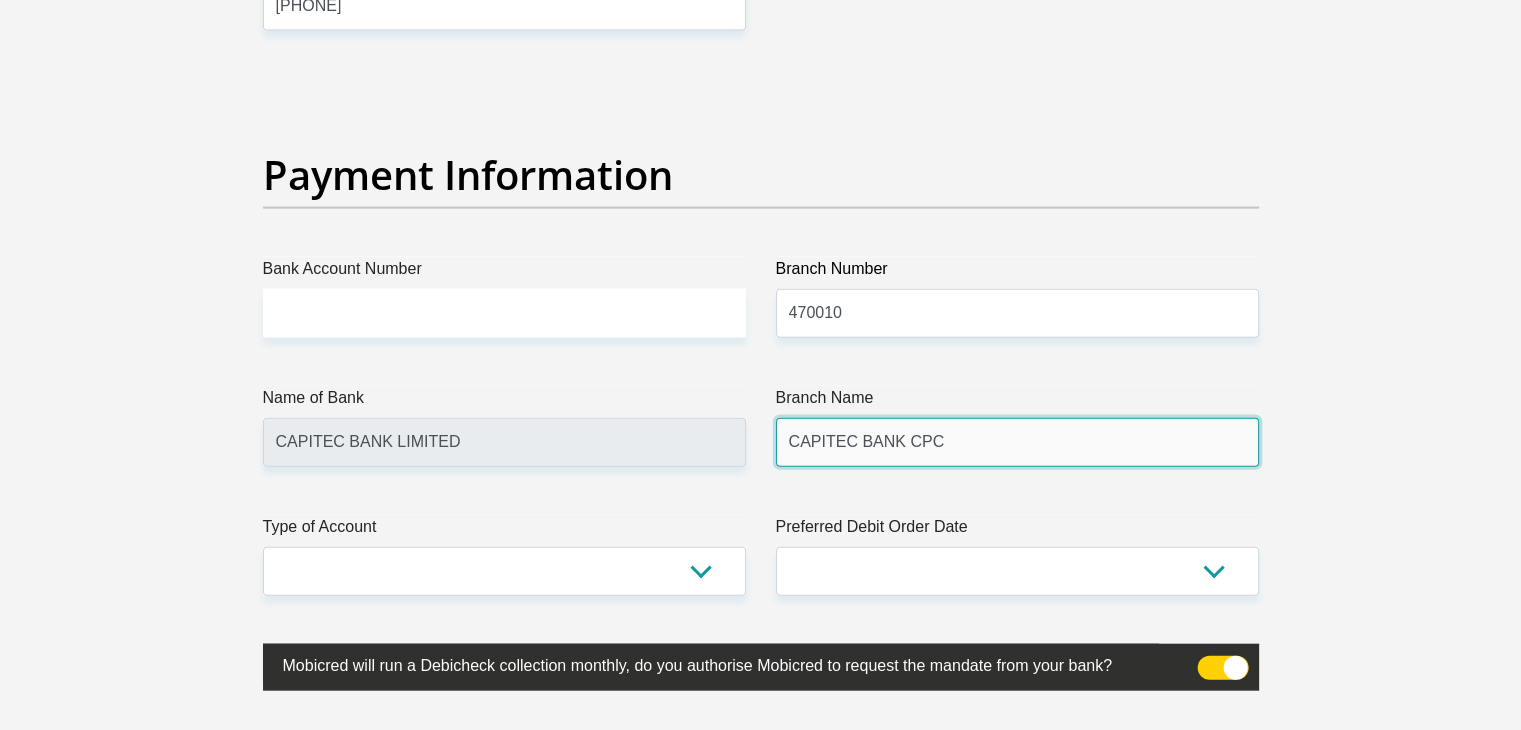 click on "CAPITEC BANK CPC" at bounding box center (1017, 442) 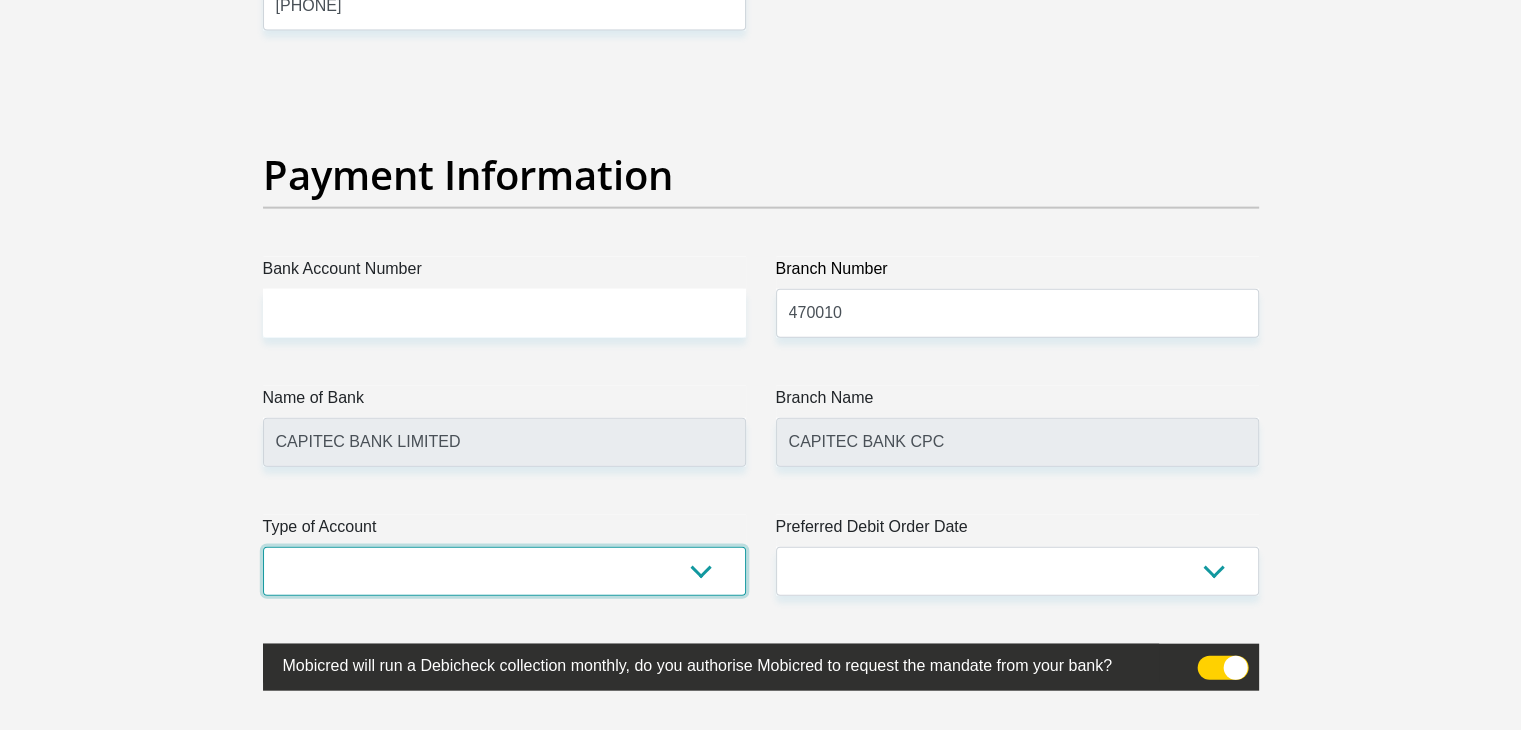 click on "Cheque
Savings" at bounding box center (504, 571) 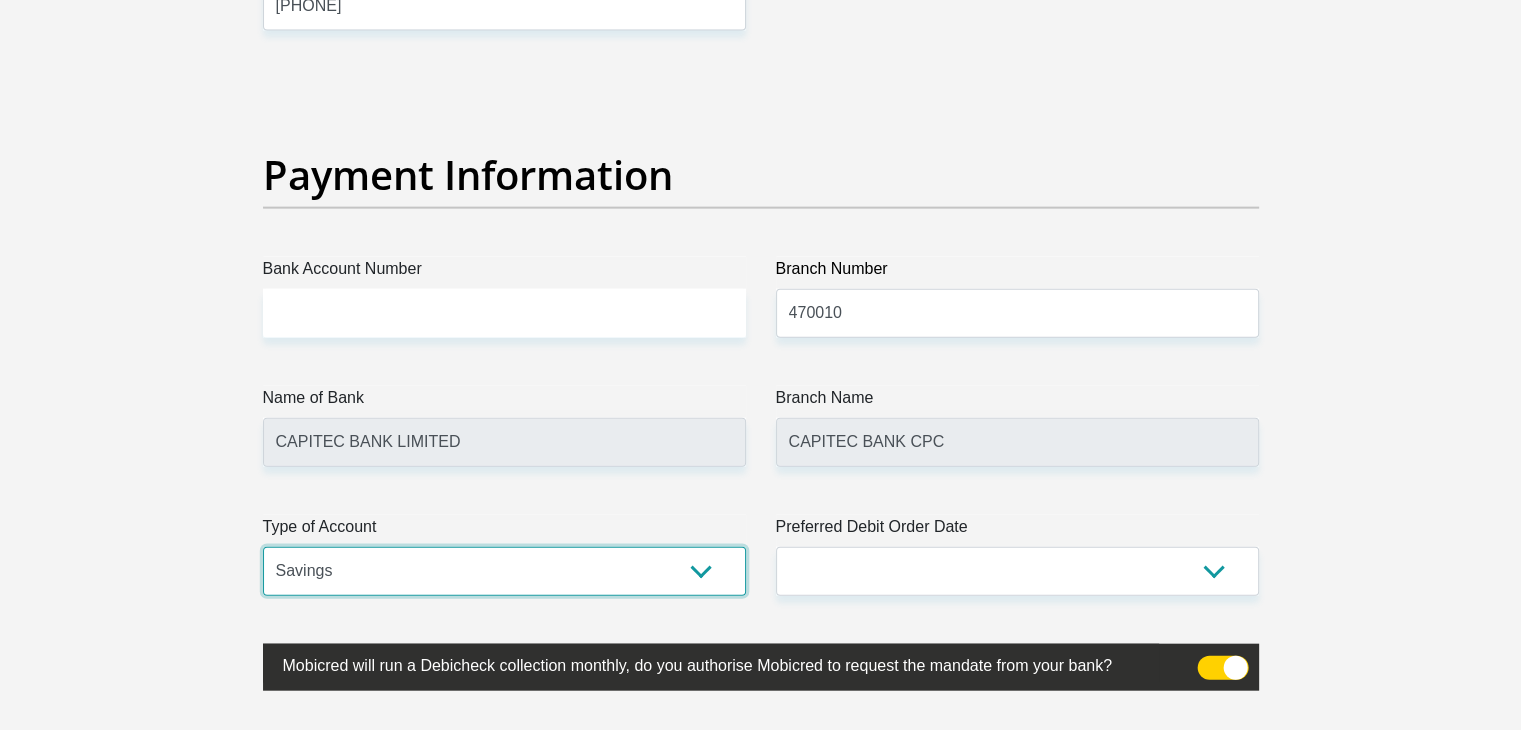 click on "Cheque
Savings" at bounding box center (504, 571) 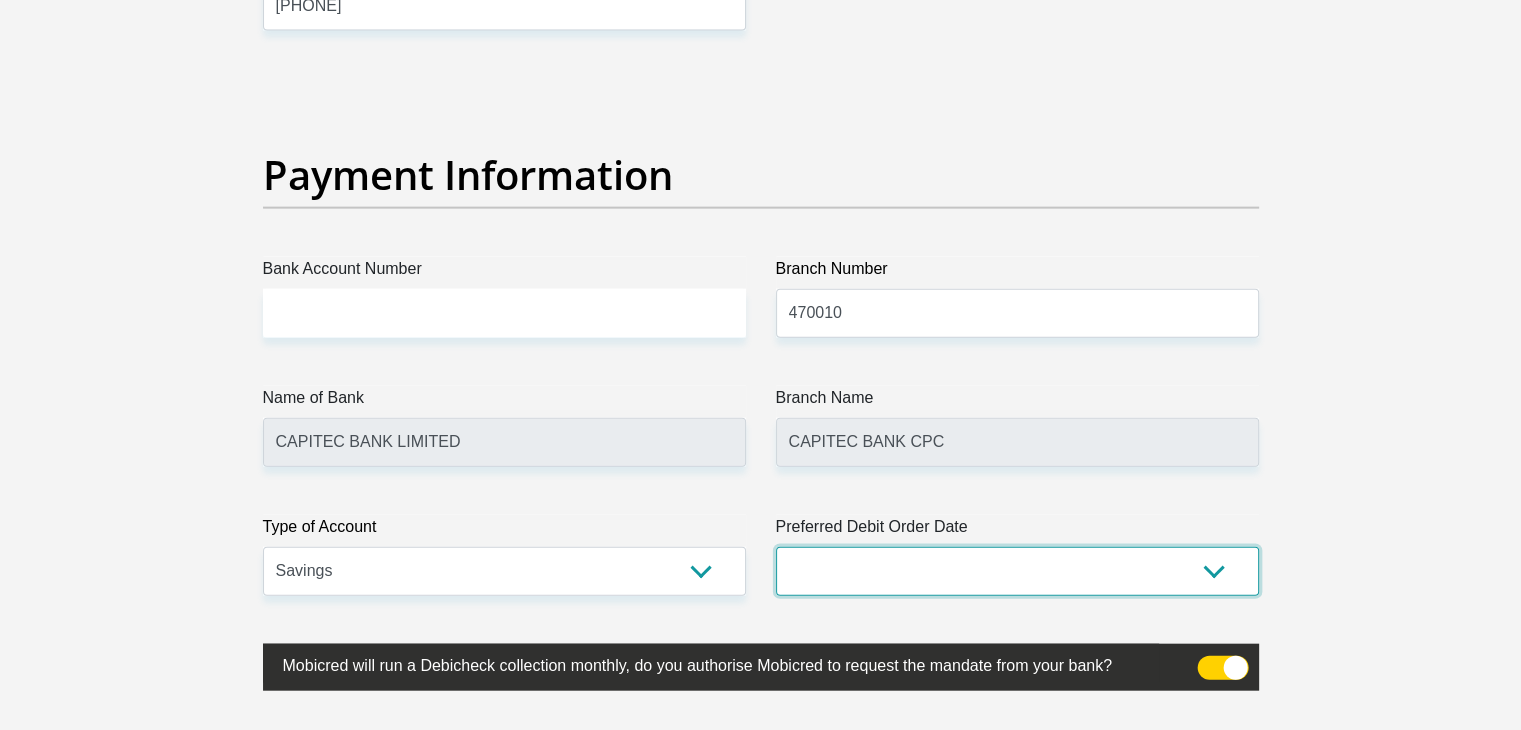 click on "1st
2nd
3rd
4th
5th
7th
18th
19th
20th
21st
22nd
23rd
24th
25th
26th
27th
28th
29th
30th" at bounding box center (1017, 571) 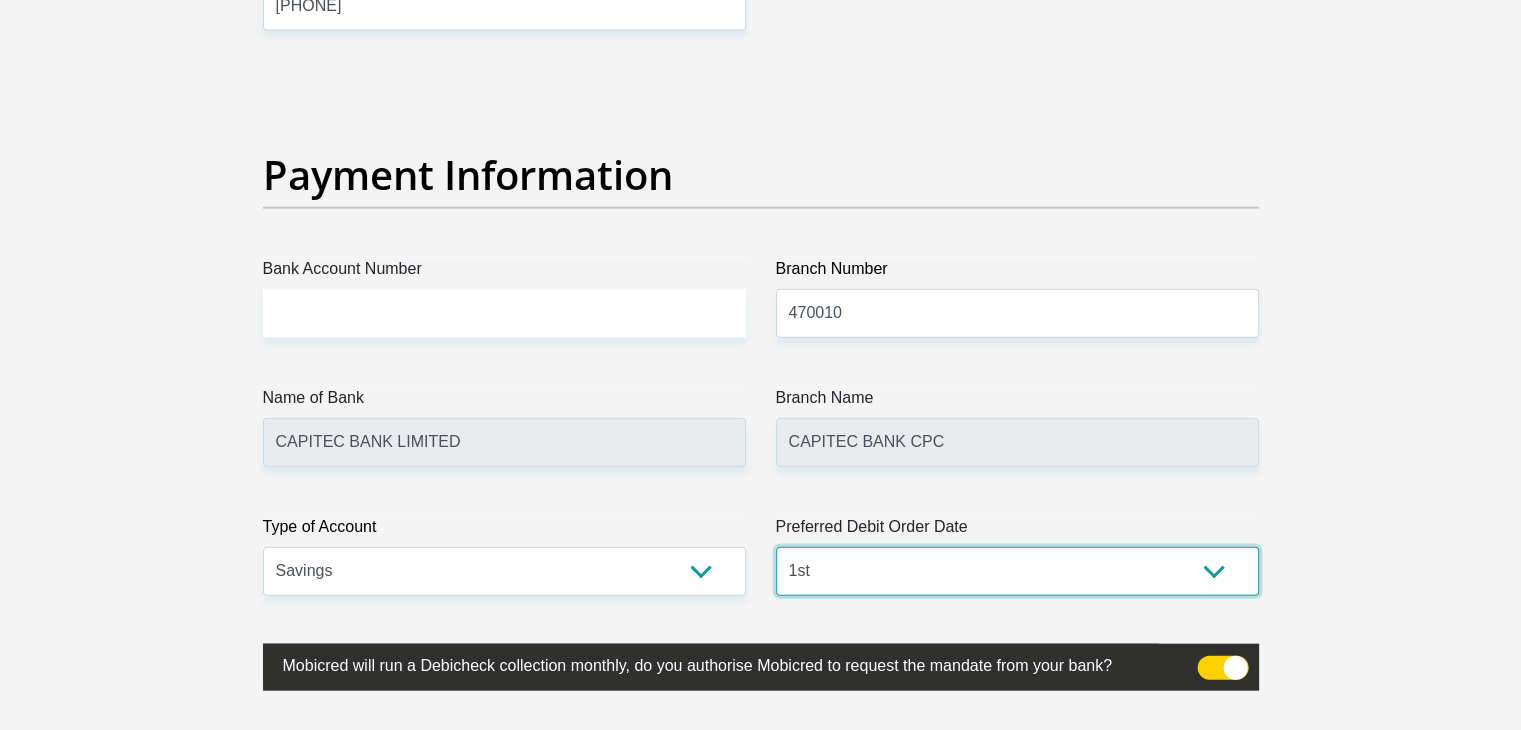 click on "1st
2nd
3rd
4th
5th
7th
18th
19th
20th
21st
22nd
23rd
24th
25th
26th
27th
28th
29th
30th" at bounding box center [1017, 571] 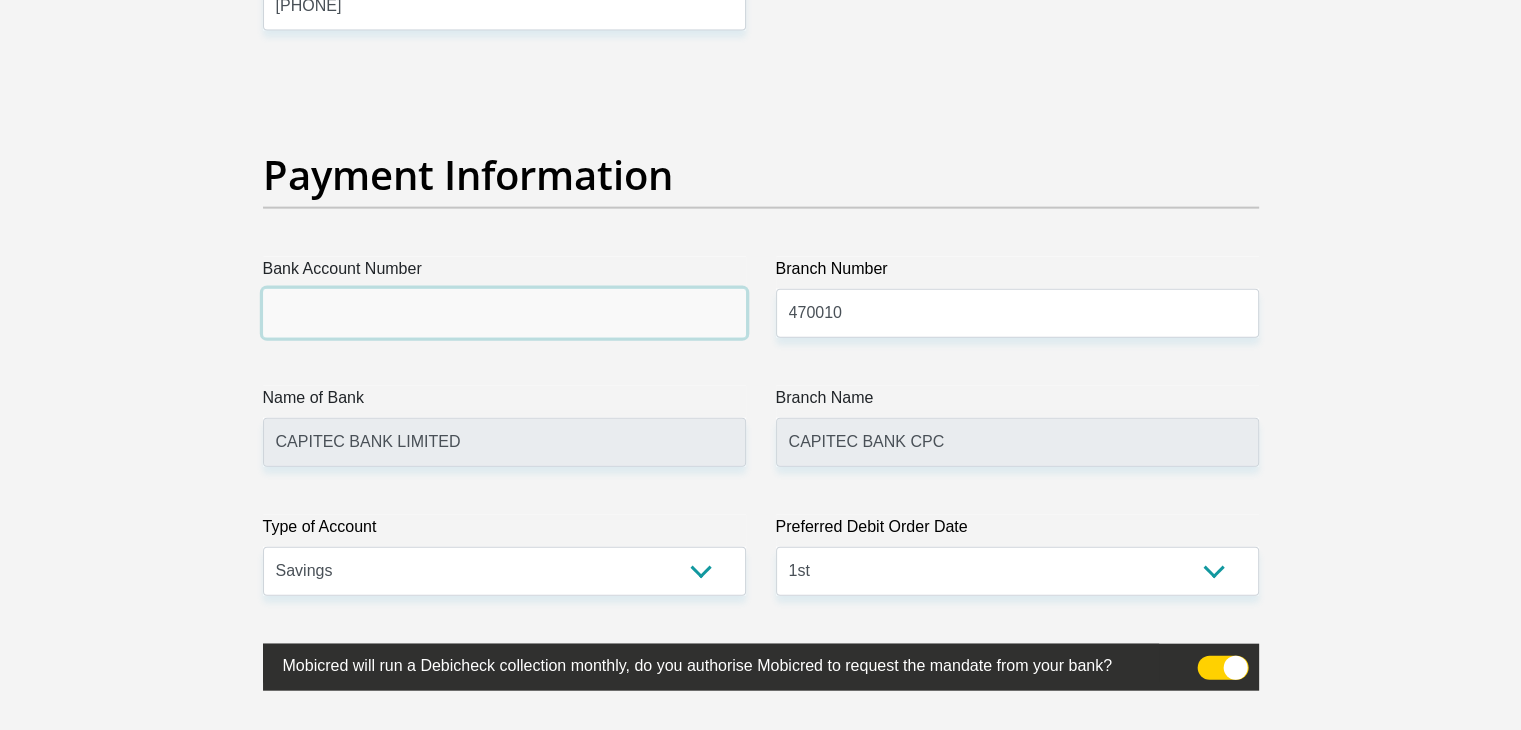 click on "Bank Account Number" at bounding box center [504, 313] 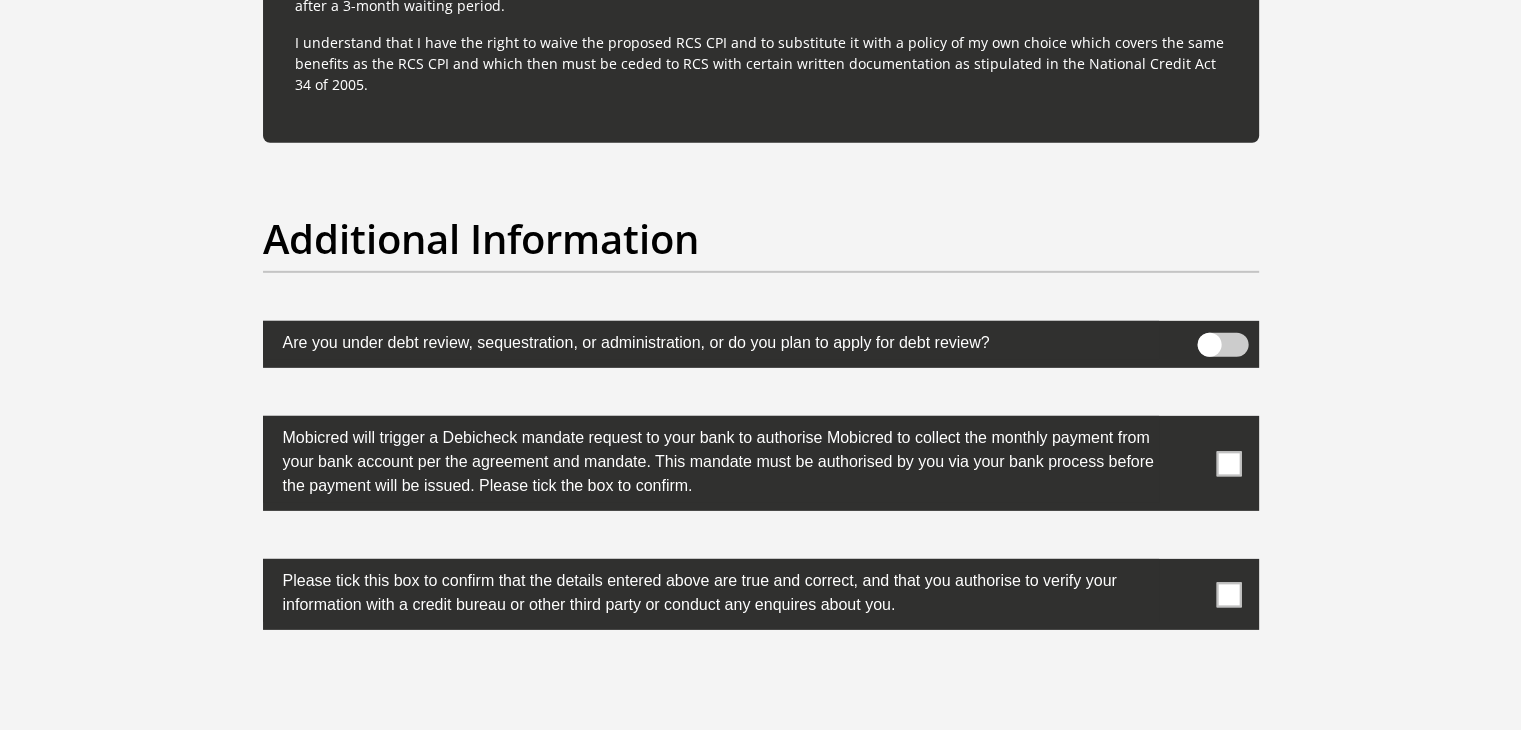 scroll, scrollTop: 6100, scrollLeft: 0, axis: vertical 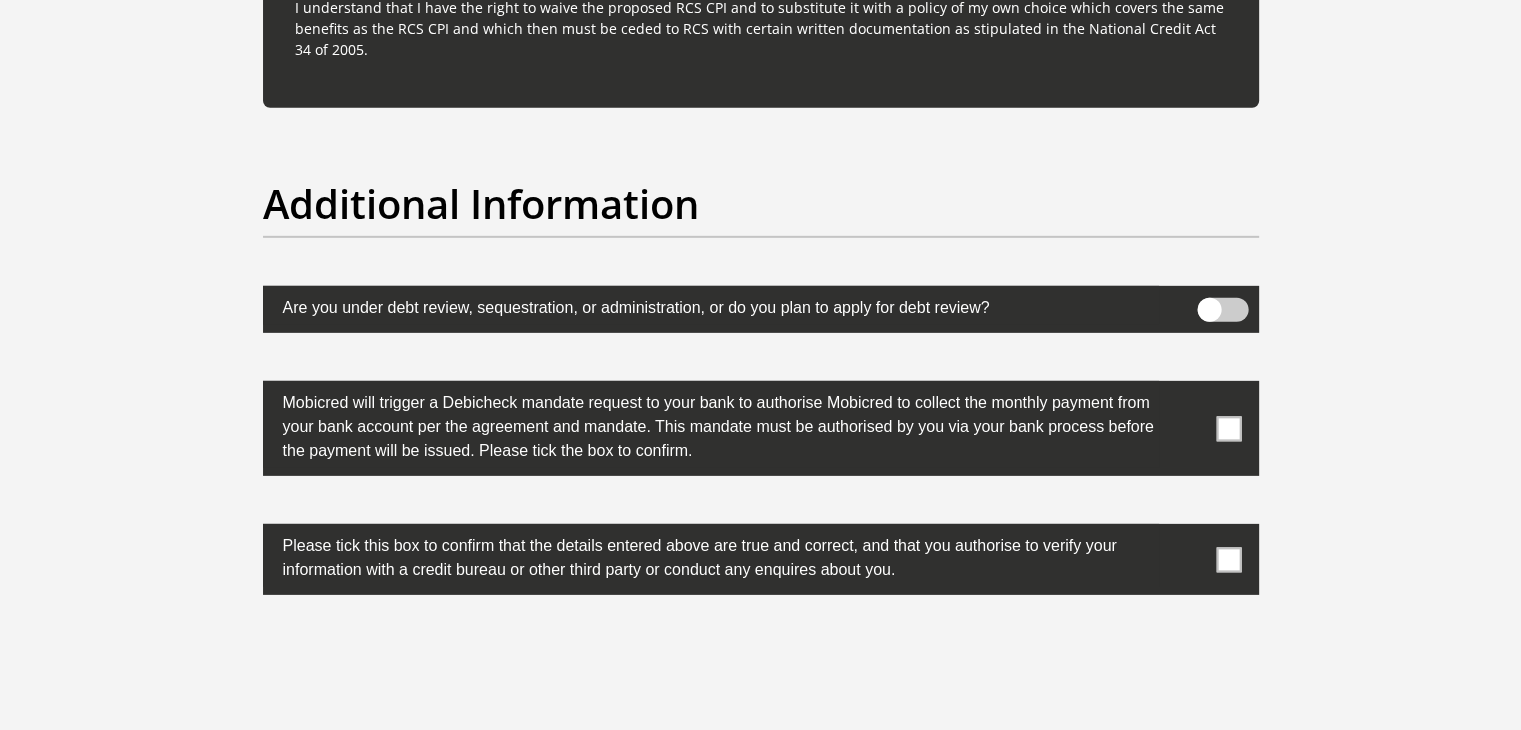 type on "1497742356" 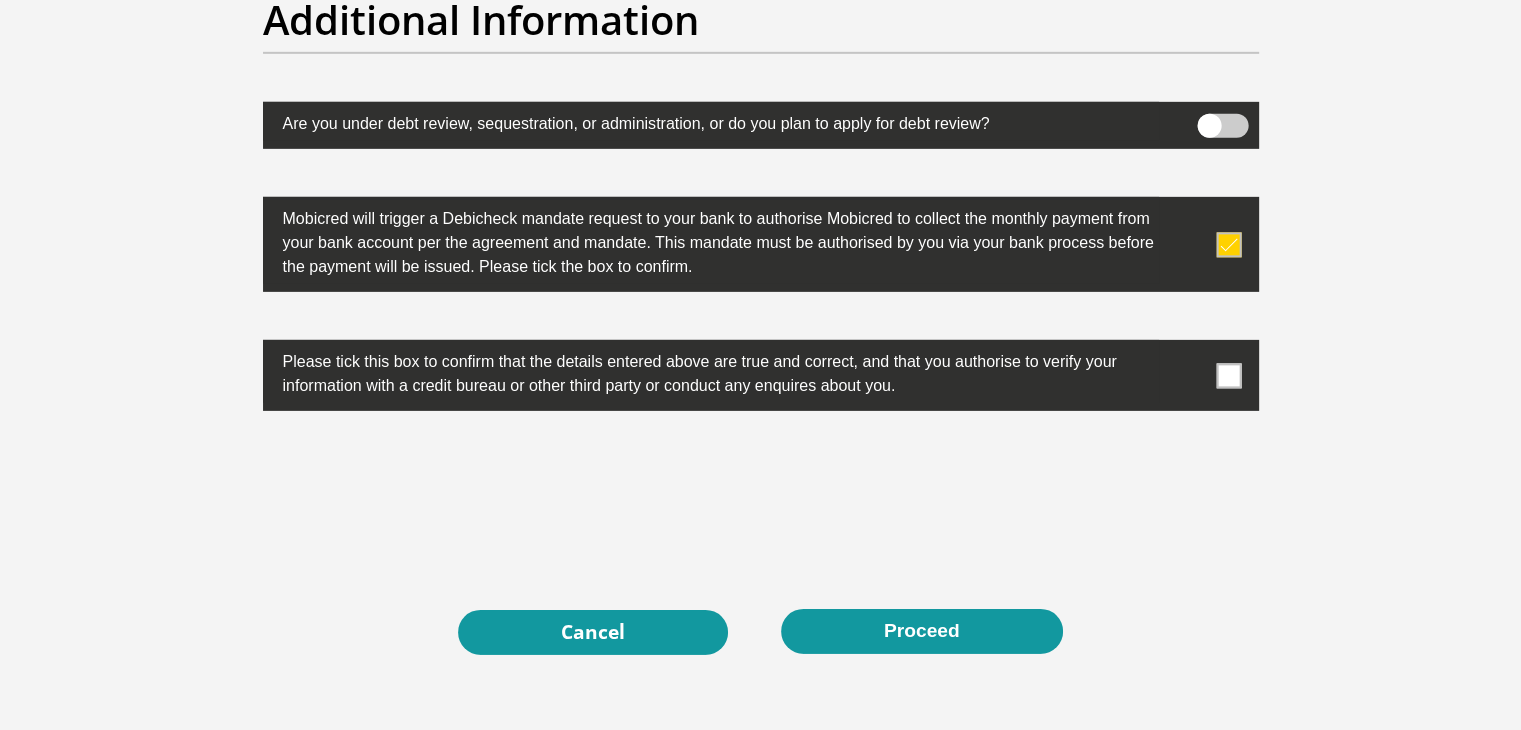 scroll, scrollTop: 6300, scrollLeft: 0, axis: vertical 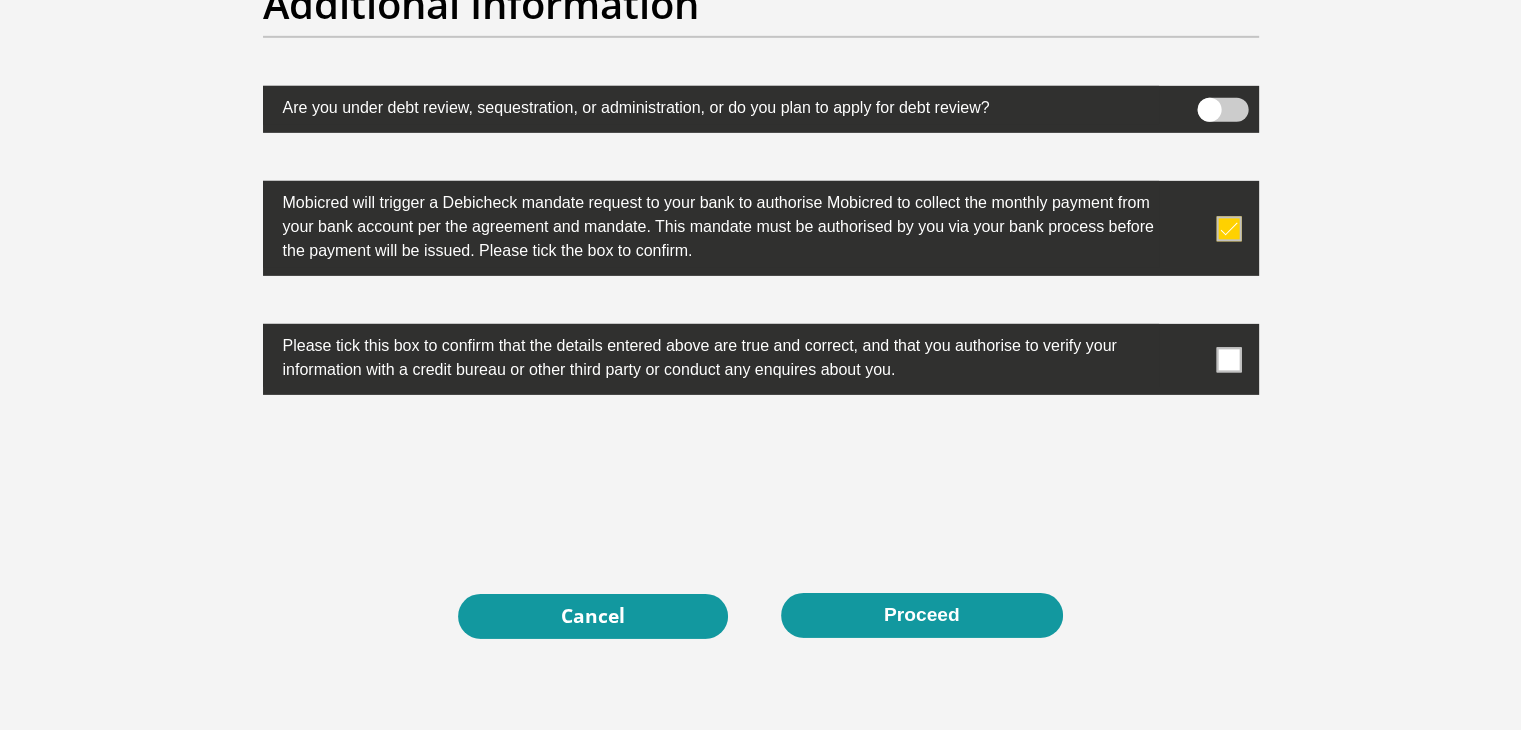 click at bounding box center [1228, 359] 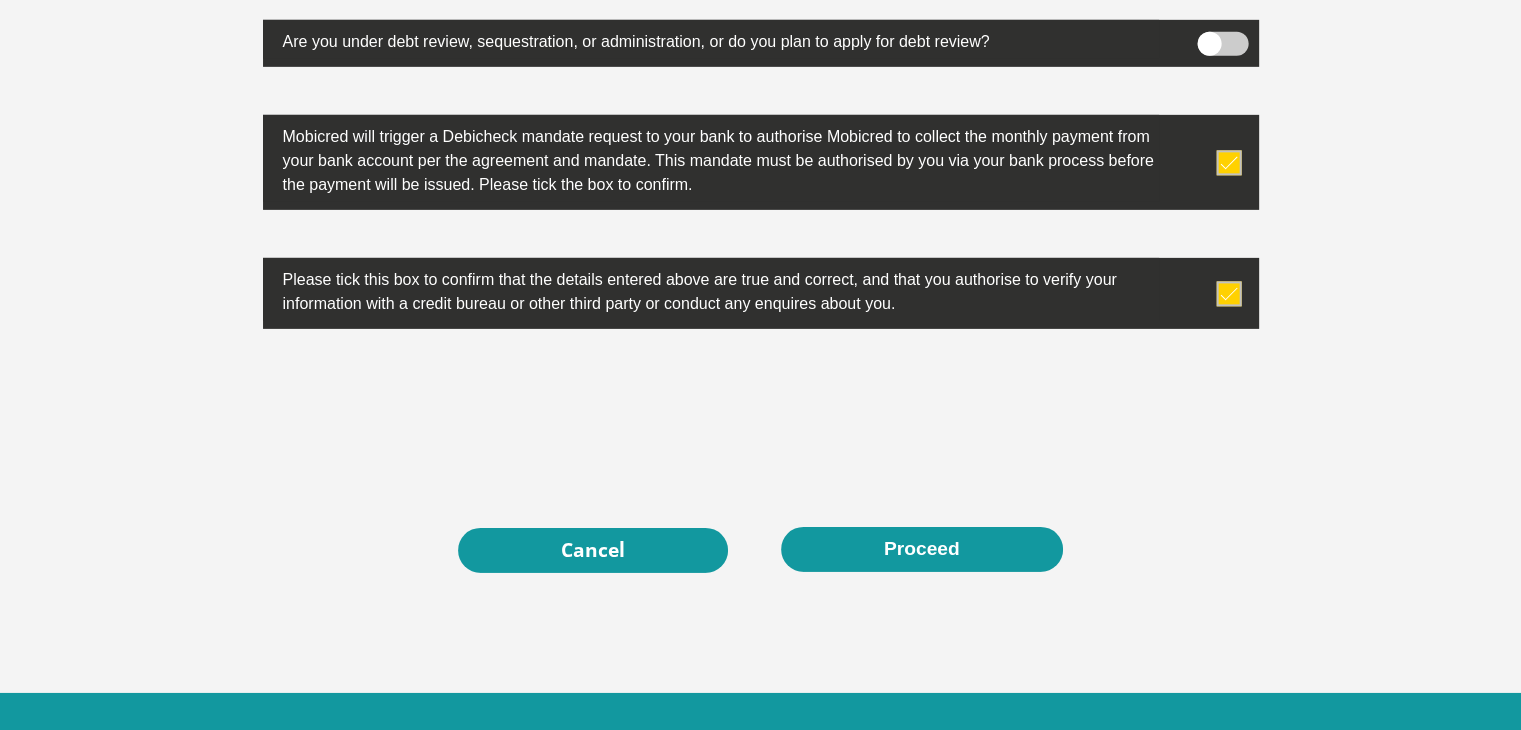 scroll, scrollTop: 6400, scrollLeft: 0, axis: vertical 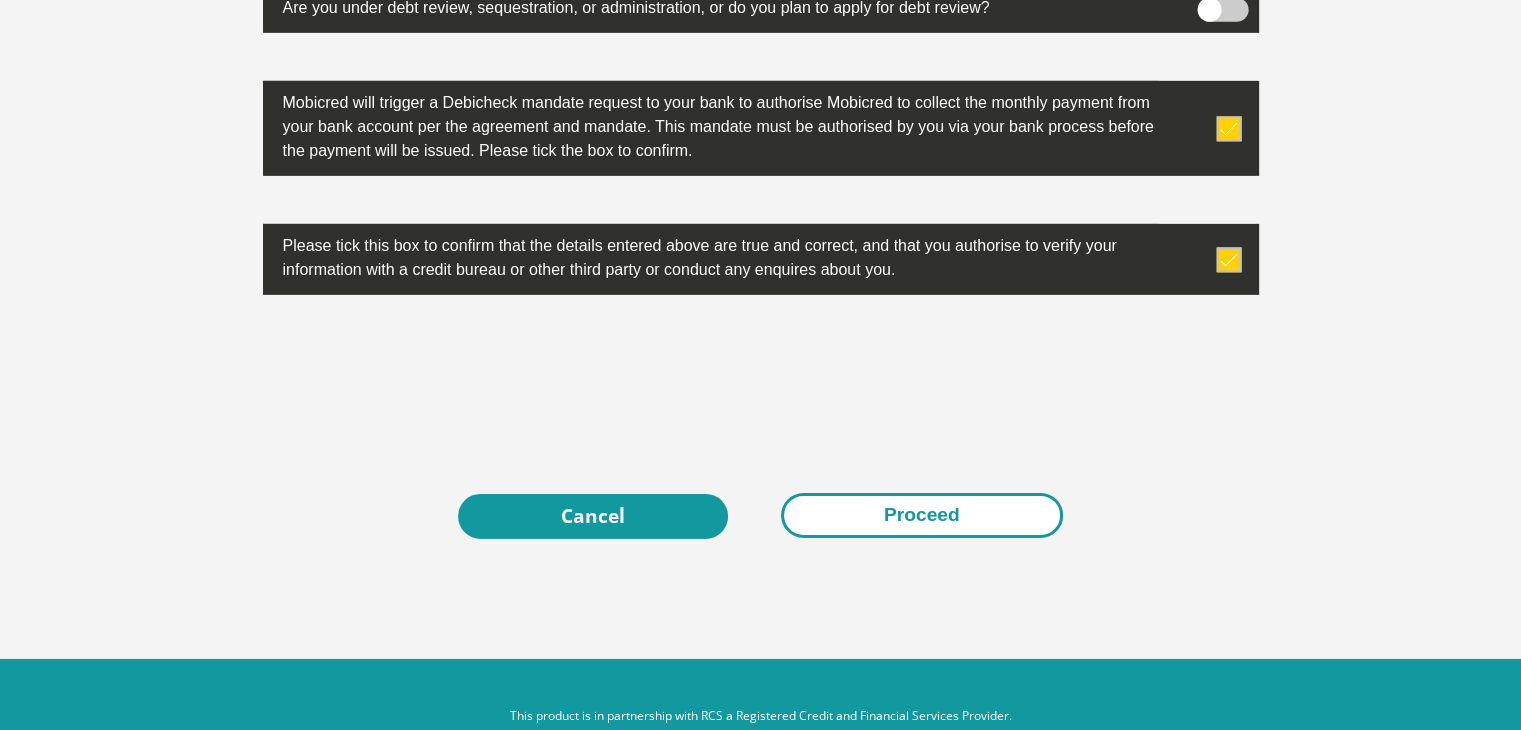 click on "Proceed" at bounding box center [922, 515] 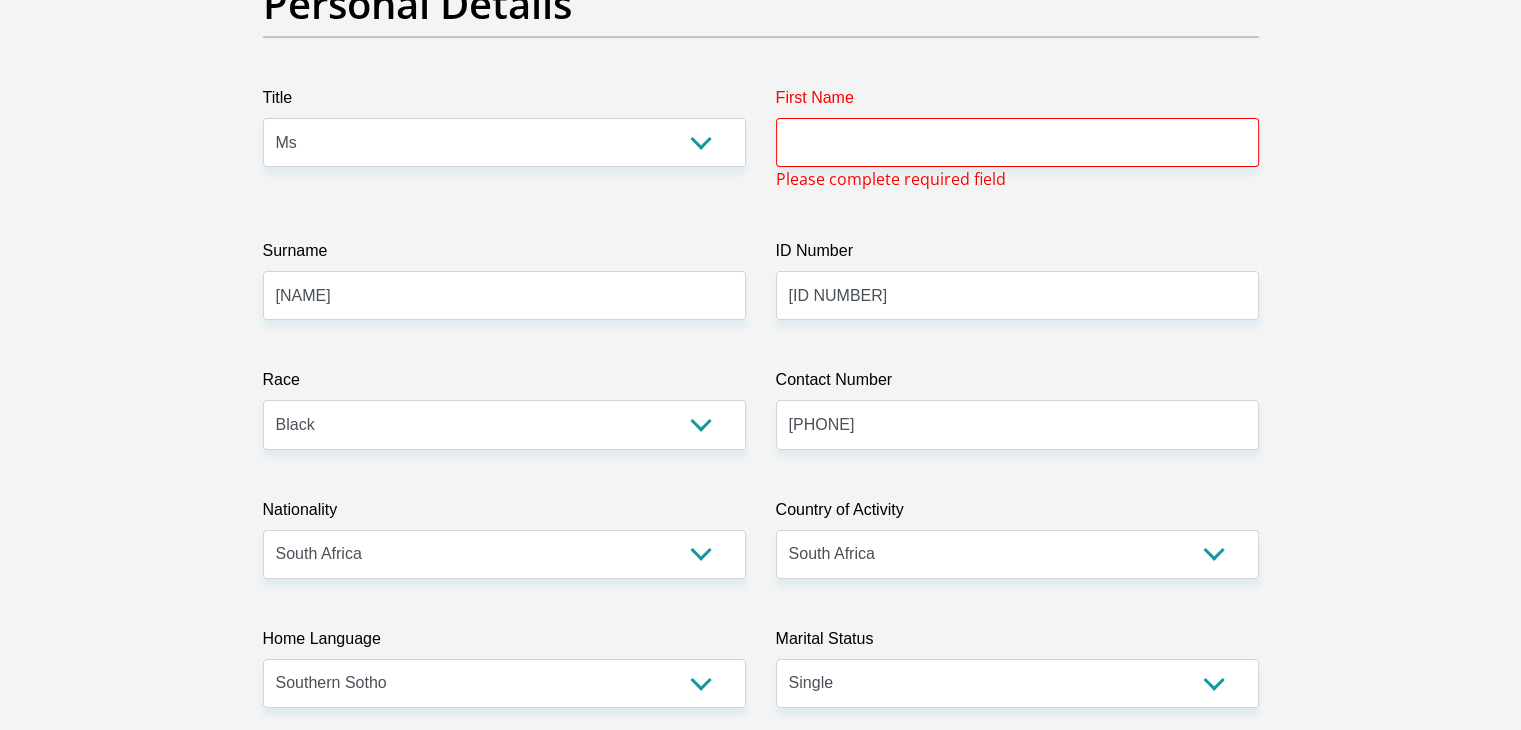 scroll, scrollTop: 94, scrollLeft: 0, axis: vertical 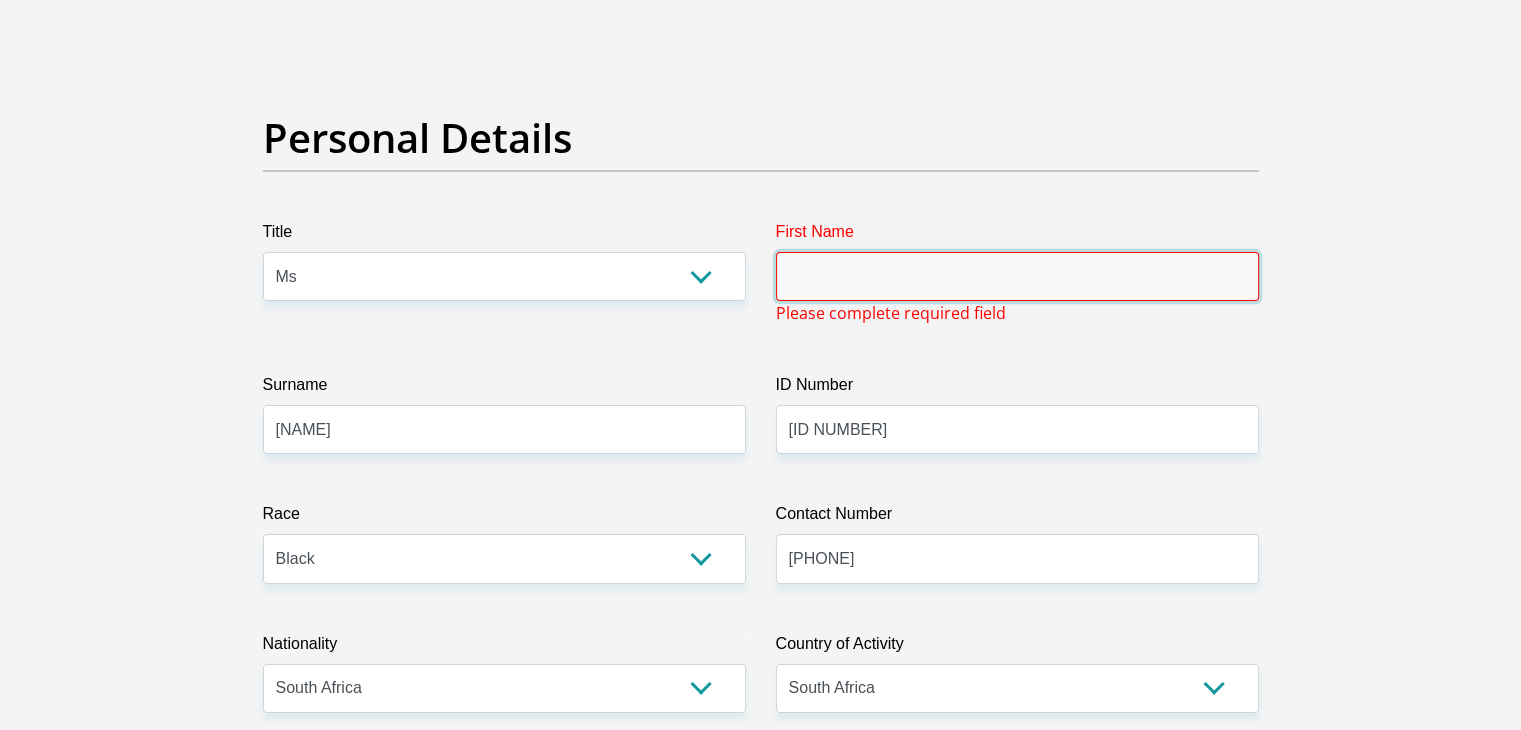 click on "First Name" at bounding box center (1017, 276) 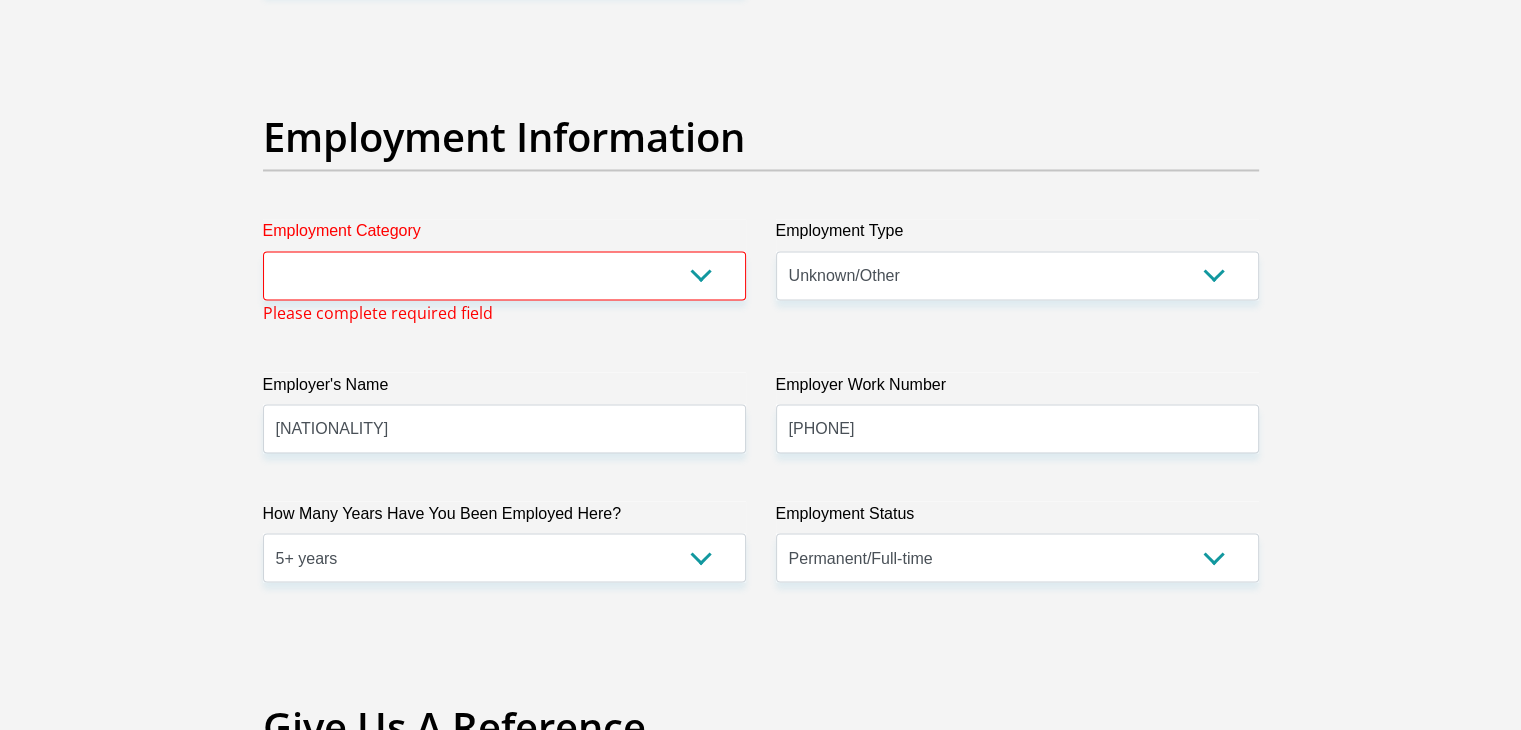 scroll, scrollTop: 3494, scrollLeft: 0, axis: vertical 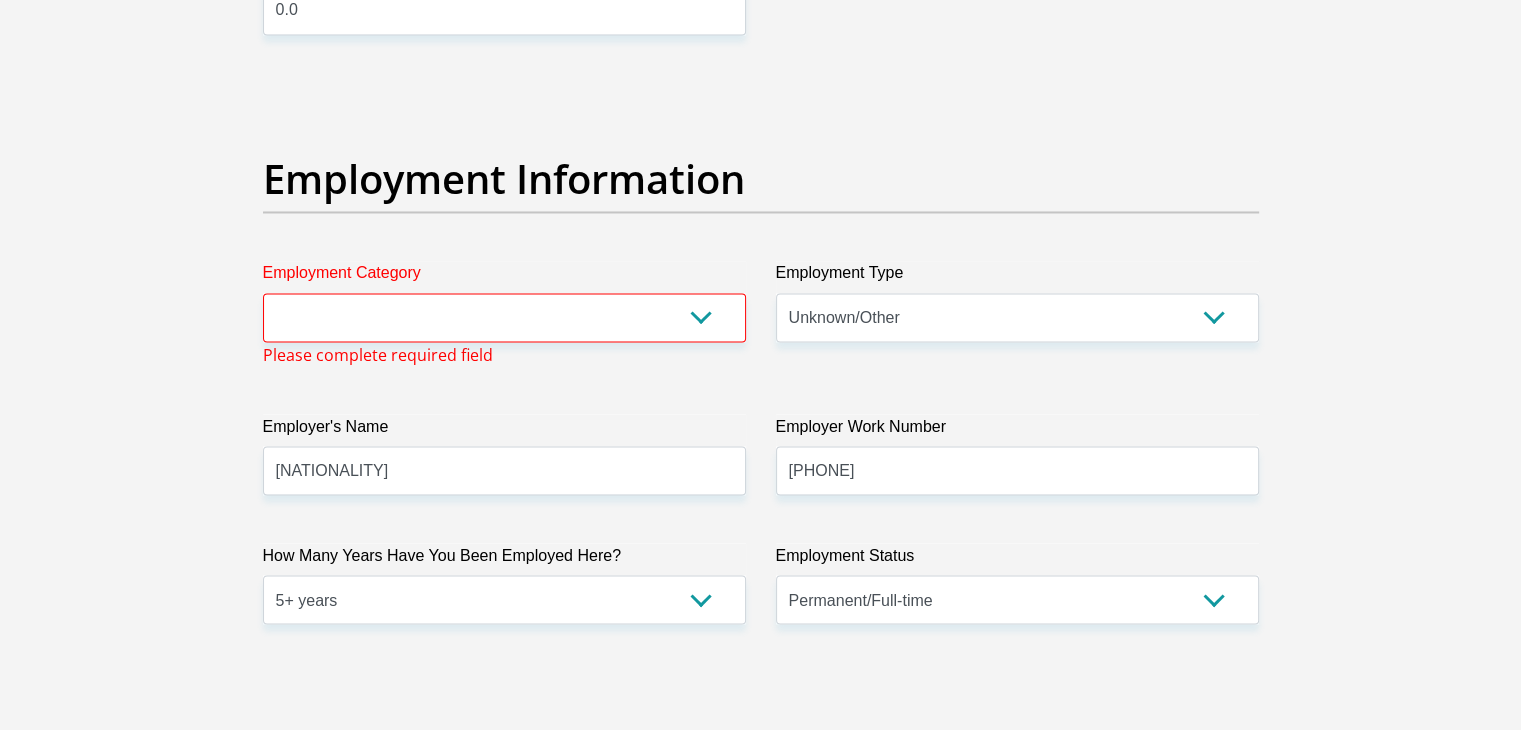 type on "PontsoAdeline" 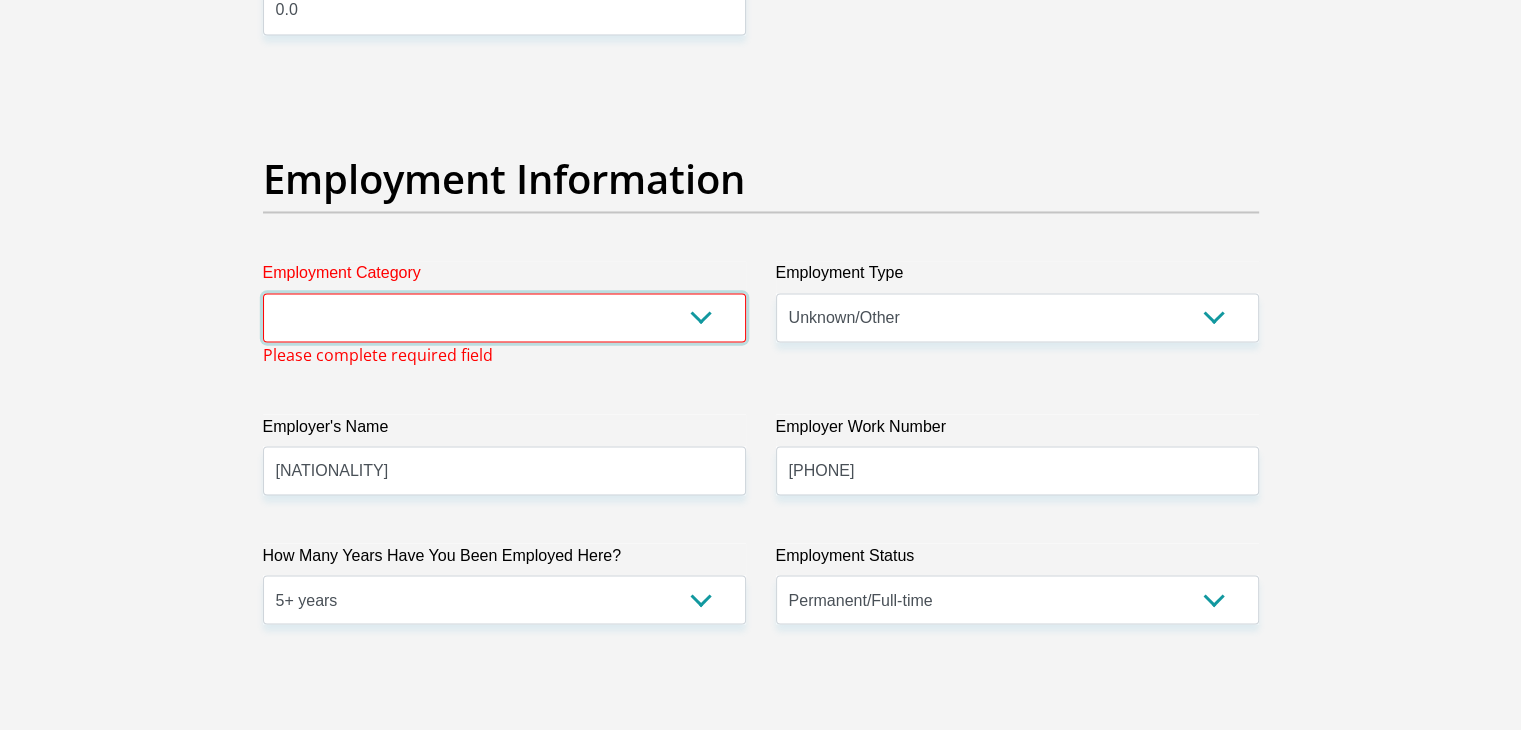 click on "AGRICULTURE
ALCOHOL & TOBACCO
CONSTRUCTION MATERIALS
METALLURGY
EQUIPMENT FOR RENEWABLE ENERGY
SPECIALIZED CONTRACTORS
CAR
GAMING (INCL. INTERNET
OTHER WHOLESALE
UNLICENSED PHARMACEUTICALS
CURRENCY EXCHANGE HOUSES
OTHER FINANCIAL INSTITUTIONS & INSURANCE
REAL ESTATE AGENTS
OIL & GAS
OTHER MATERIALS (E.G. IRON ORE)
PRECIOUS STONES & PRECIOUS METALS
POLITICAL ORGANIZATIONS
RELIGIOUS ORGANIZATIONS(NOT SECTS)
ACTI. HAVING BUSINESS DEAL WITH PUBLIC ADMINISTRATION
LAUNDROMATS" at bounding box center [504, 317] 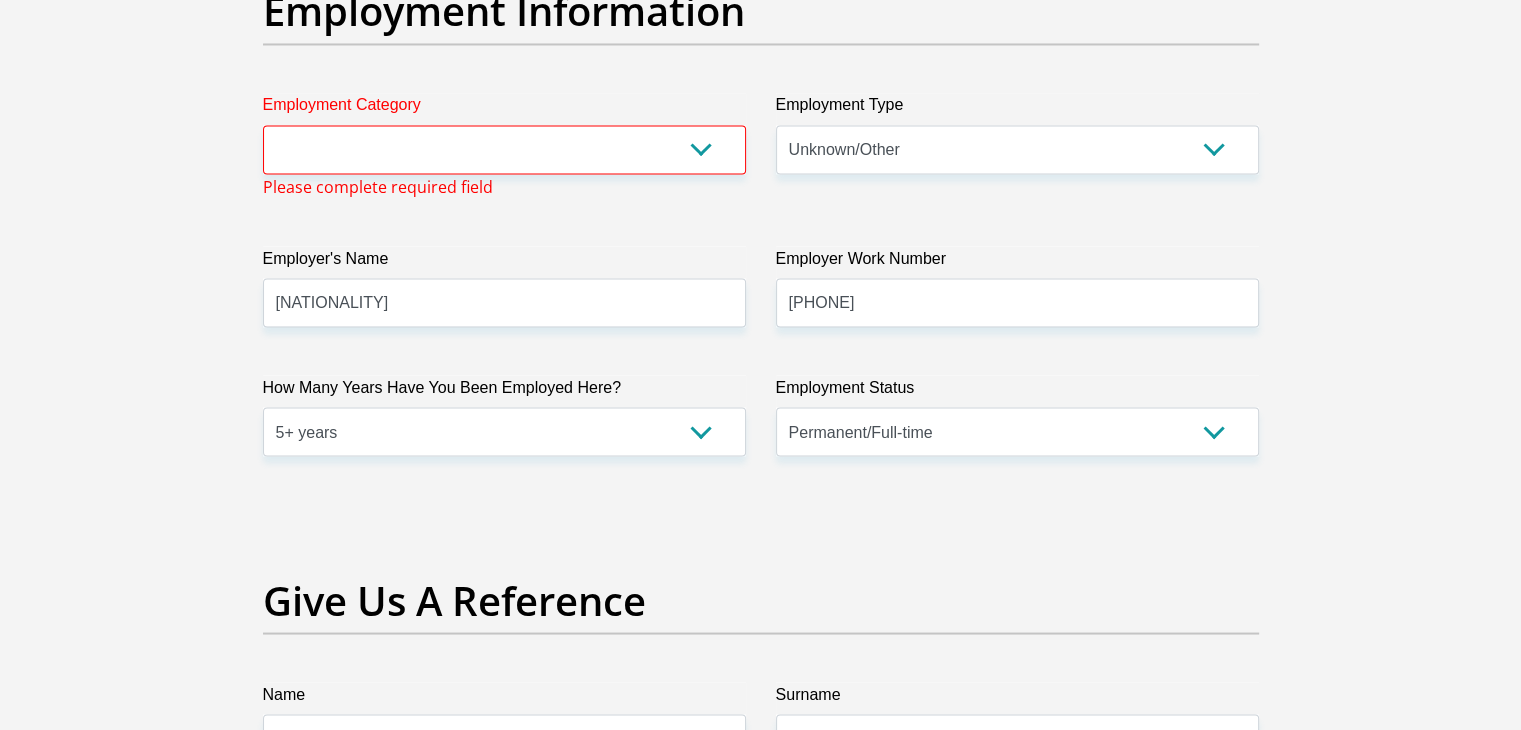 scroll, scrollTop: 3544, scrollLeft: 0, axis: vertical 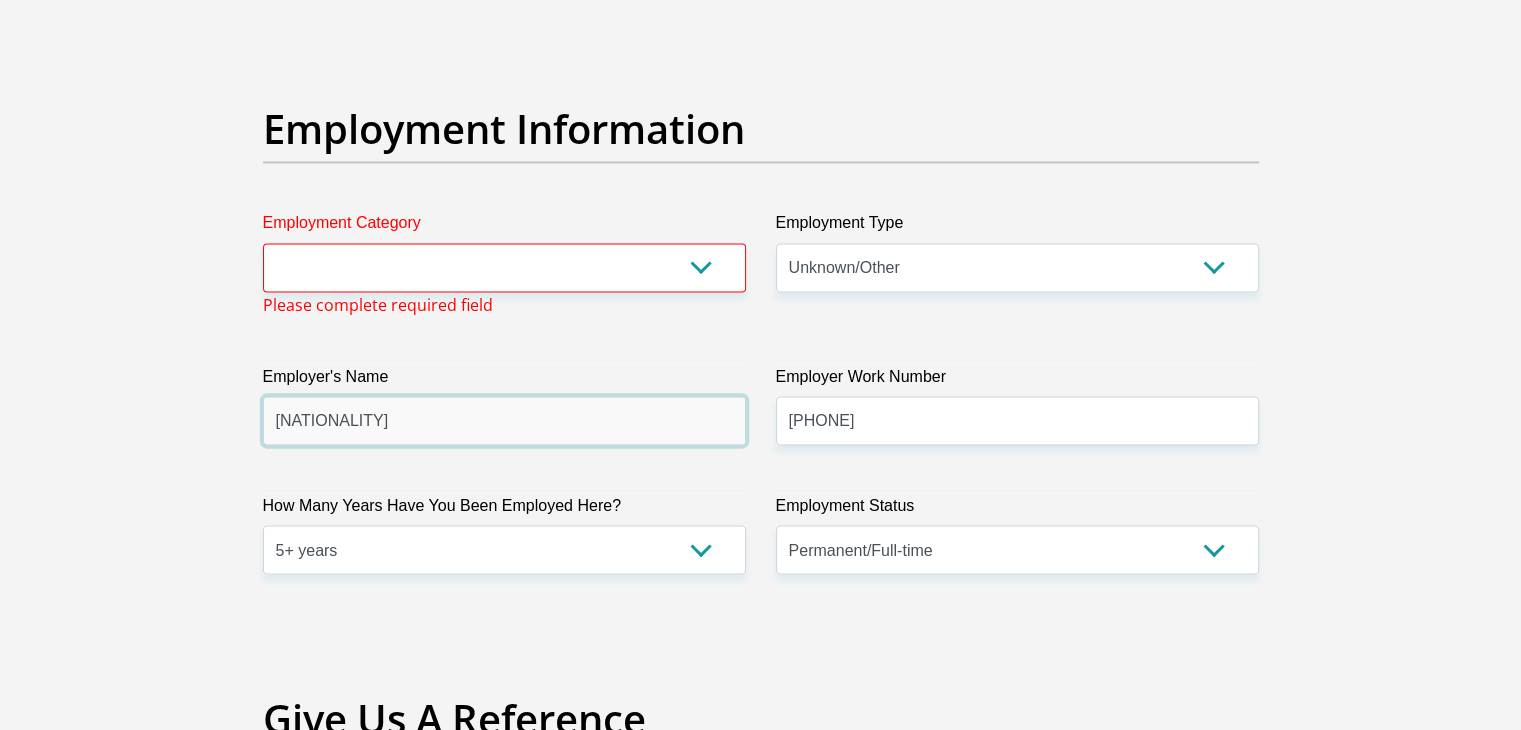 click on "Domestic" at bounding box center (504, 420) 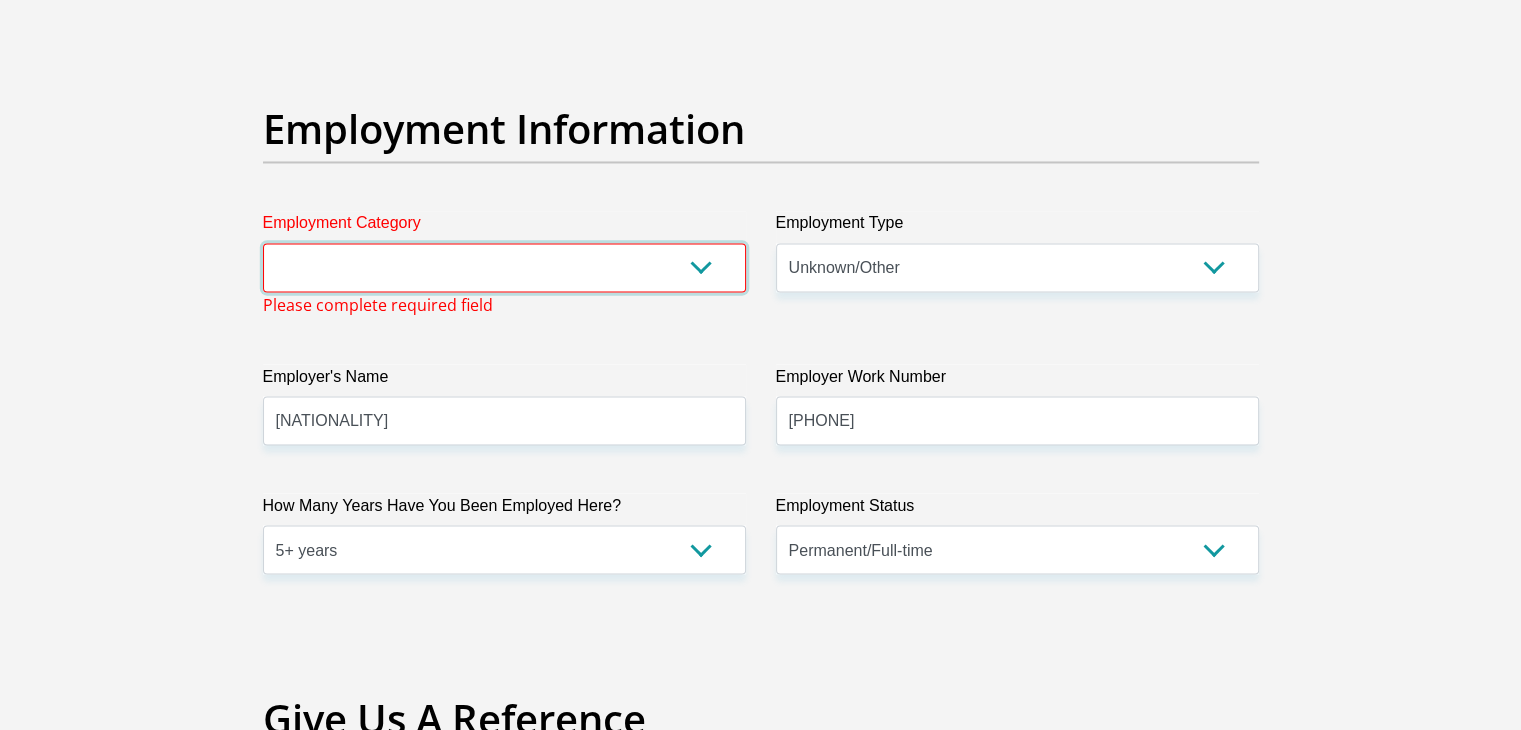 click on "AGRICULTURE
ALCOHOL & TOBACCO
CONSTRUCTION MATERIALS
METALLURGY
EQUIPMENT FOR RENEWABLE ENERGY
SPECIALIZED CONTRACTORS
CAR
GAMING (INCL. INTERNET
OTHER WHOLESALE
UNLICENSED PHARMACEUTICALS
CURRENCY EXCHANGE HOUSES
OTHER FINANCIAL INSTITUTIONS & INSURANCE
REAL ESTATE AGENTS
OIL & GAS
OTHER MATERIALS (E.G. IRON ORE)
PRECIOUS STONES & PRECIOUS METALS
POLITICAL ORGANIZATIONS
RELIGIOUS ORGANIZATIONS(NOT SECTS)
ACTI. HAVING BUSINESS DEAL WITH PUBLIC ADMINISTRATION
LAUNDROMATS" at bounding box center [504, 267] 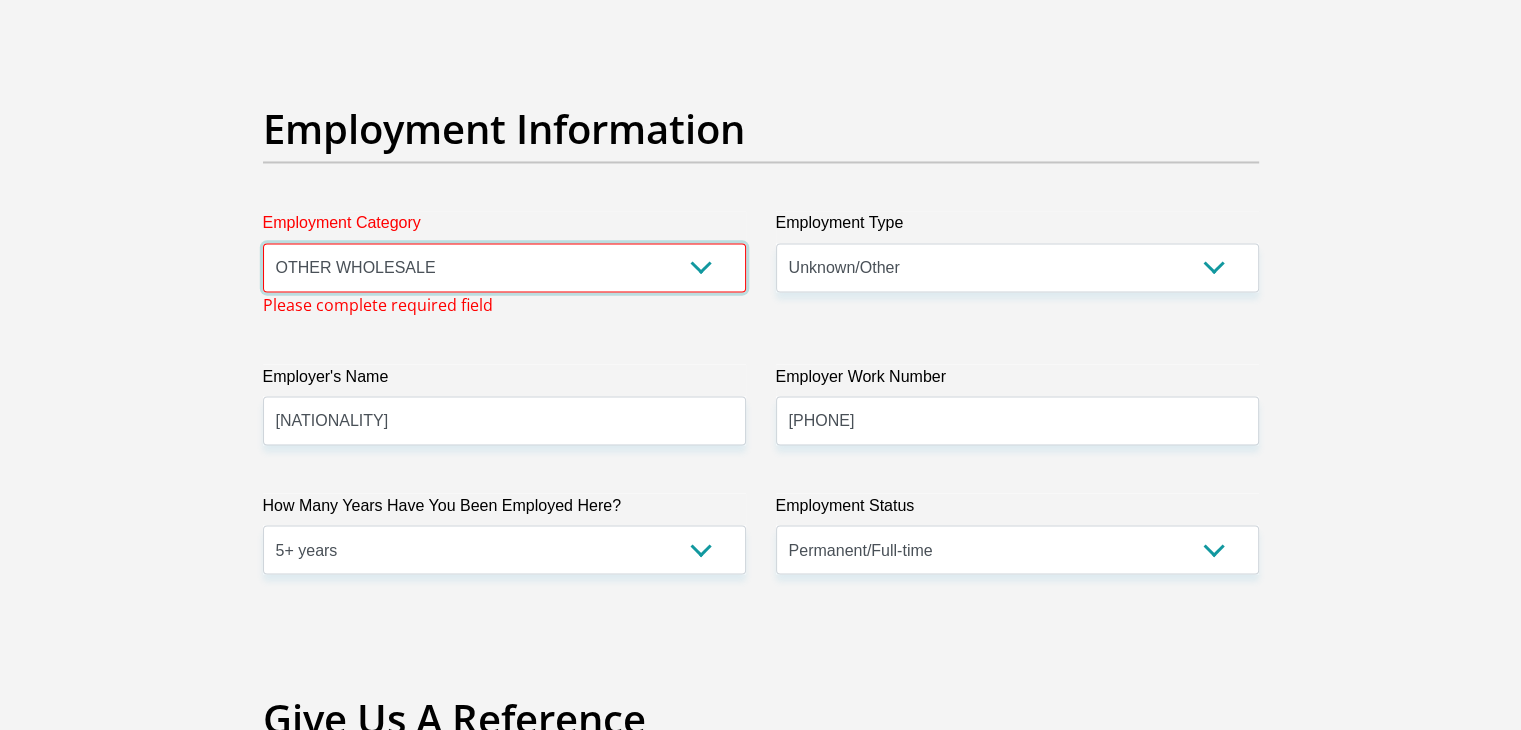 click on "AGRICULTURE
ALCOHOL & TOBACCO
CONSTRUCTION MATERIALS
METALLURGY
EQUIPMENT FOR RENEWABLE ENERGY
SPECIALIZED CONTRACTORS
CAR
GAMING (INCL. INTERNET
OTHER WHOLESALE
UNLICENSED PHARMACEUTICALS
CURRENCY EXCHANGE HOUSES
OTHER FINANCIAL INSTITUTIONS & INSURANCE
REAL ESTATE AGENTS
OIL & GAS
OTHER MATERIALS (E.G. IRON ORE)
PRECIOUS STONES & PRECIOUS METALS
POLITICAL ORGANIZATIONS
RELIGIOUS ORGANIZATIONS(NOT SECTS)
ACTI. HAVING BUSINESS DEAL WITH PUBLIC ADMINISTRATION
LAUNDROMATS" at bounding box center (504, 267) 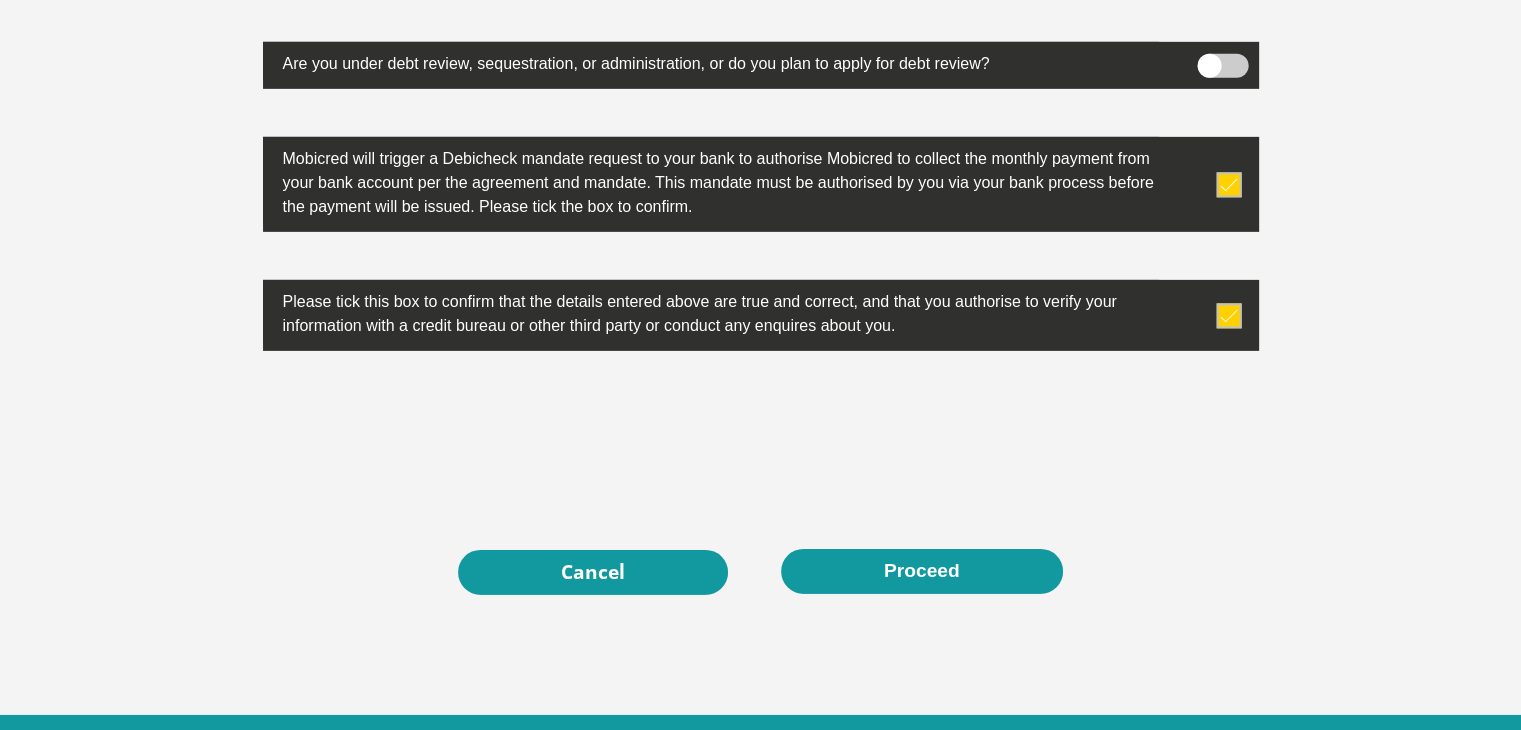 scroll, scrollTop: 6344, scrollLeft: 0, axis: vertical 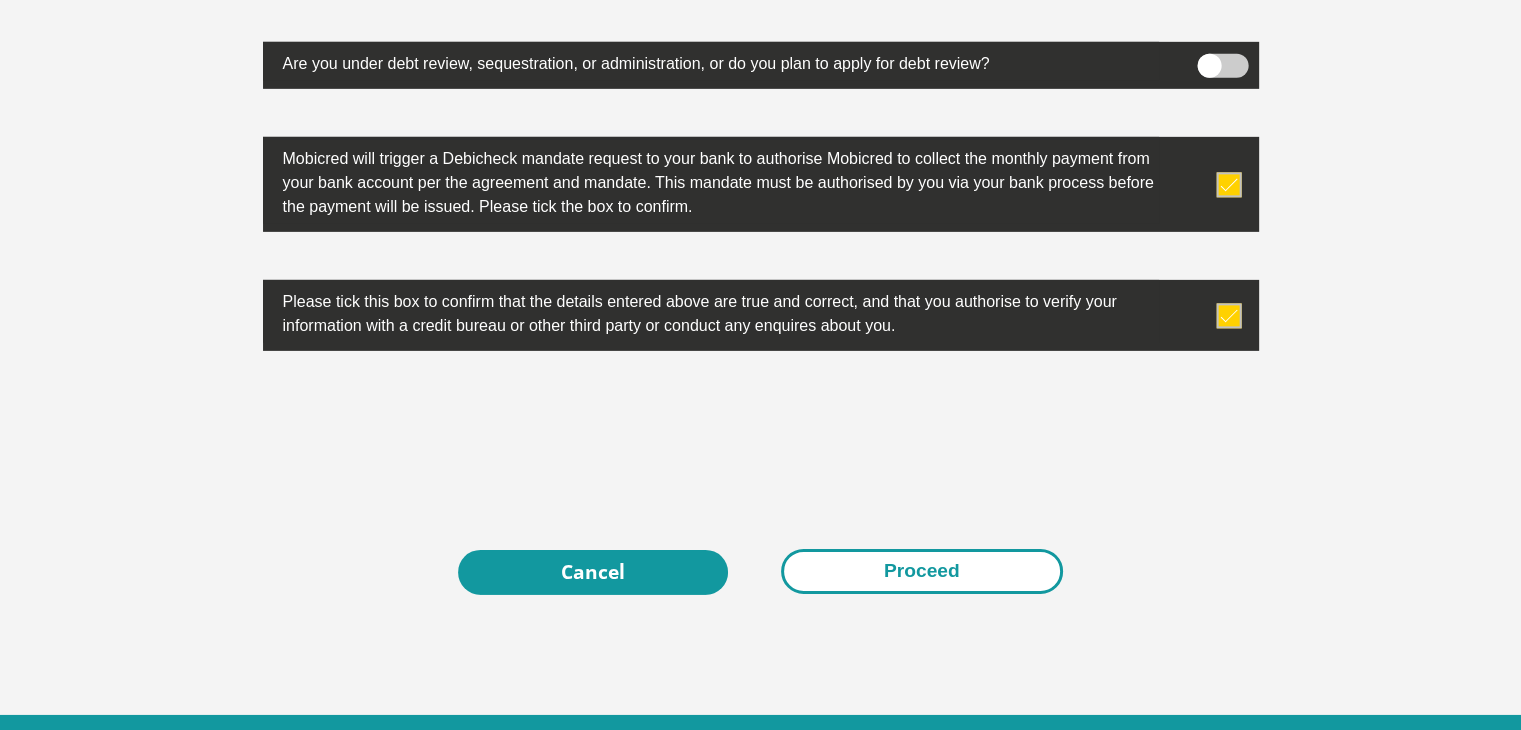 click on "Proceed" at bounding box center (922, 571) 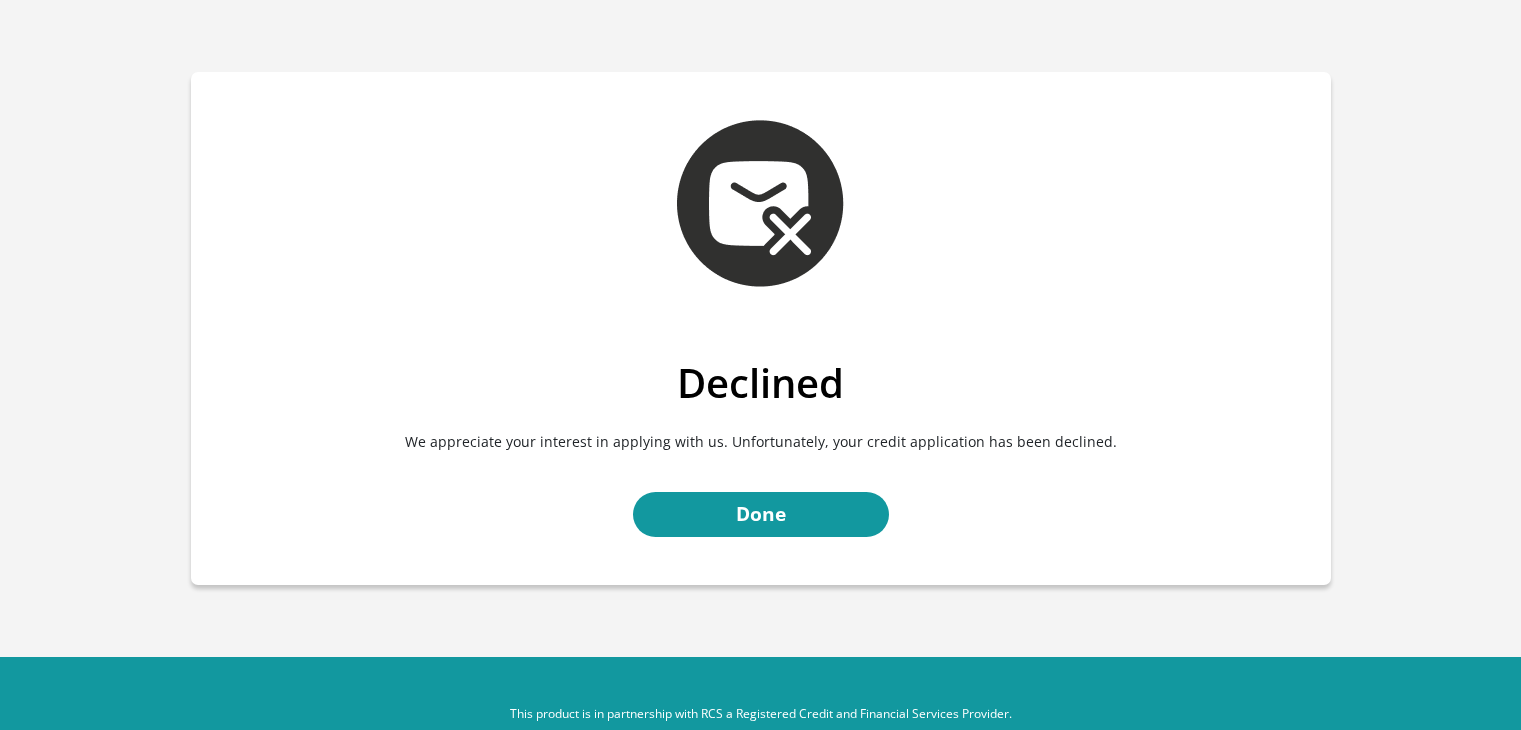 scroll, scrollTop: 0, scrollLeft: 0, axis: both 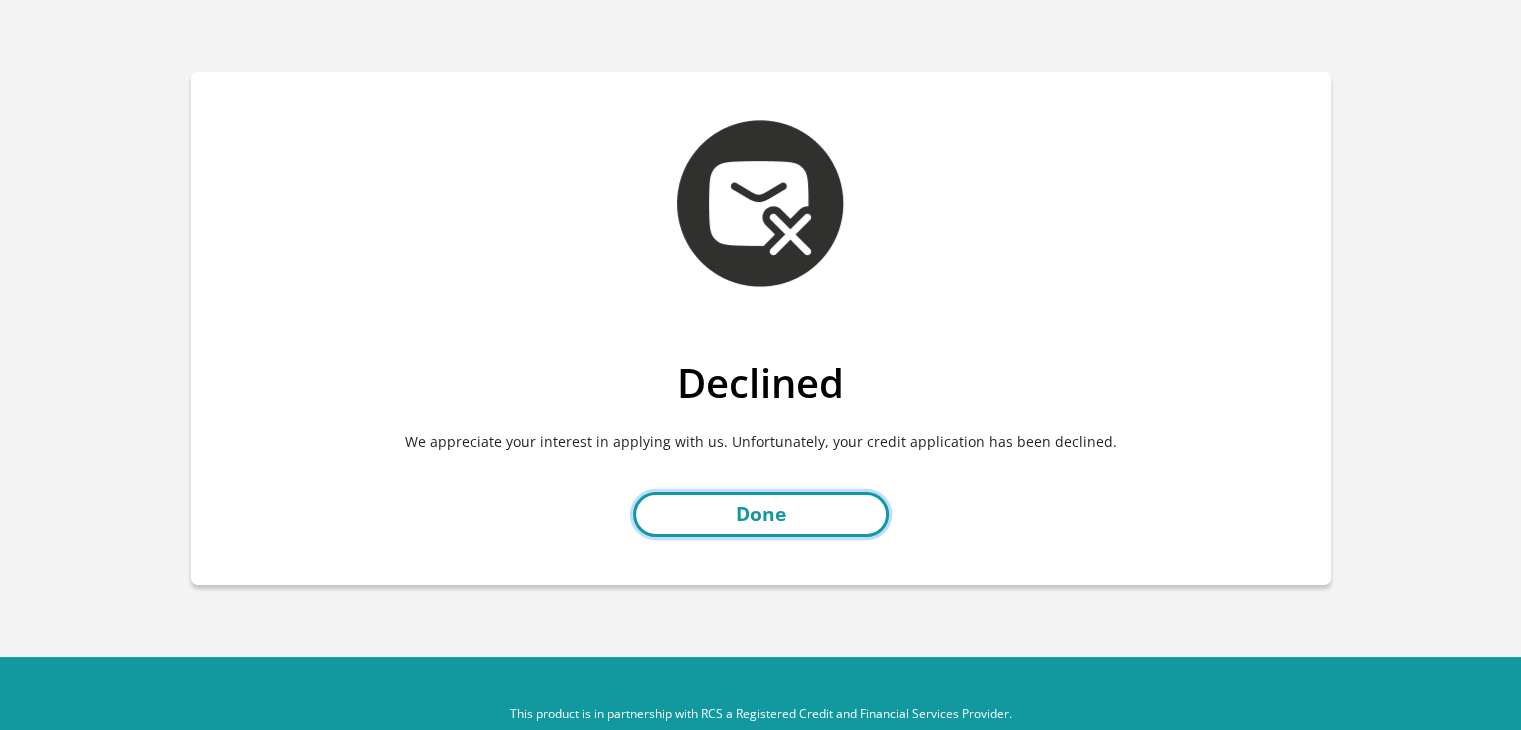 click on "Done" at bounding box center (761, 514) 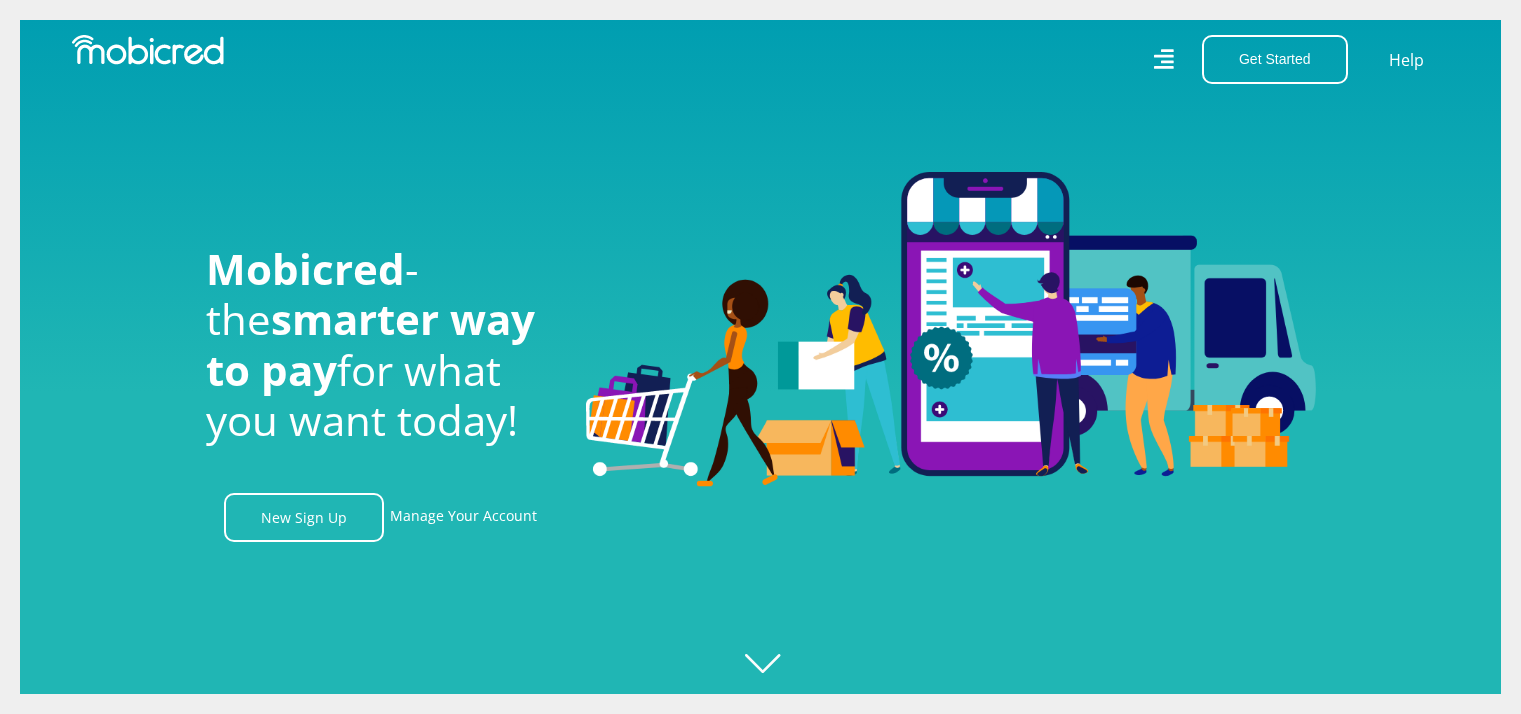 scroll, scrollTop: 0, scrollLeft: 0, axis: both 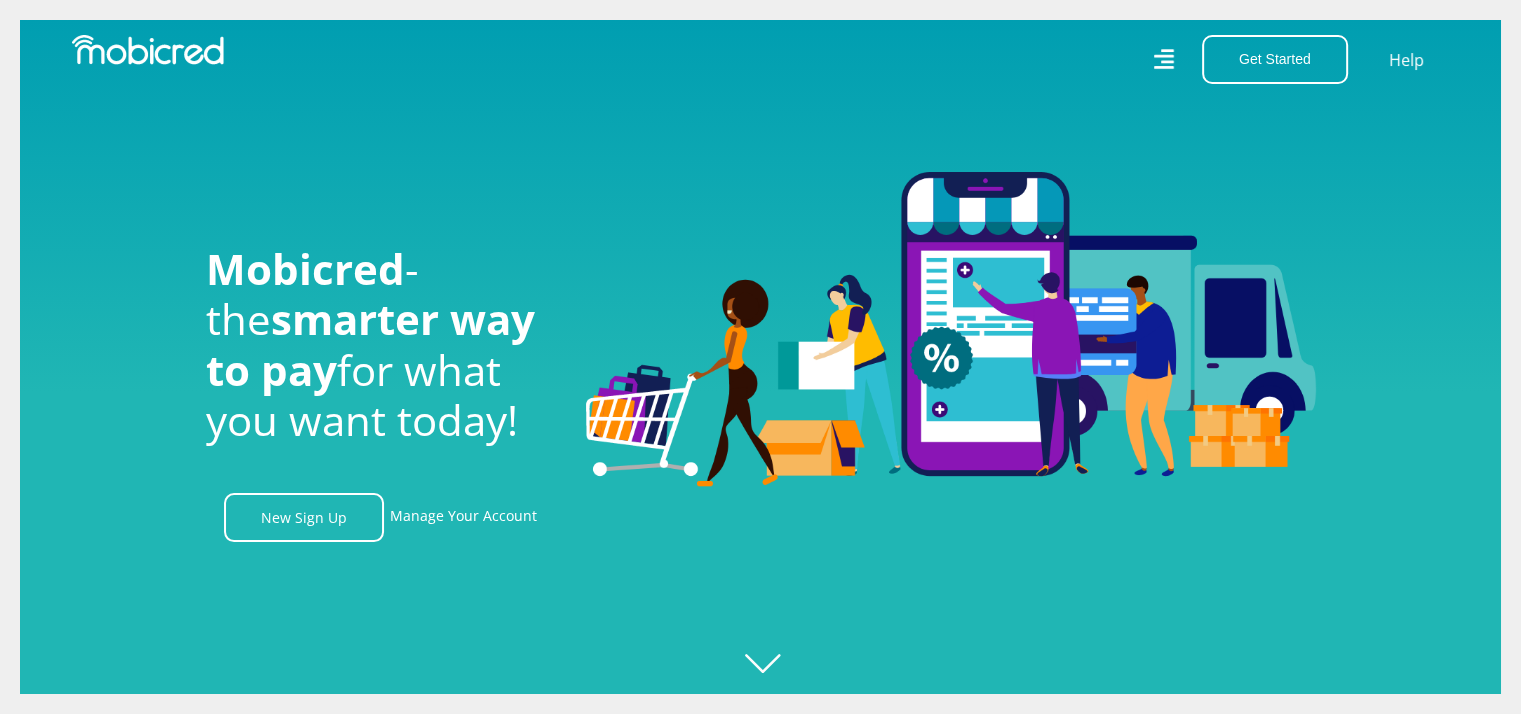 click at bounding box center [780, 357] 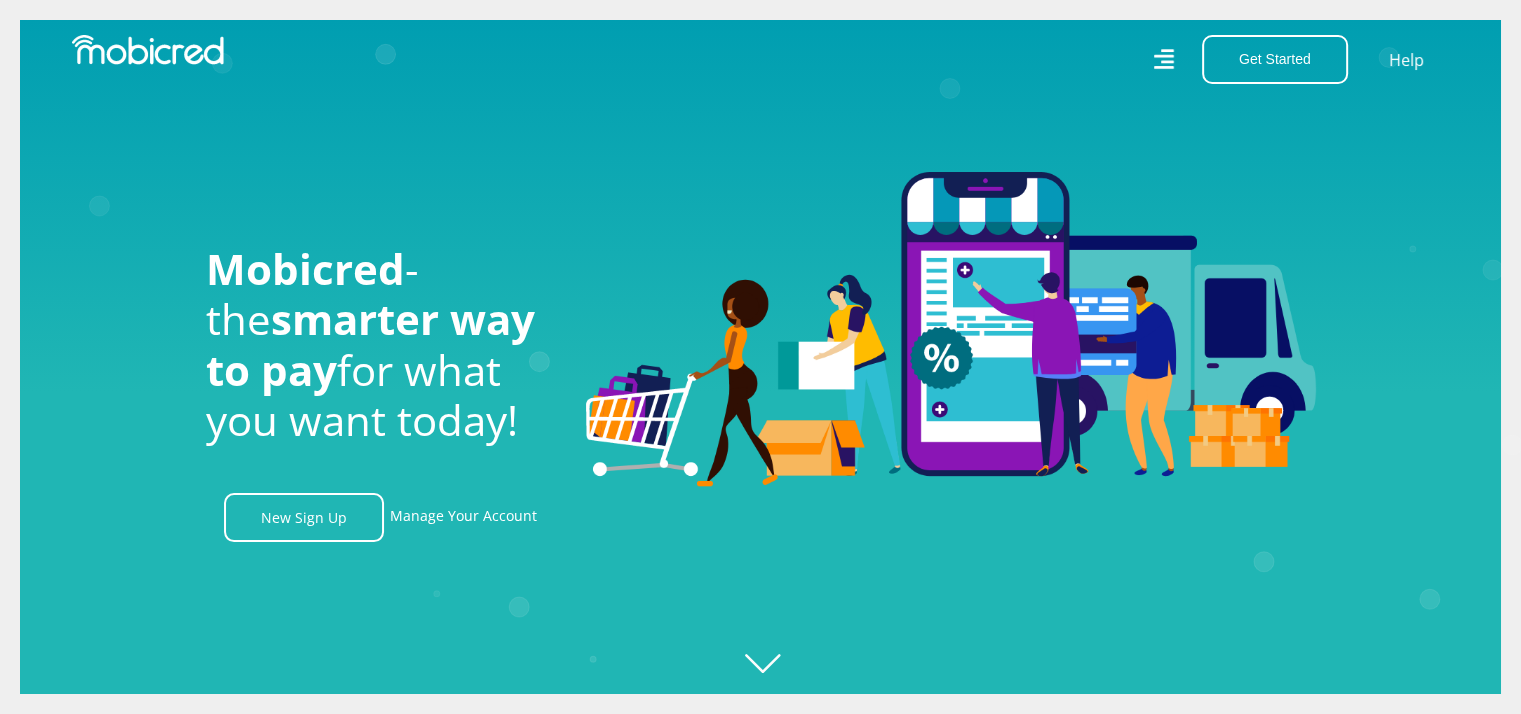 scroll, scrollTop: 0, scrollLeft: 0, axis: both 